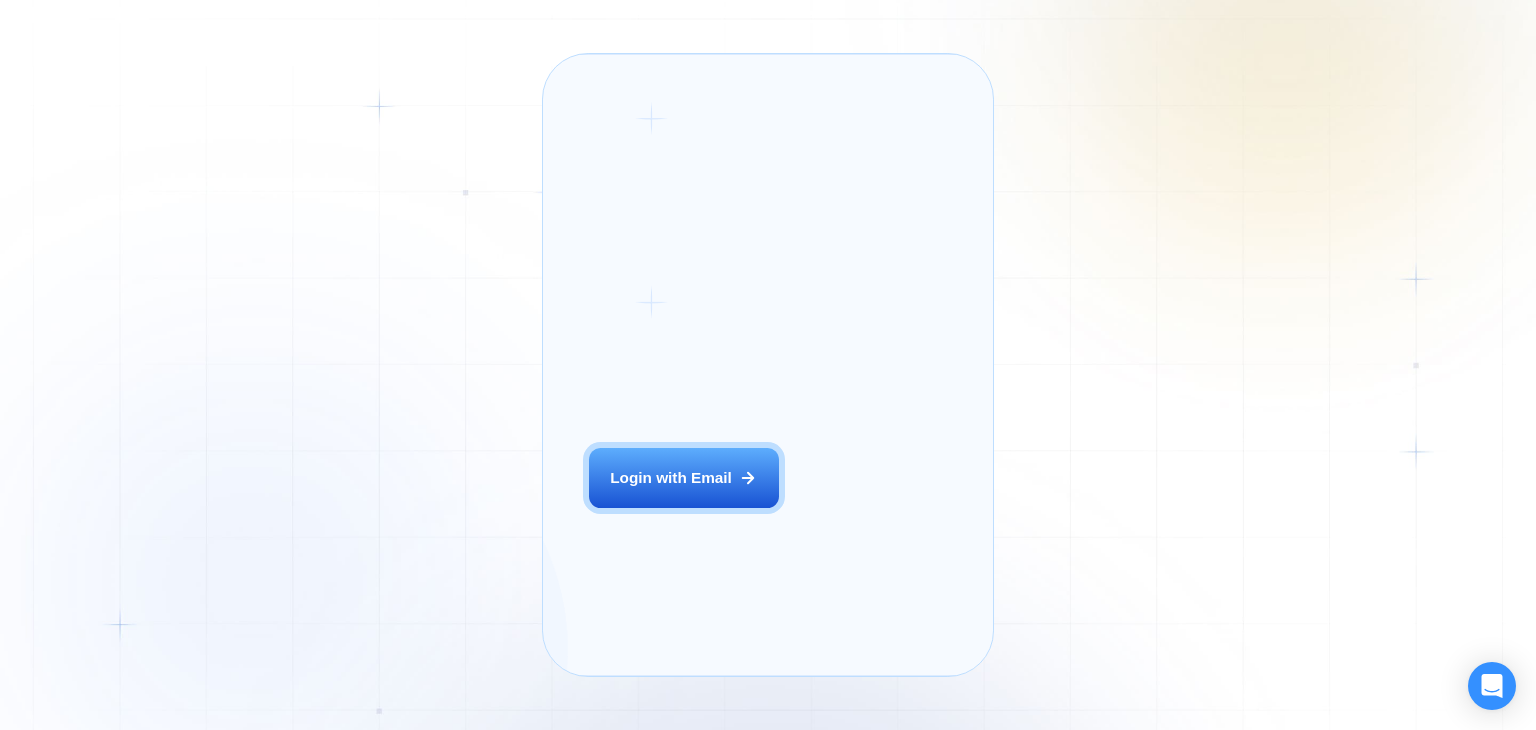 scroll, scrollTop: 0, scrollLeft: 0, axis: both 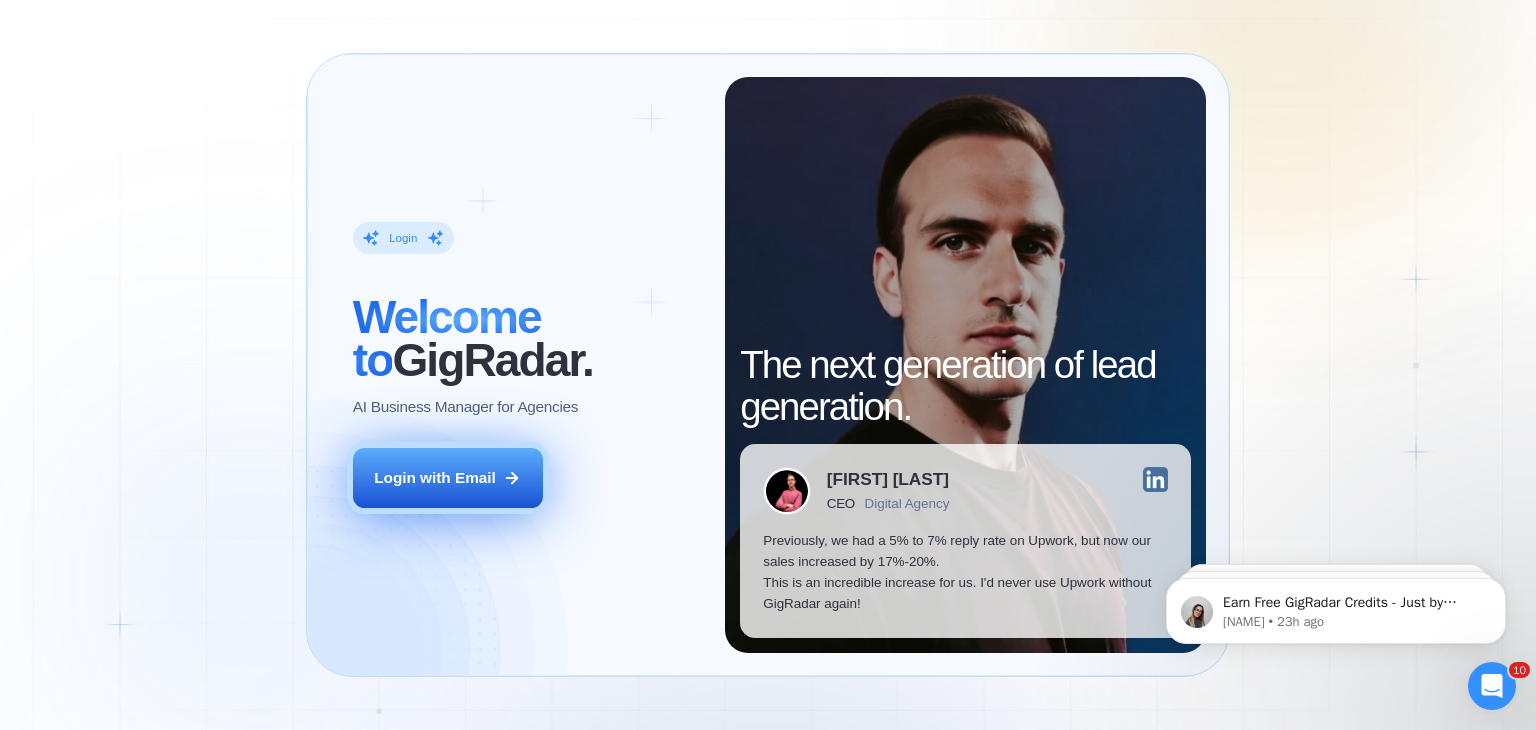 click on "Login with Email" at bounding box center [435, 477] 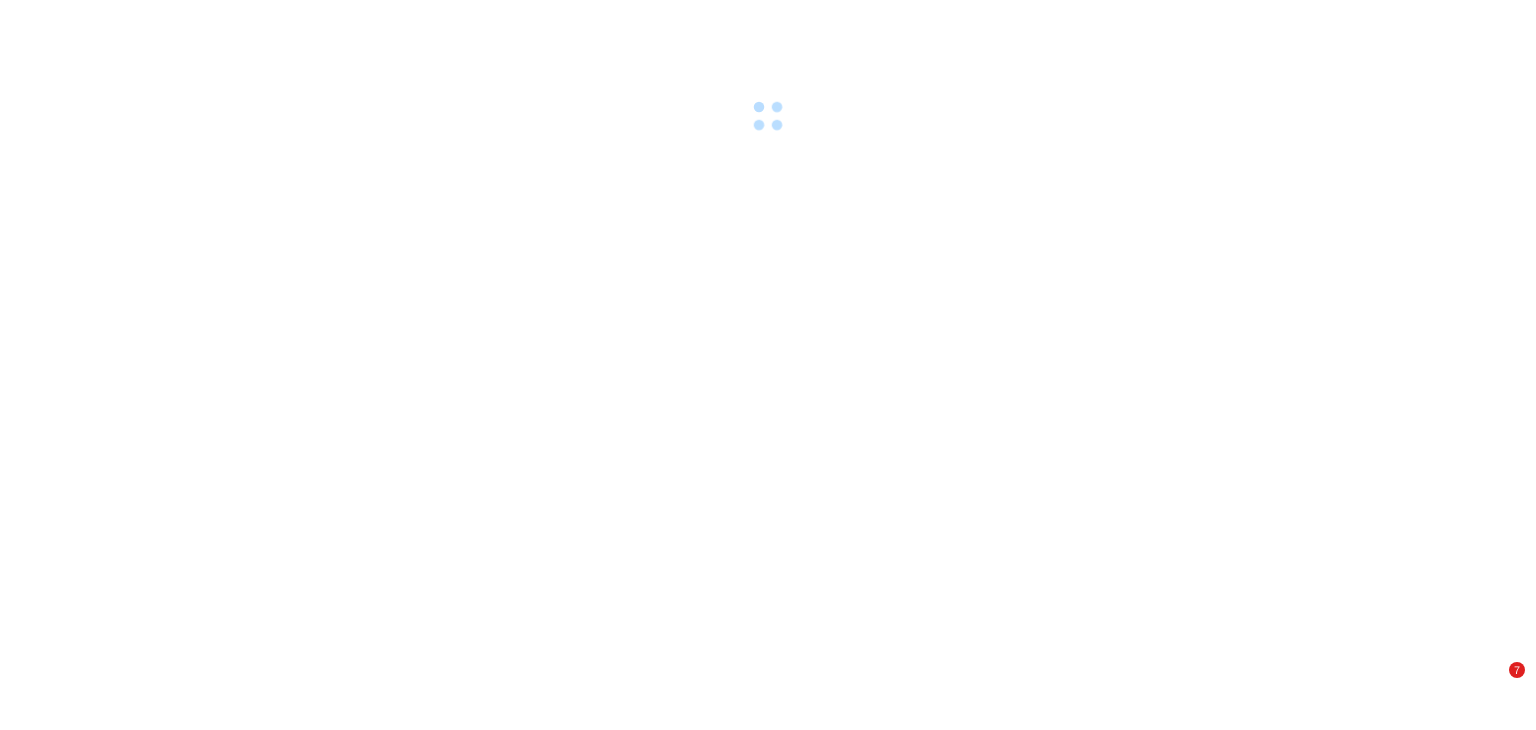 scroll, scrollTop: 0, scrollLeft: 0, axis: both 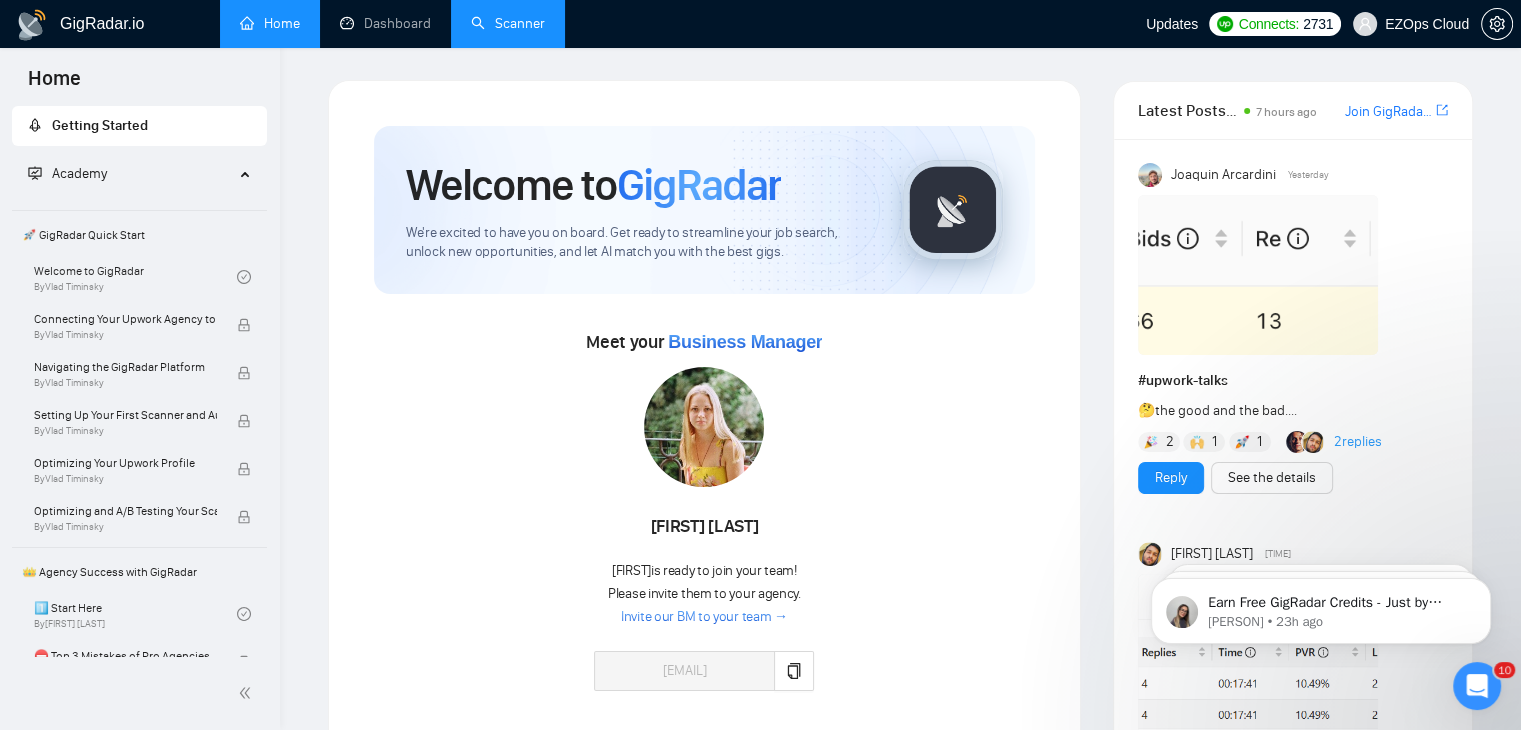 click on "Scanner" at bounding box center (508, 23) 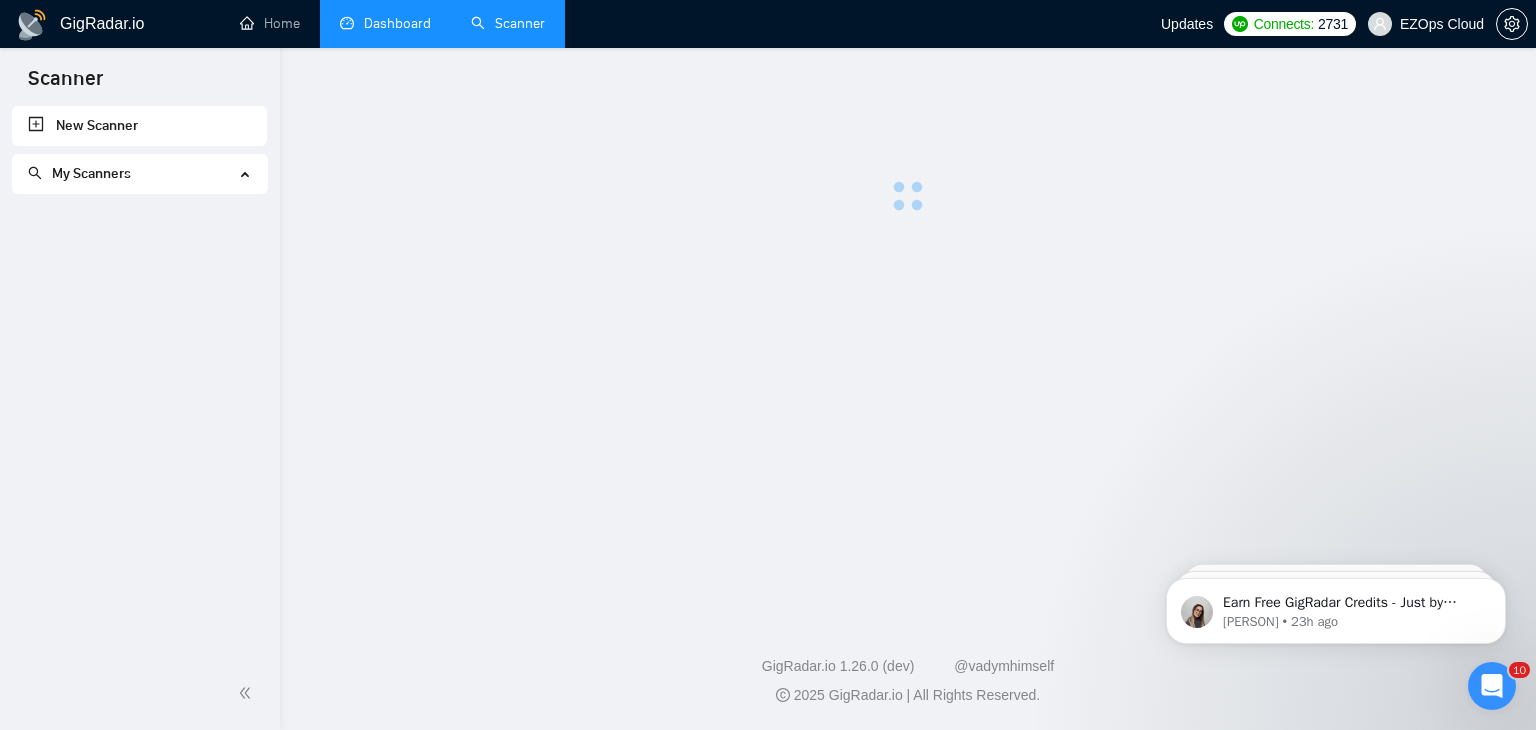 click on "Dashboard" at bounding box center [385, 23] 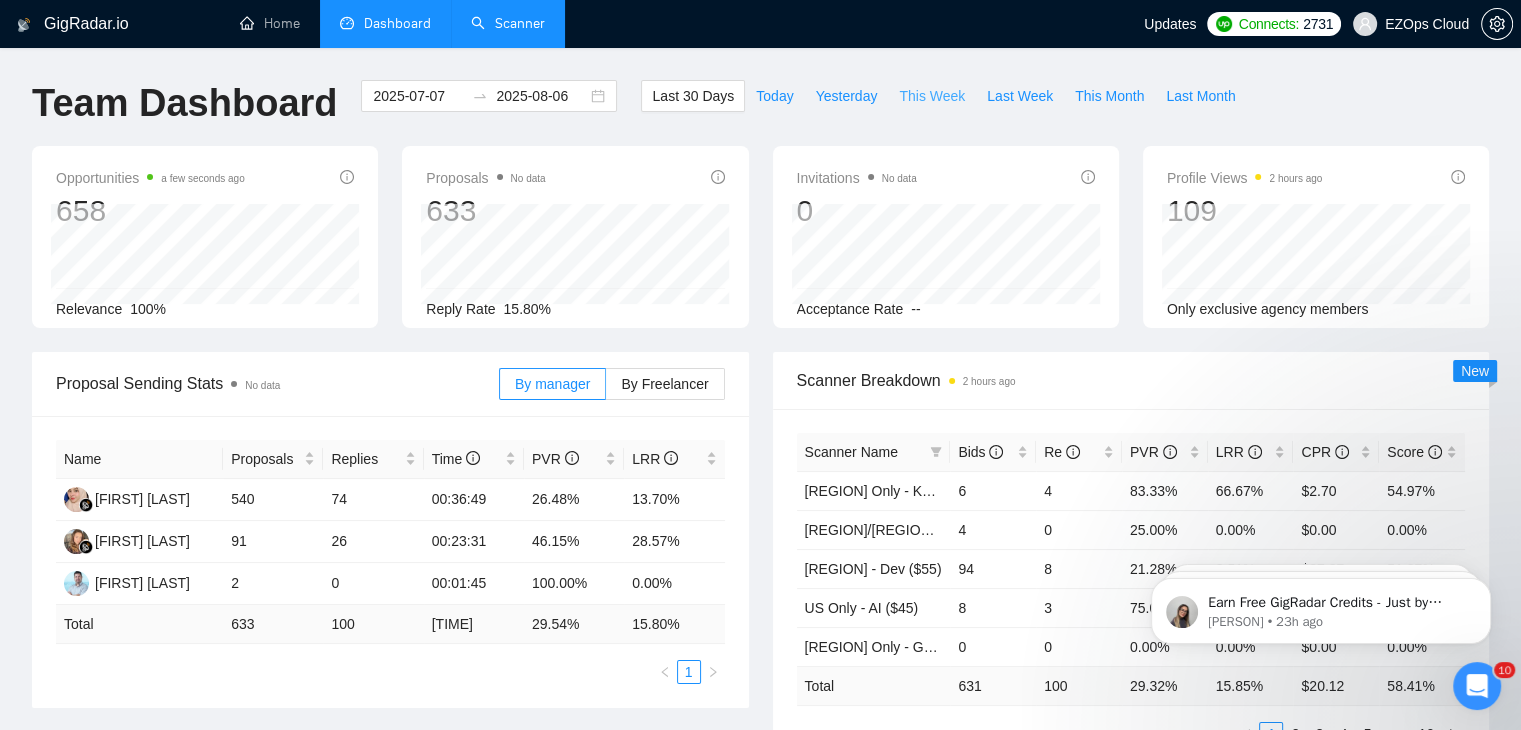 click on "This Week" at bounding box center [932, 96] 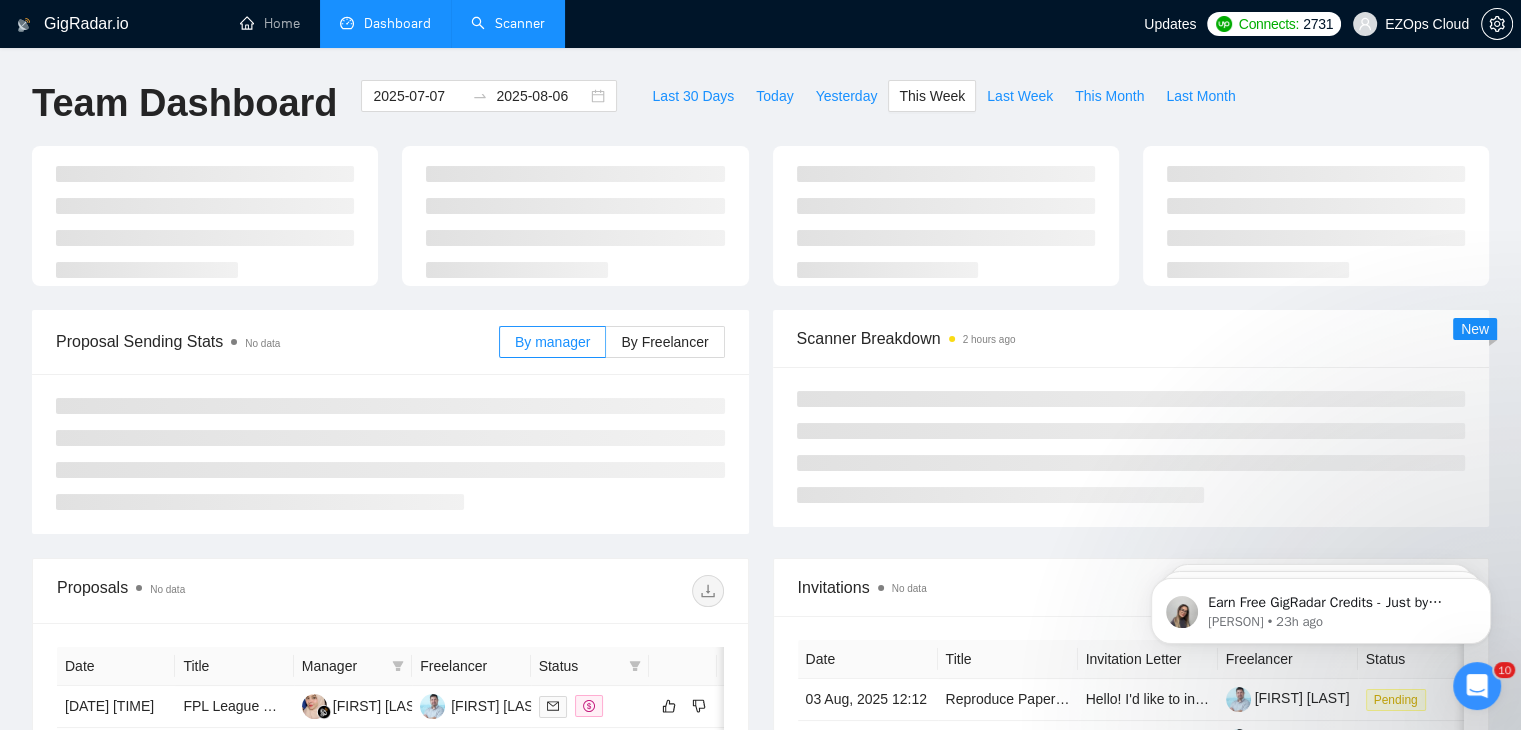 type on "2025-08-04" 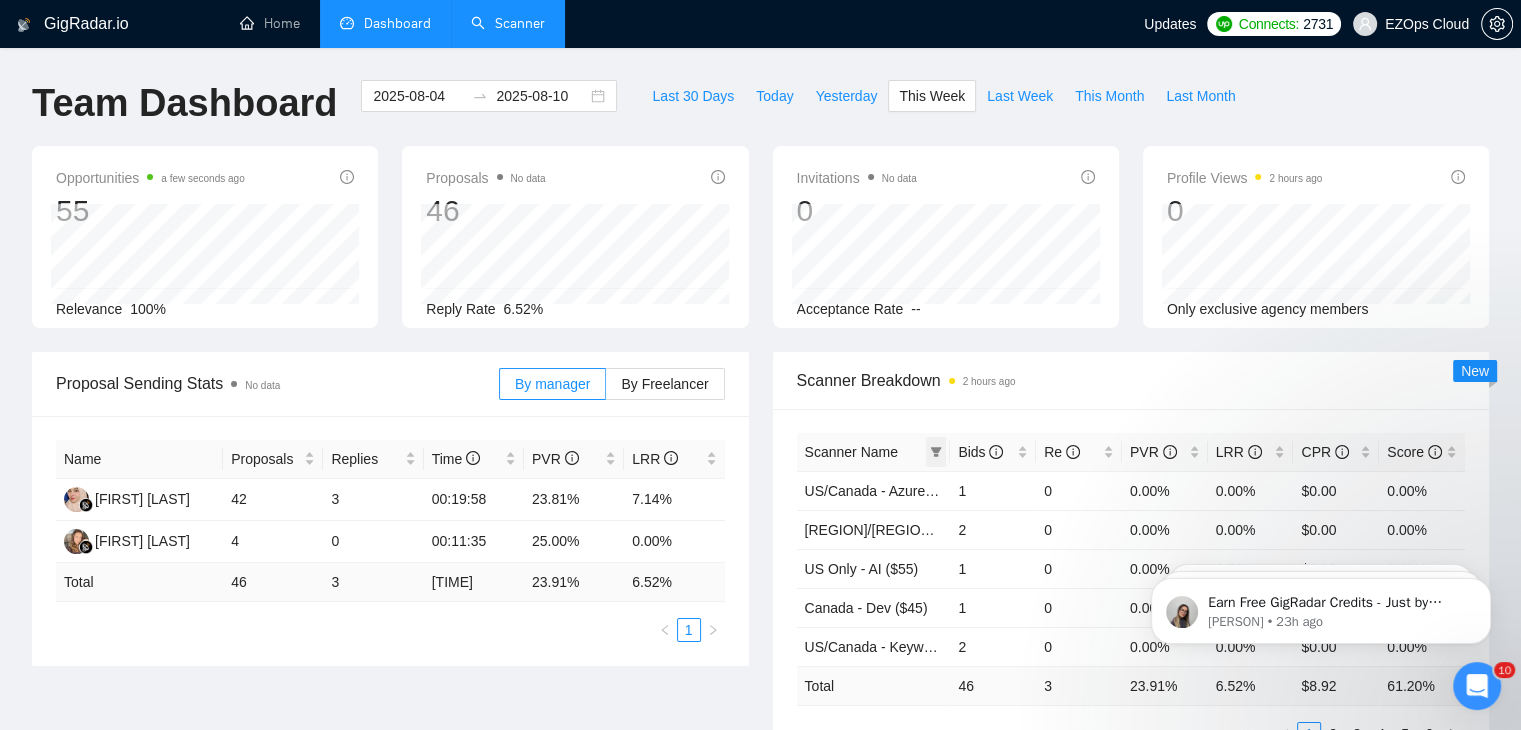 click at bounding box center [936, 452] 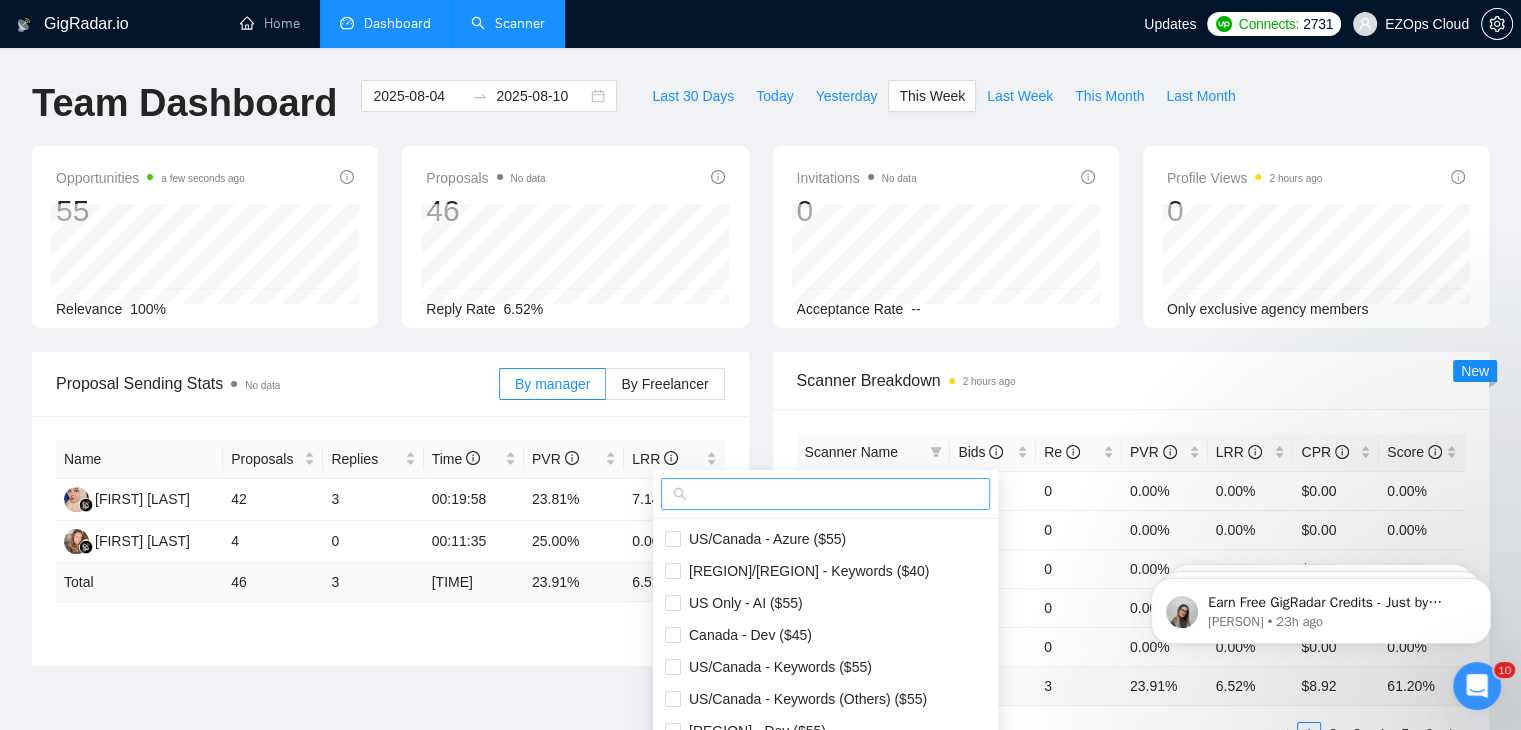click at bounding box center (834, 494) 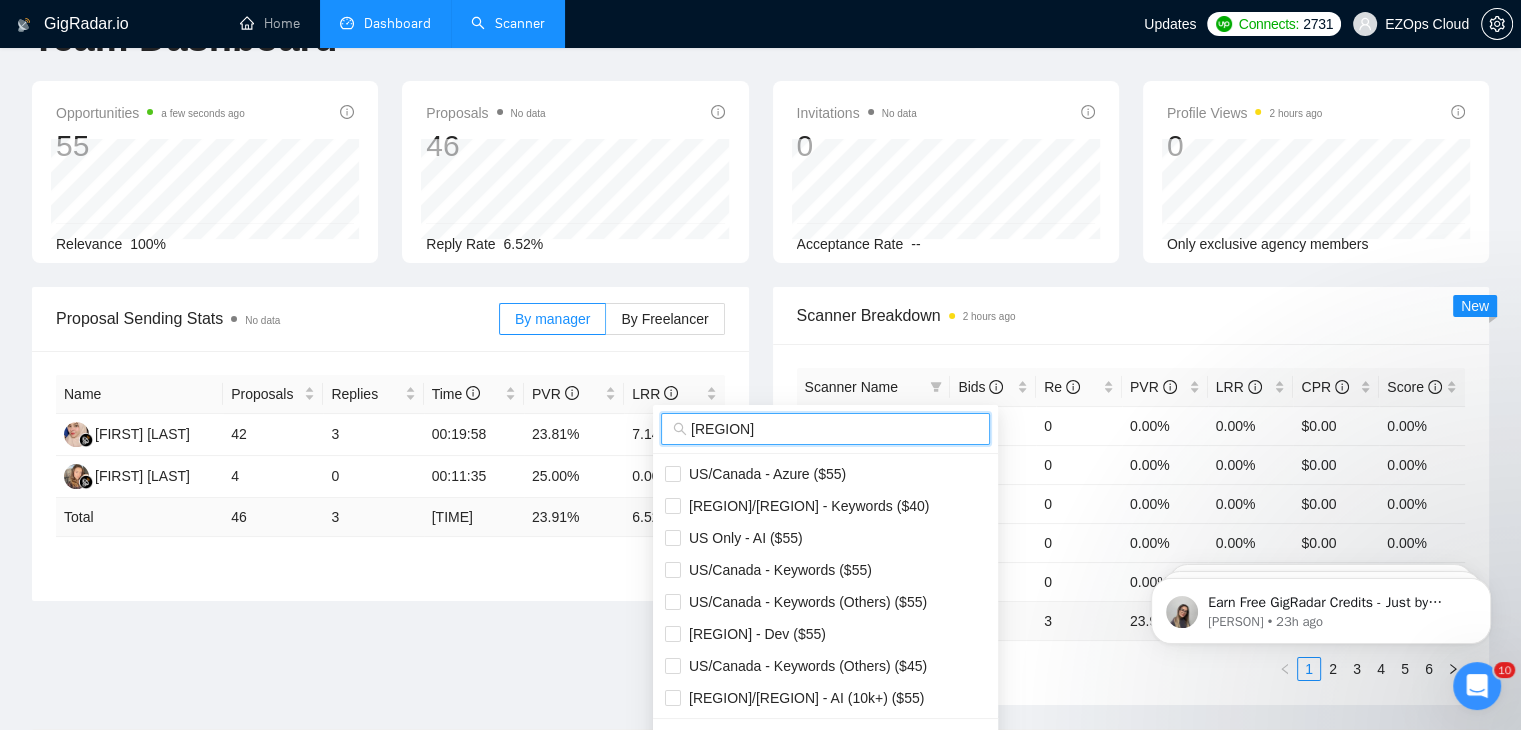 scroll, scrollTop: 100, scrollLeft: 0, axis: vertical 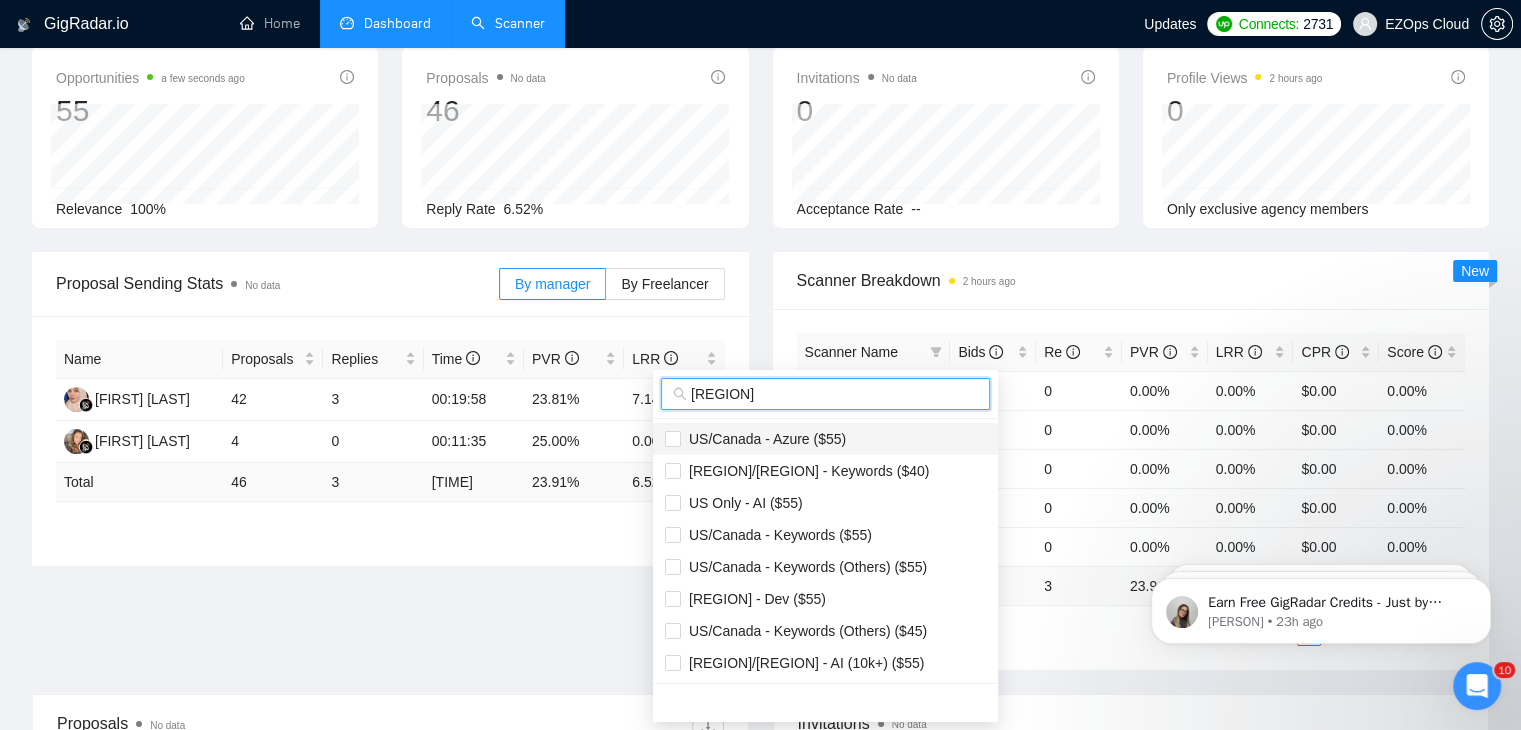 type on "us" 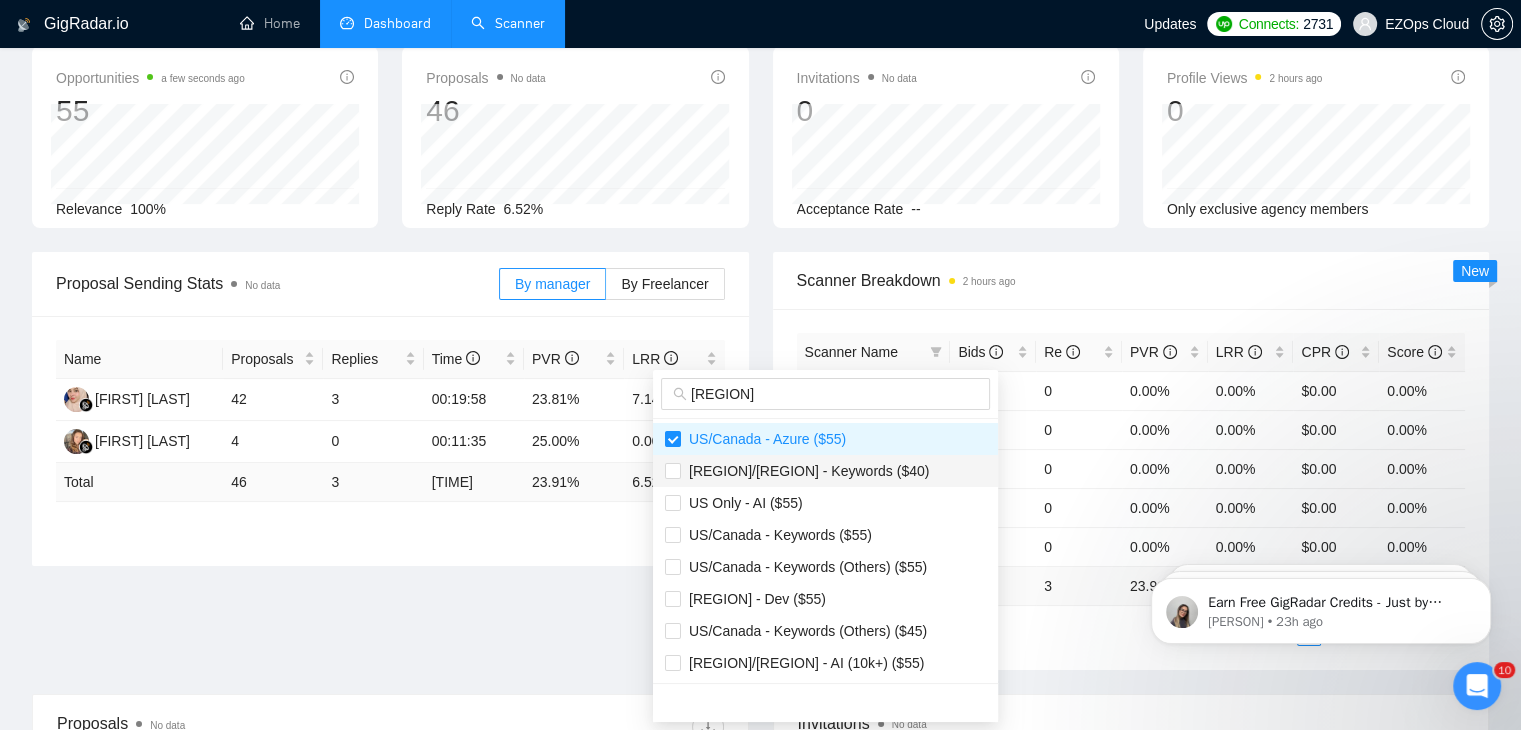 click on "[REGION] - Keywords ($40)" at bounding box center [825, 471] 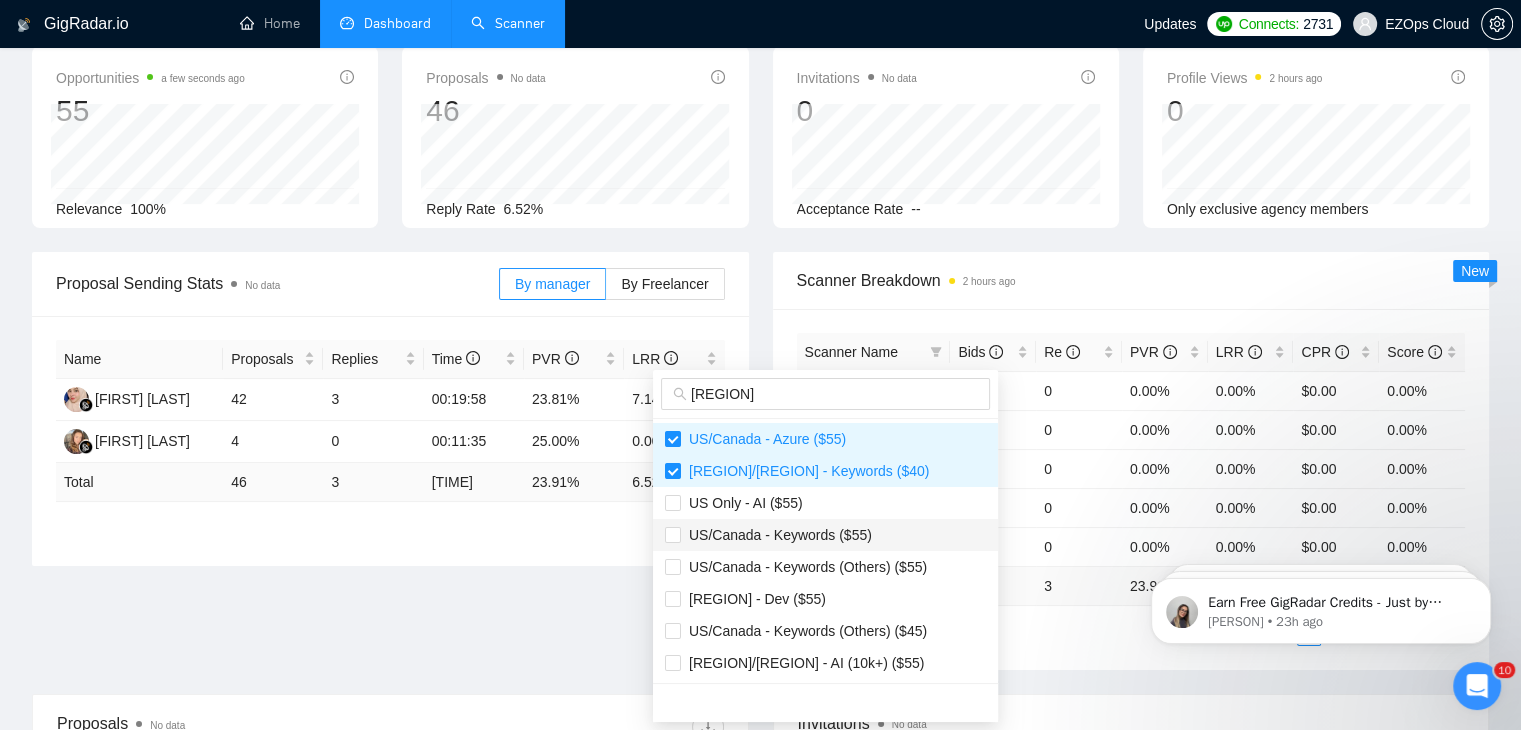 click on "US/Canada - Keywords ($55)" at bounding box center (776, 535) 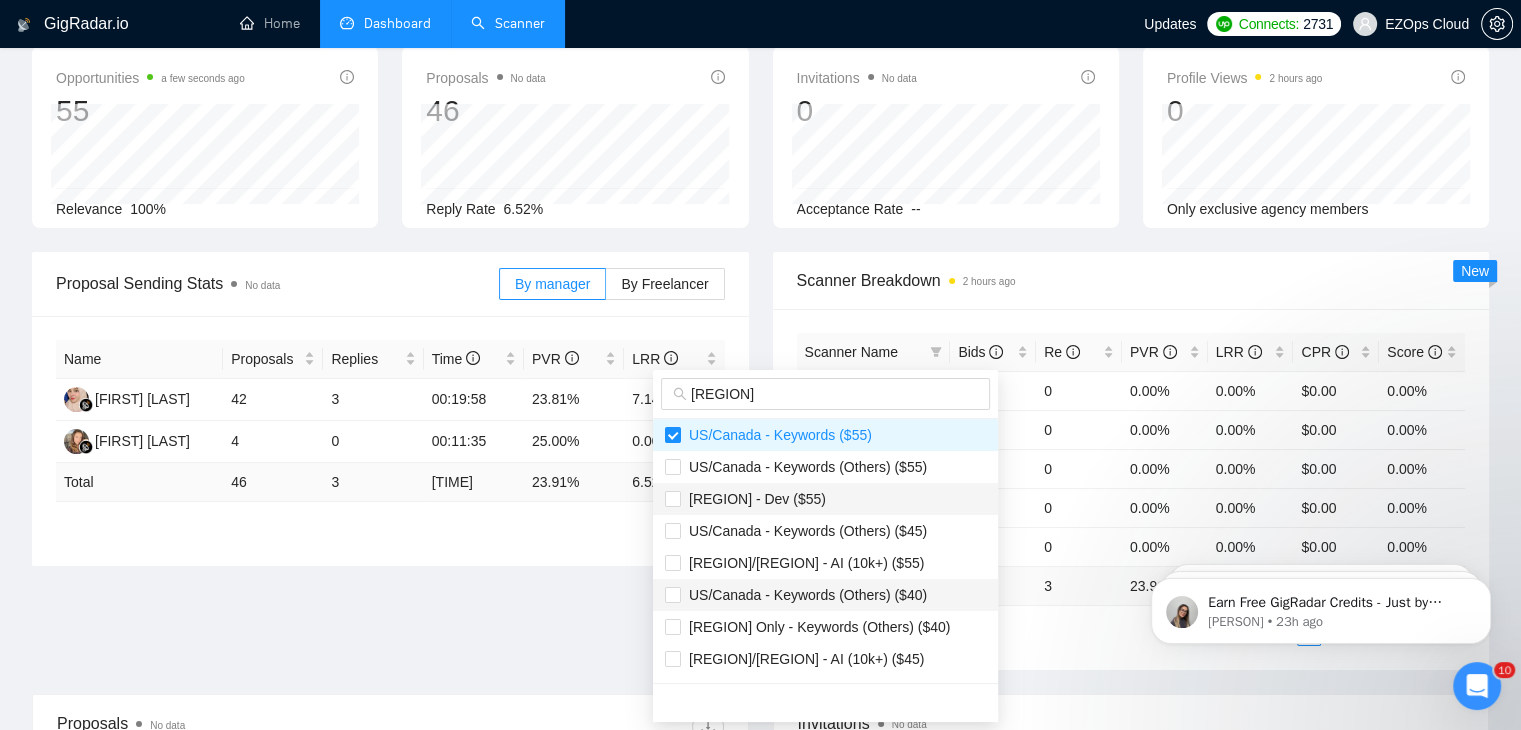 scroll, scrollTop: 200, scrollLeft: 0, axis: vertical 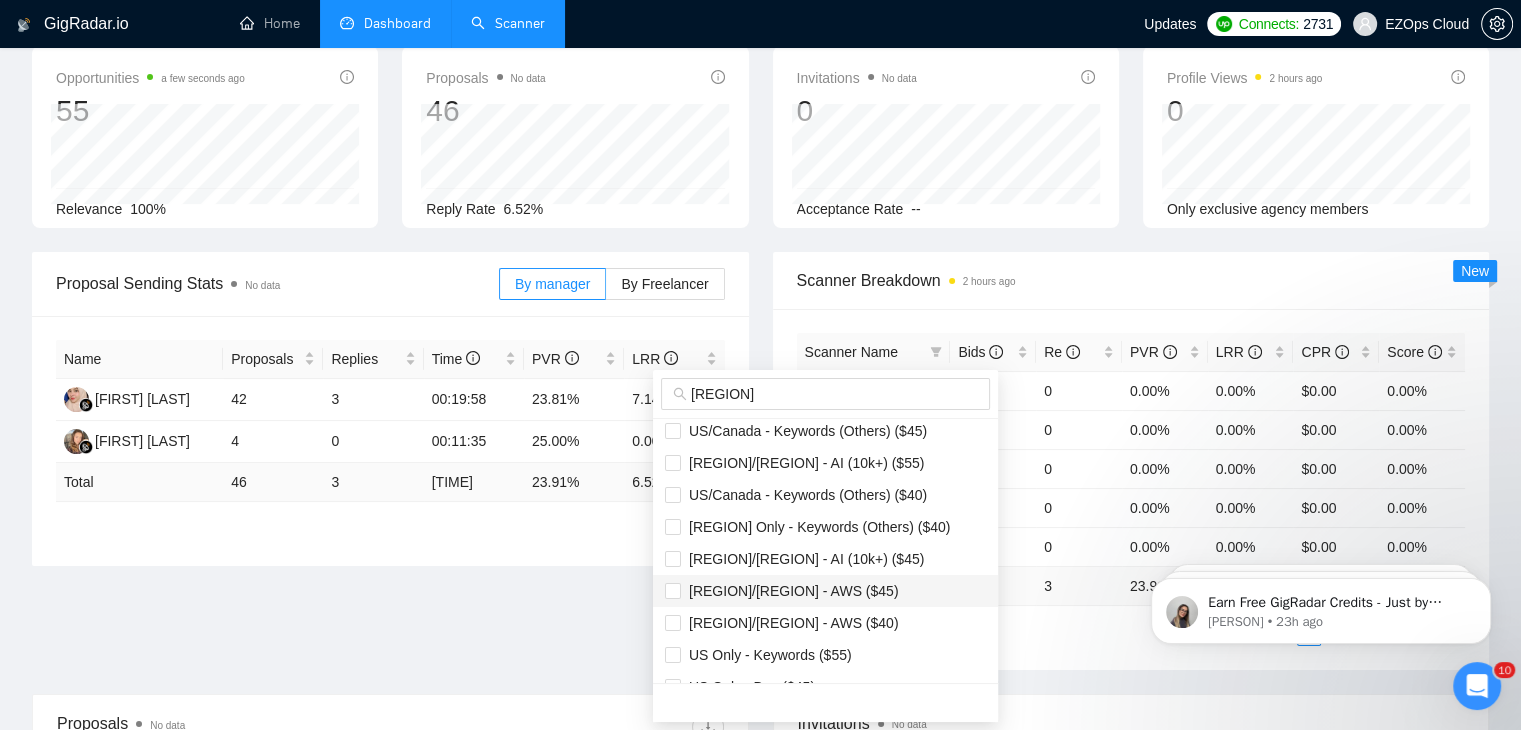 click on "[REGION] - AWS ($45)" at bounding box center [825, 591] 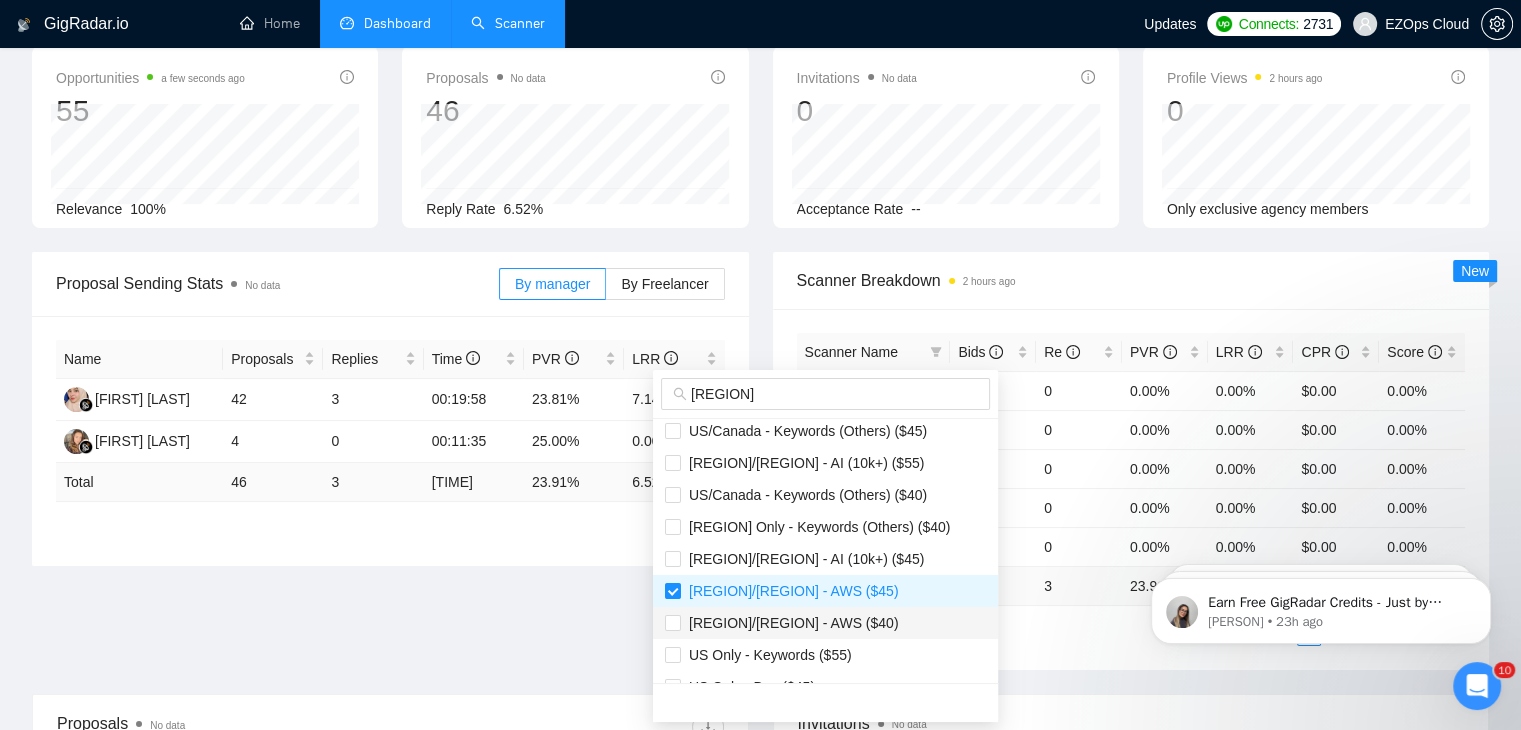 click on "[REGION] - AWS ($40)" at bounding box center (790, 623) 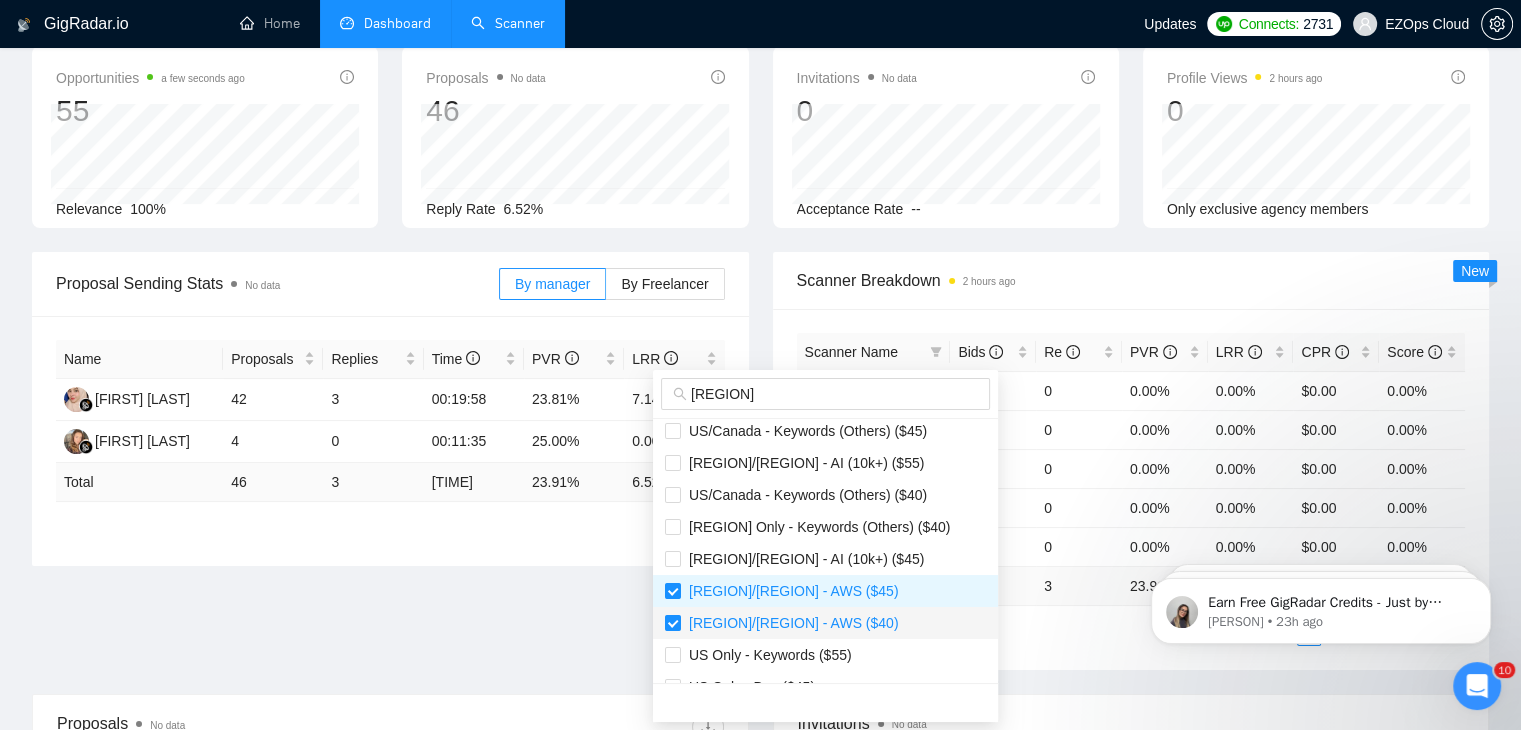 click on "[REGION] - AWS ($40)" at bounding box center [825, 623] 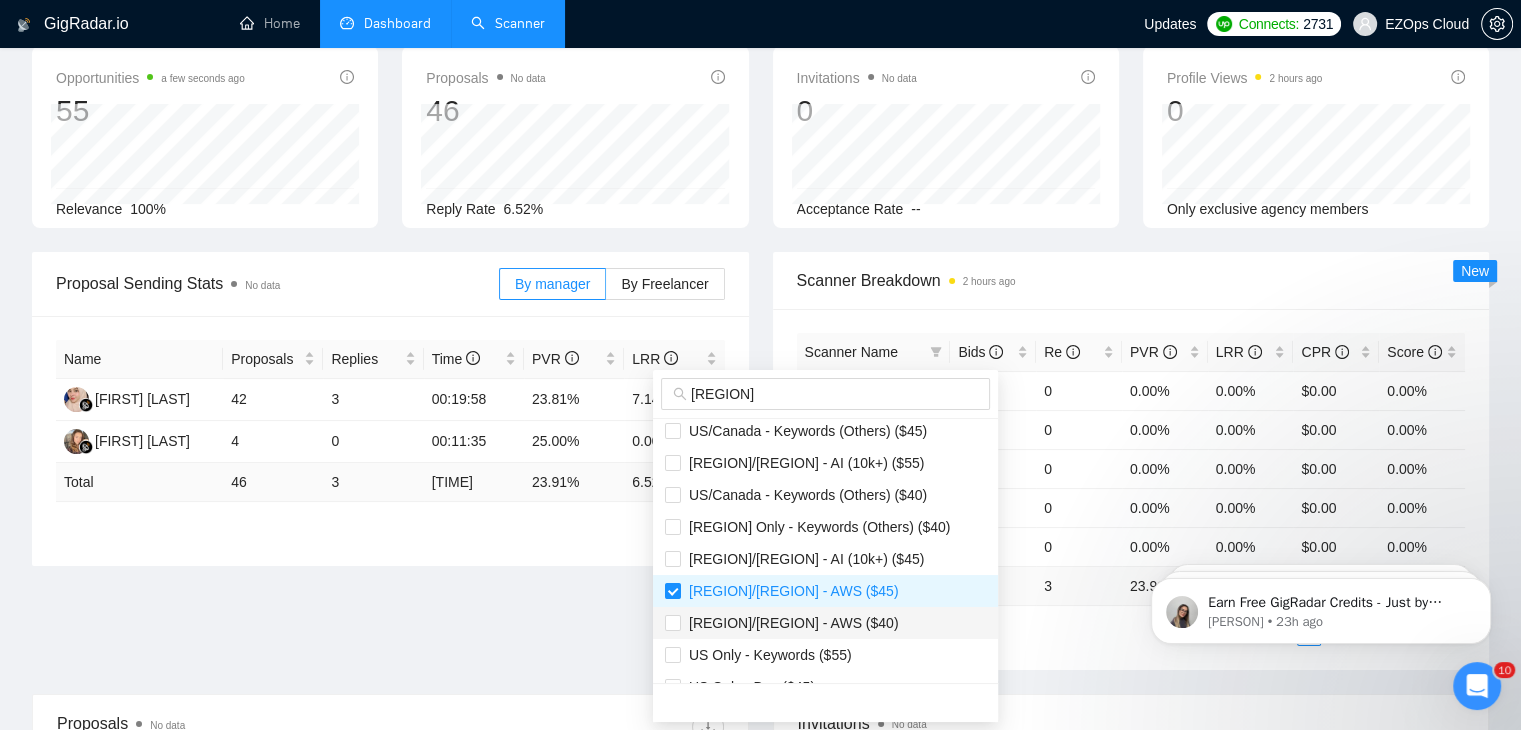click on "[REGION] - AWS ($40)" at bounding box center [825, 623] 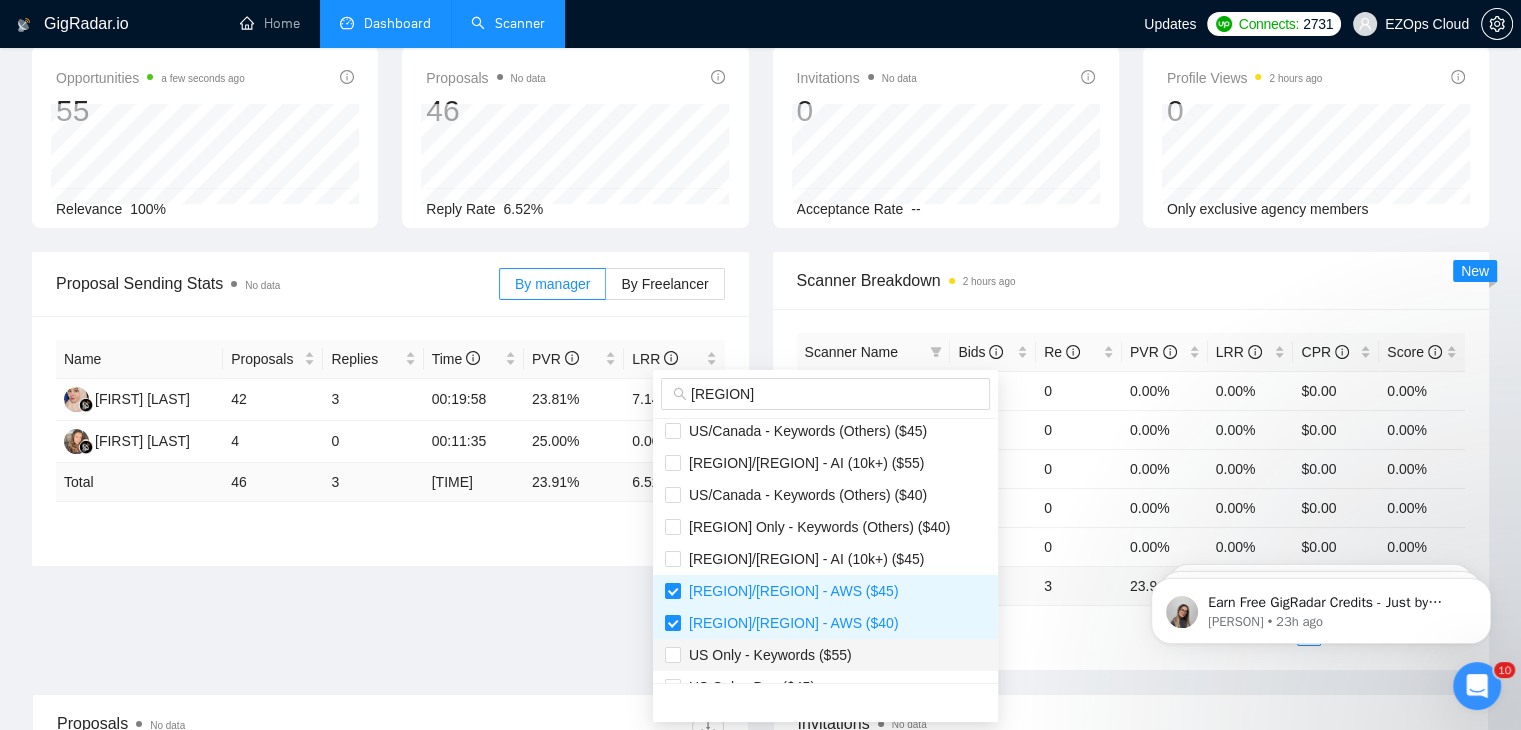 click on "US Only - Keywords ($55)" at bounding box center (766, 655) 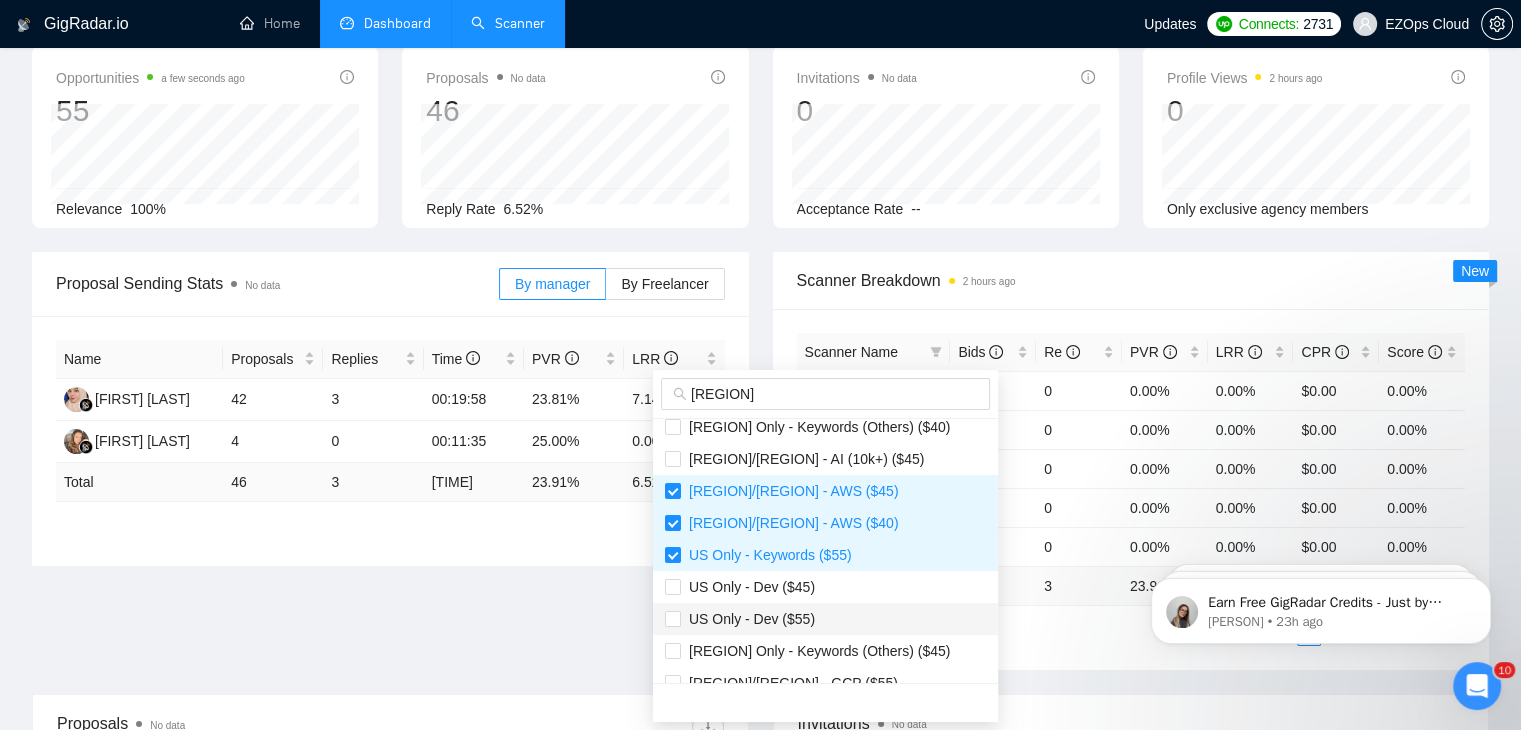 scroll, scrollTop: 400, scrollLeft: 0, axis: vertical 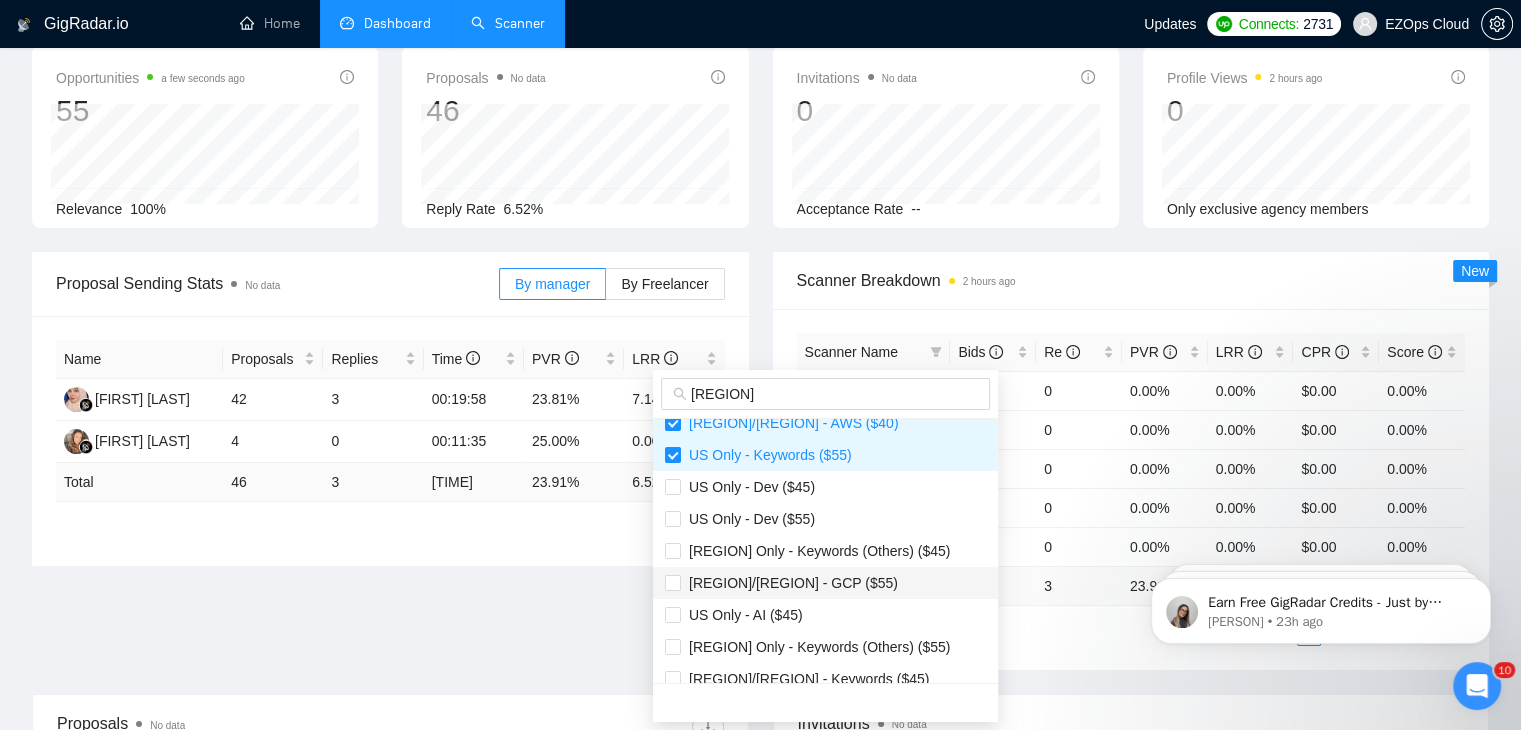 click on "[REGION] - GCP ($55)" at bounding box center (789, 583) 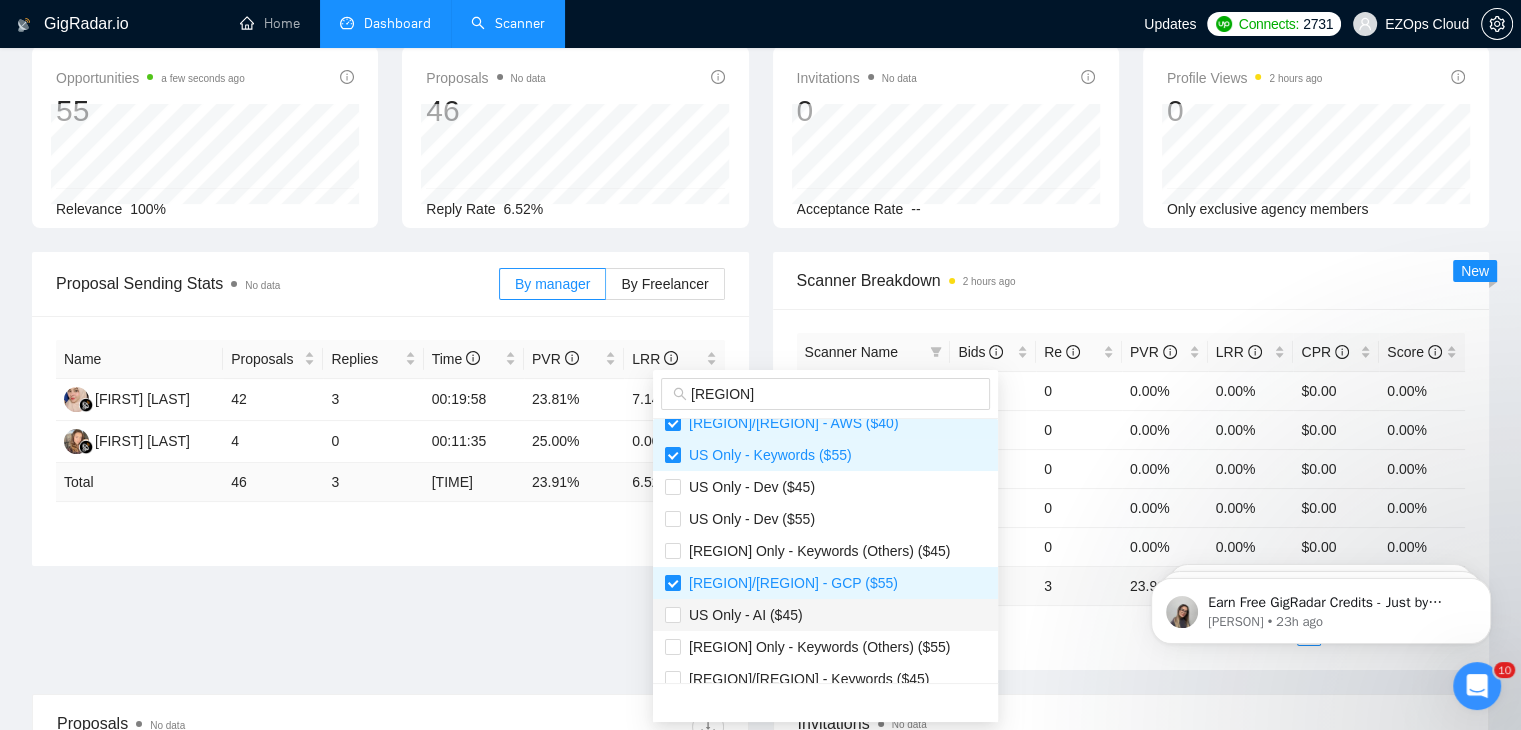 scroll, scrollTop: 500, scrollLeft: 0, axis: vertical 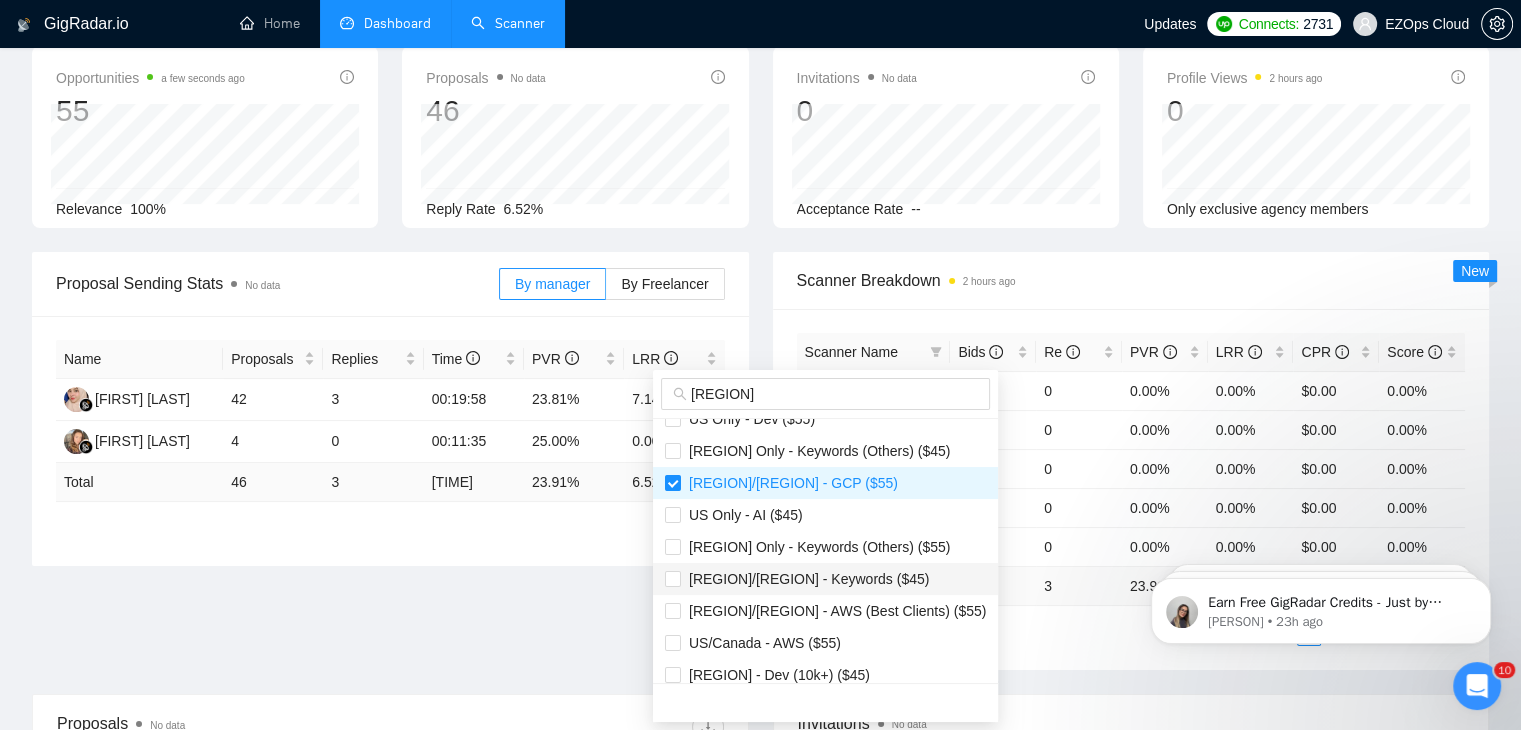 click on "[REGION] - Keywords ($45)" at bounding box center (805, 579) 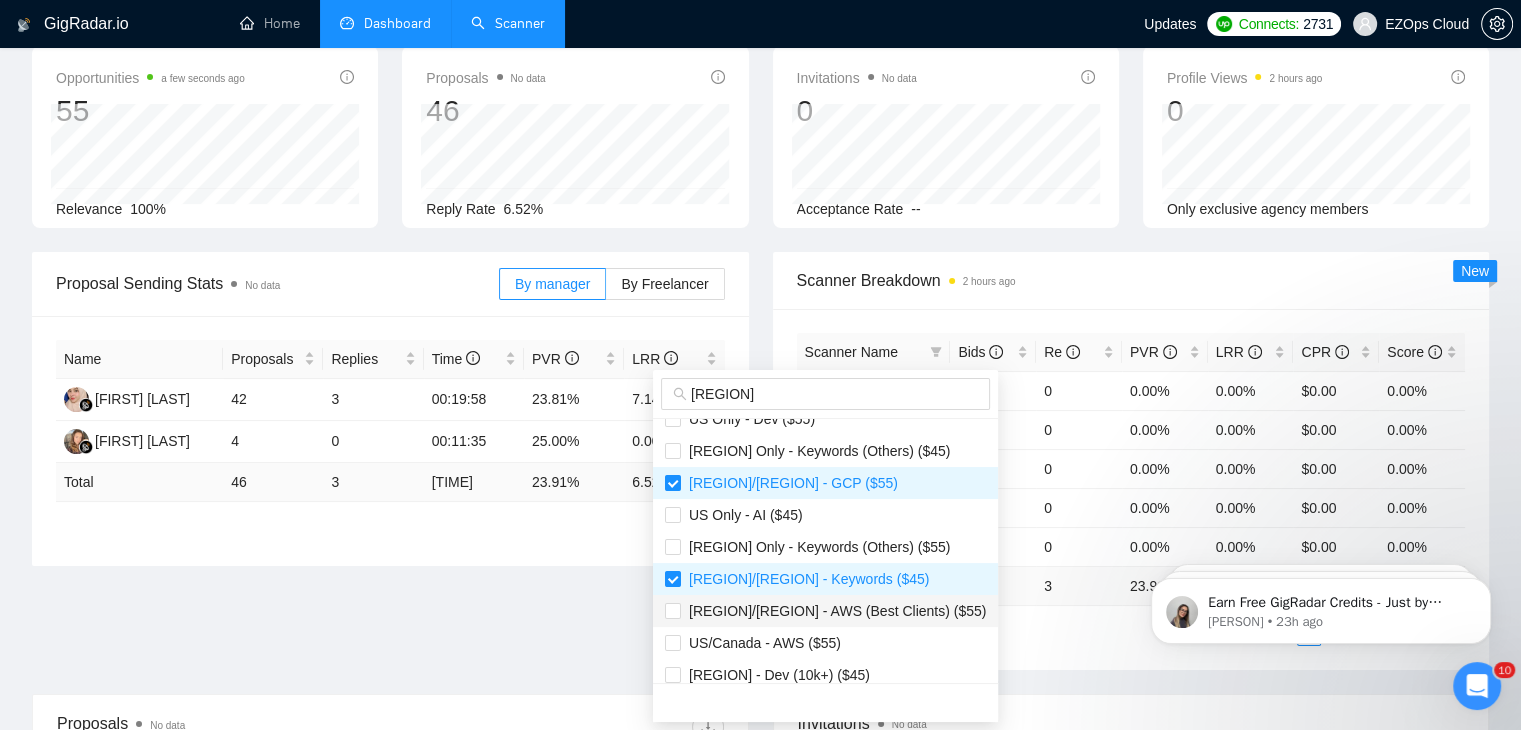 click on "[REGION] - AWS (Best Clients) ($55)" at bounding box center [833, 611] 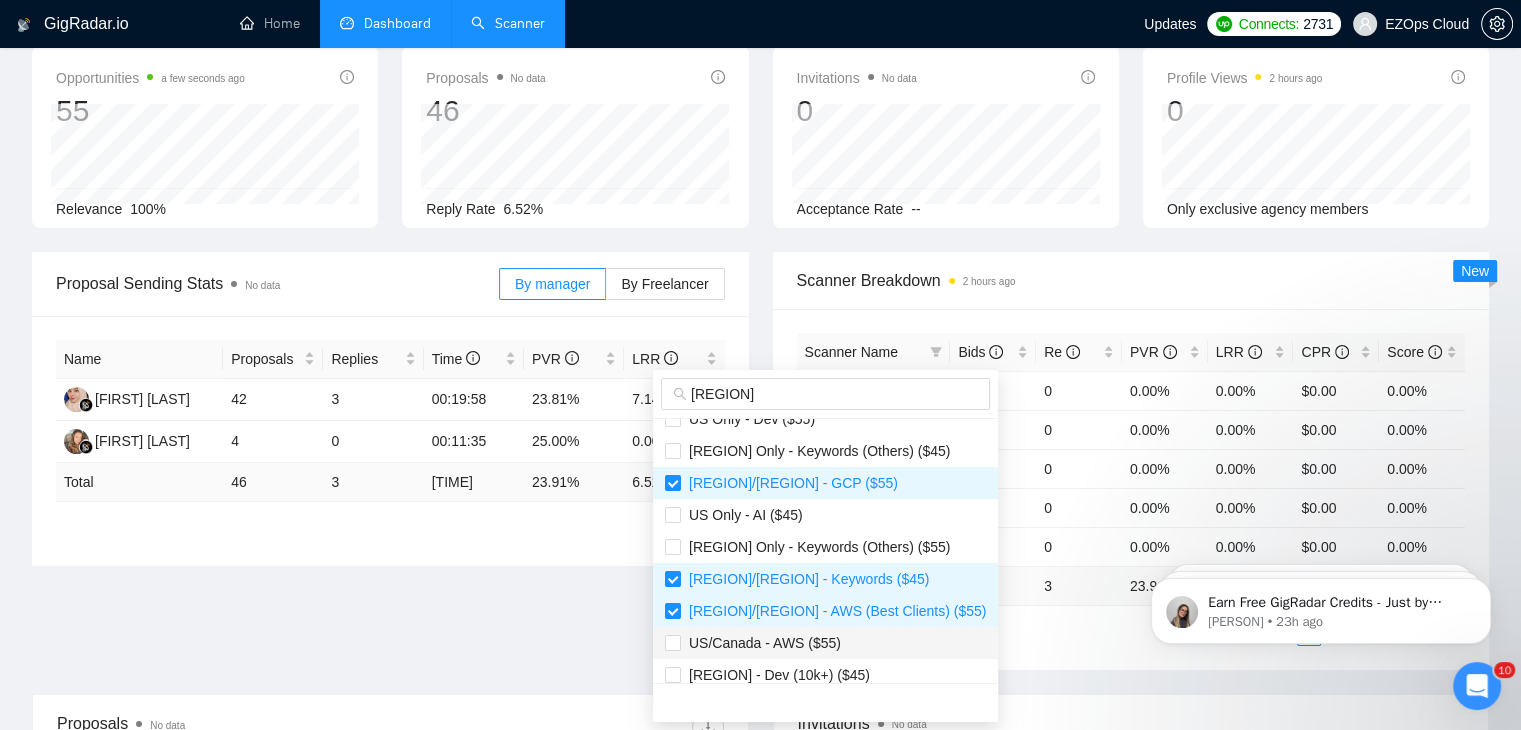 click on "US/Canada - AWS ($55)" at bounding box center [825, 643] 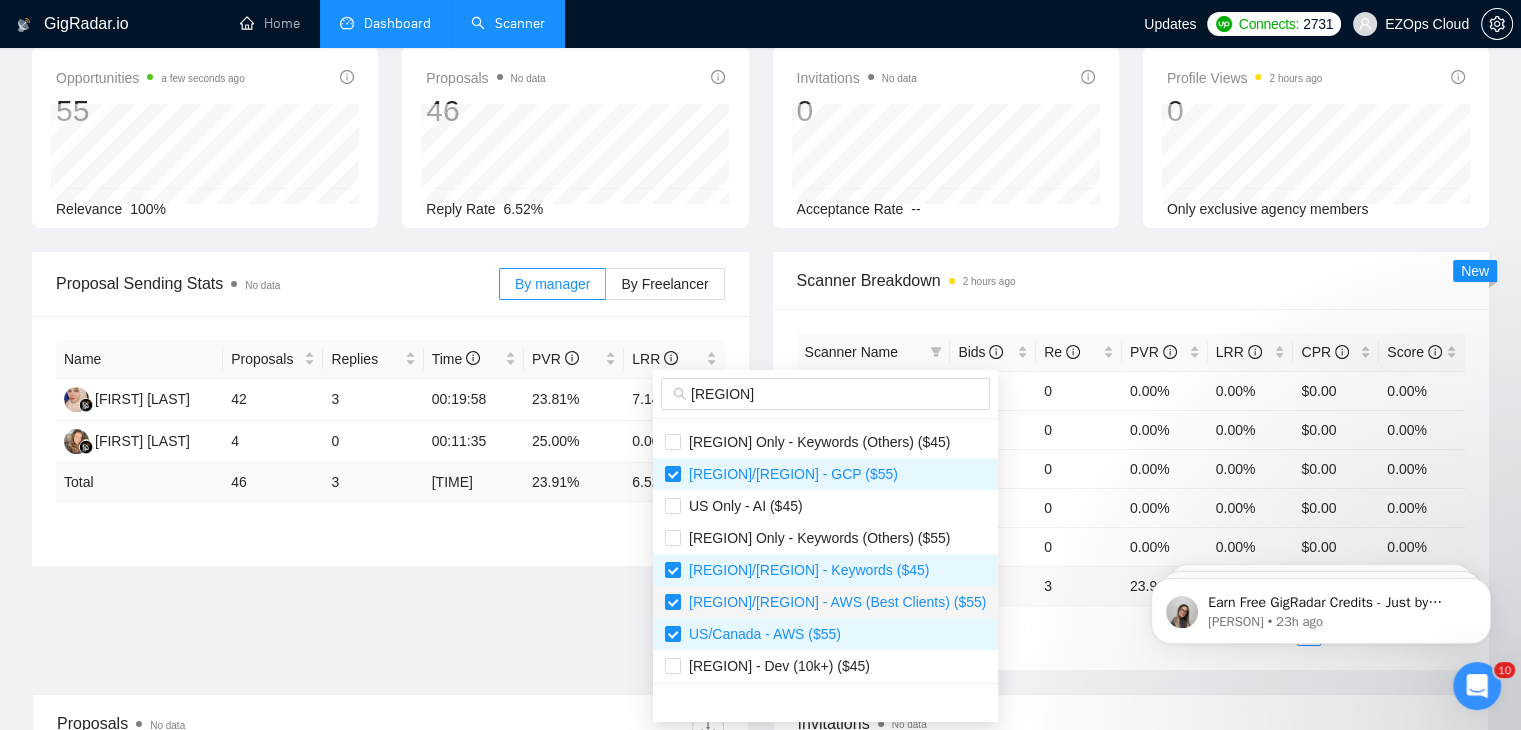 scroll, scrollTop: 512, scrollLeft: 0, axis: vertical 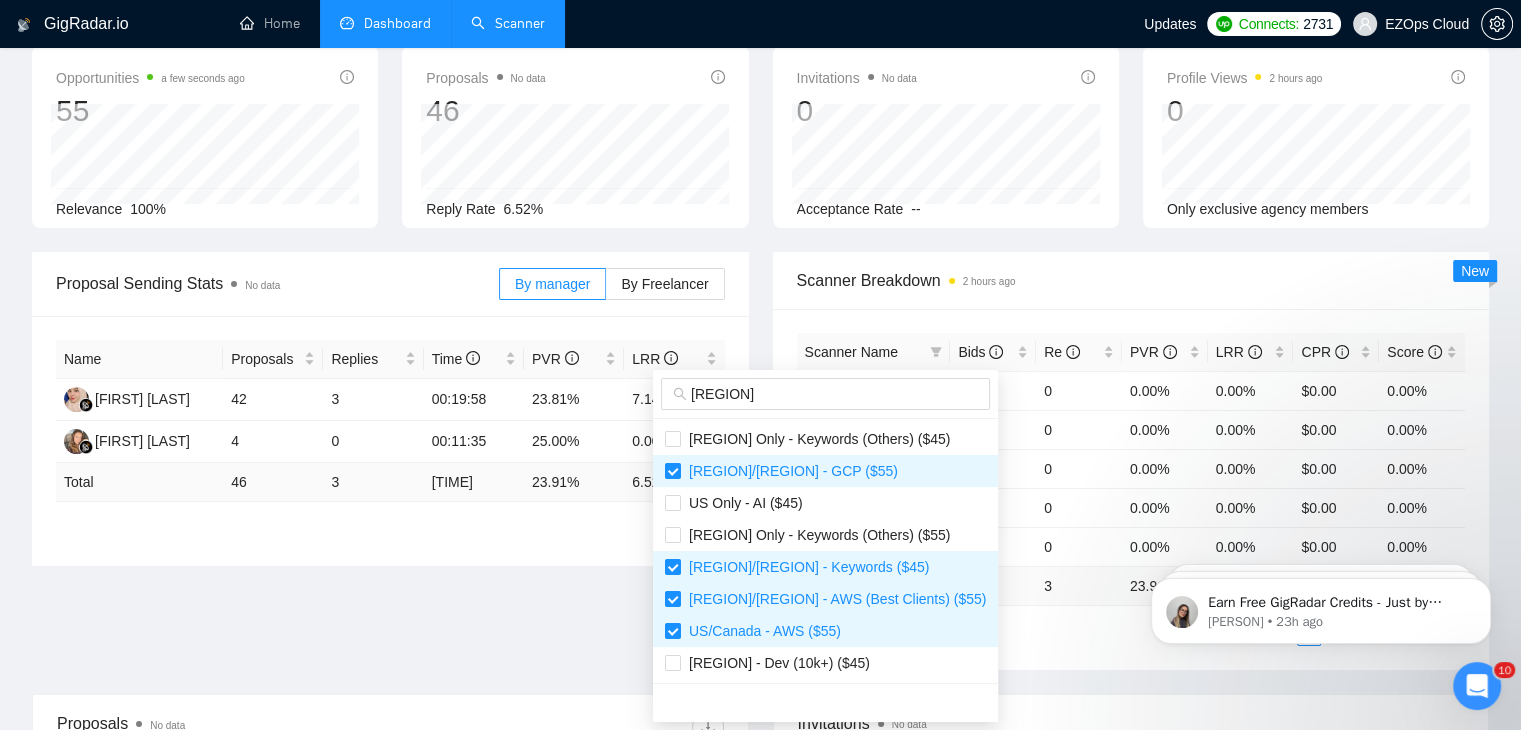 type 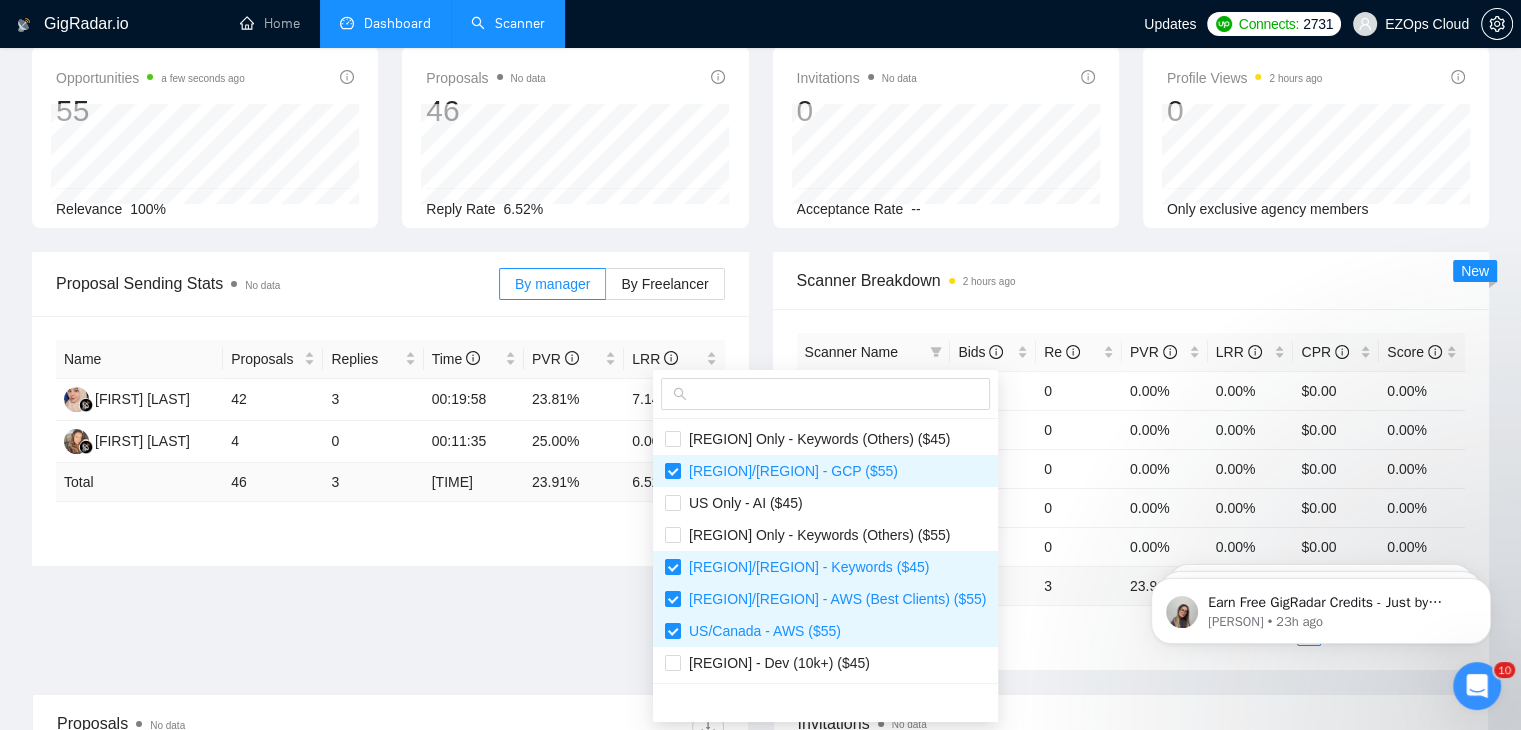 click on "Invitations No data" at bounding box center (1131, 723) 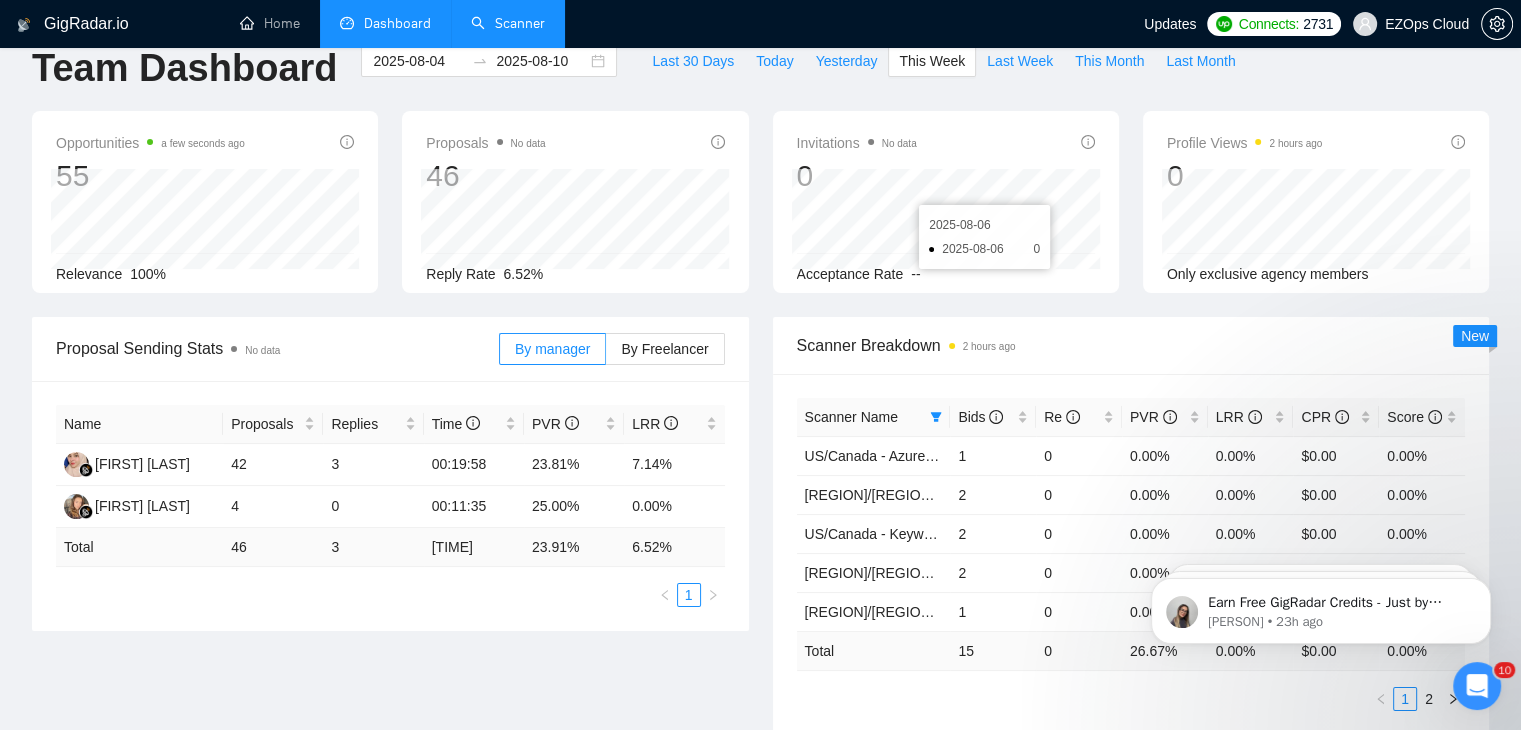scroll, scrollTop: 0, scrollLeft: 0, axis: both 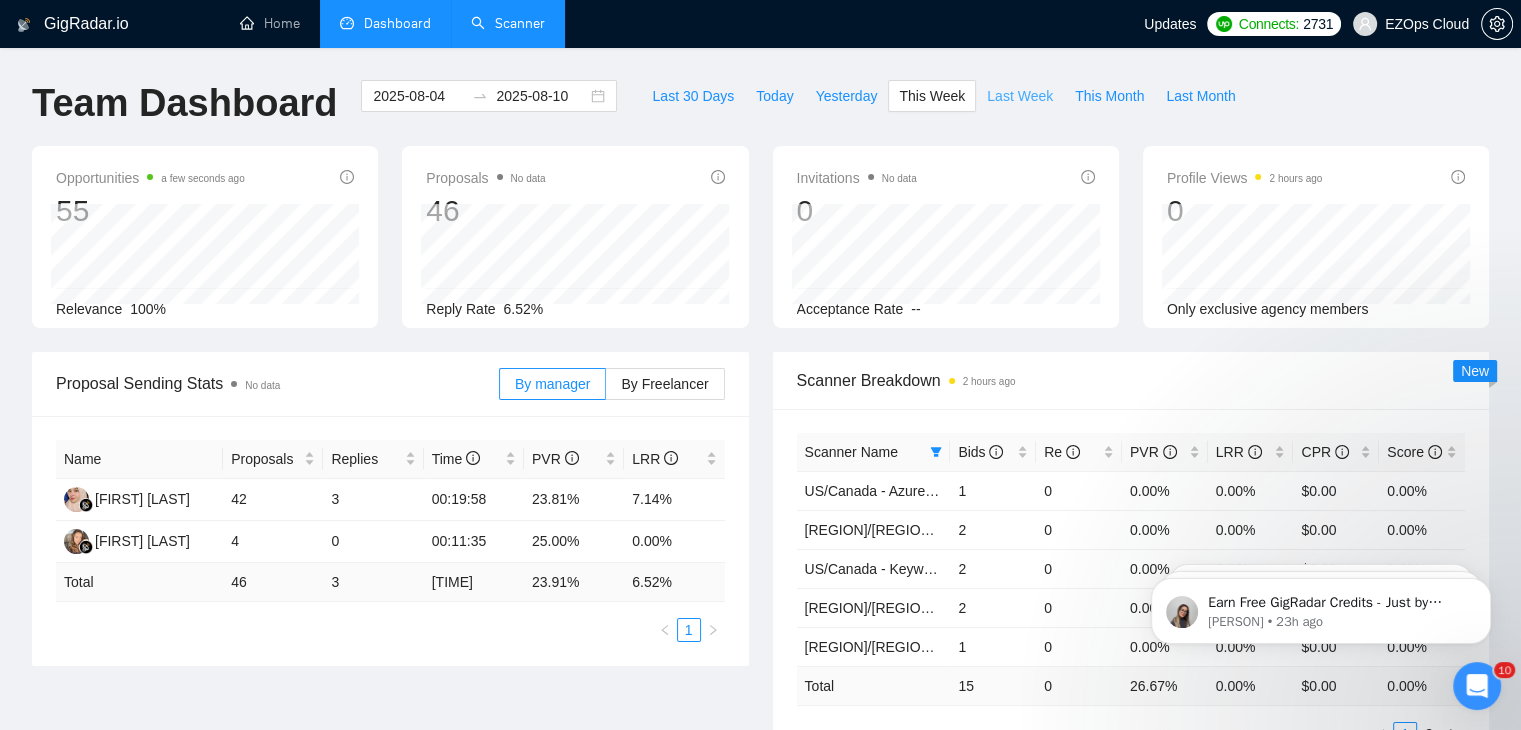 click on "Last Week" at bounding box center (1020, 96) 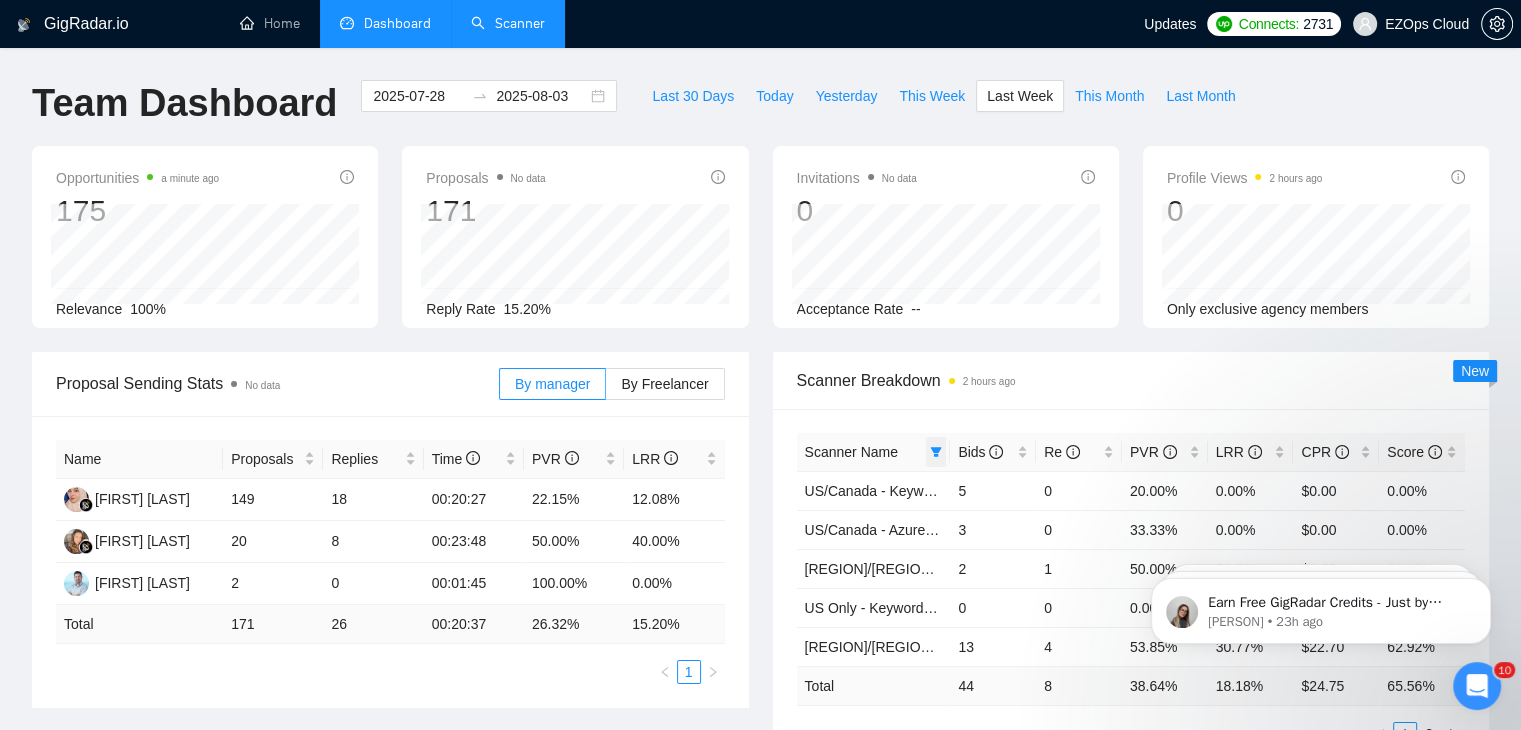 click at bounding box center [936, 452] 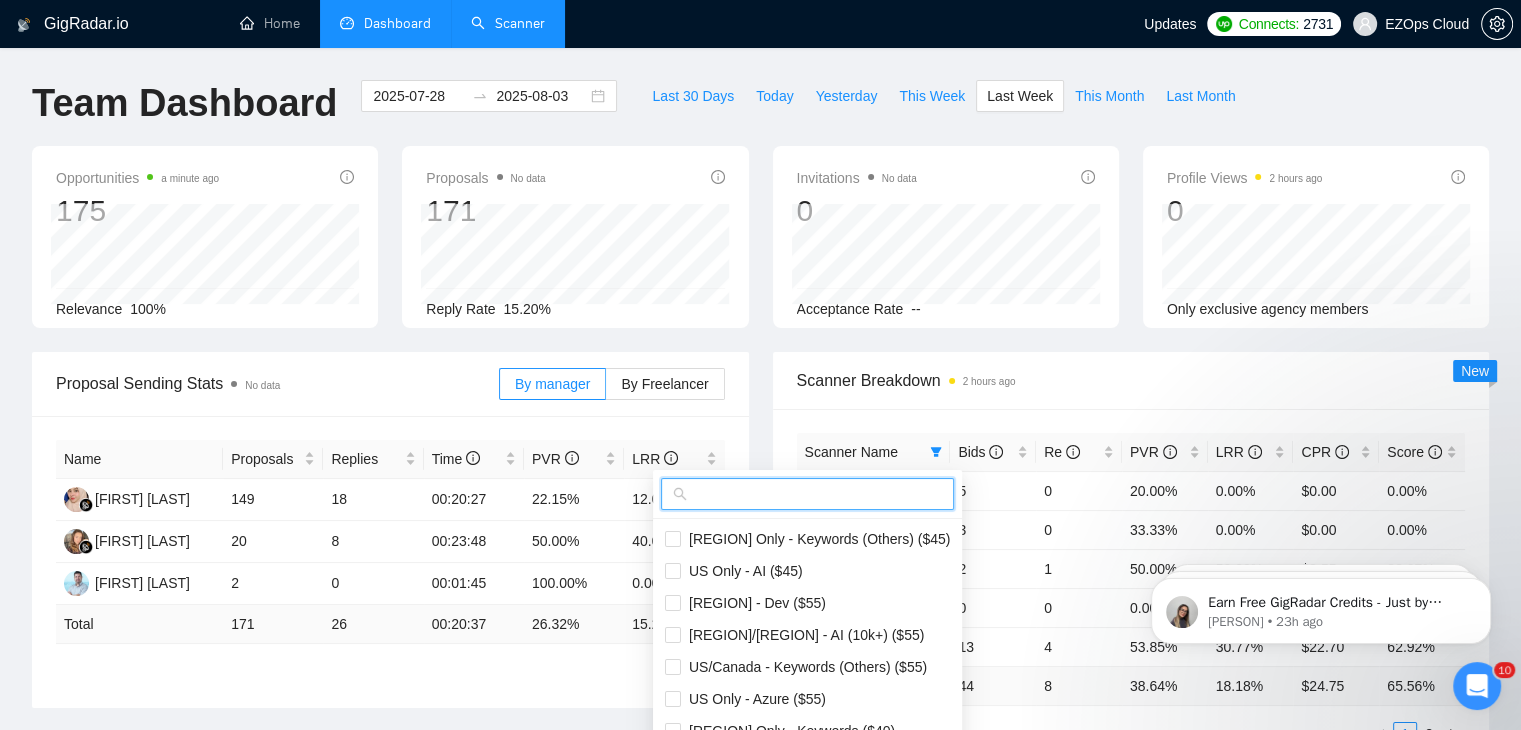 click at bounding box center (816, 494) 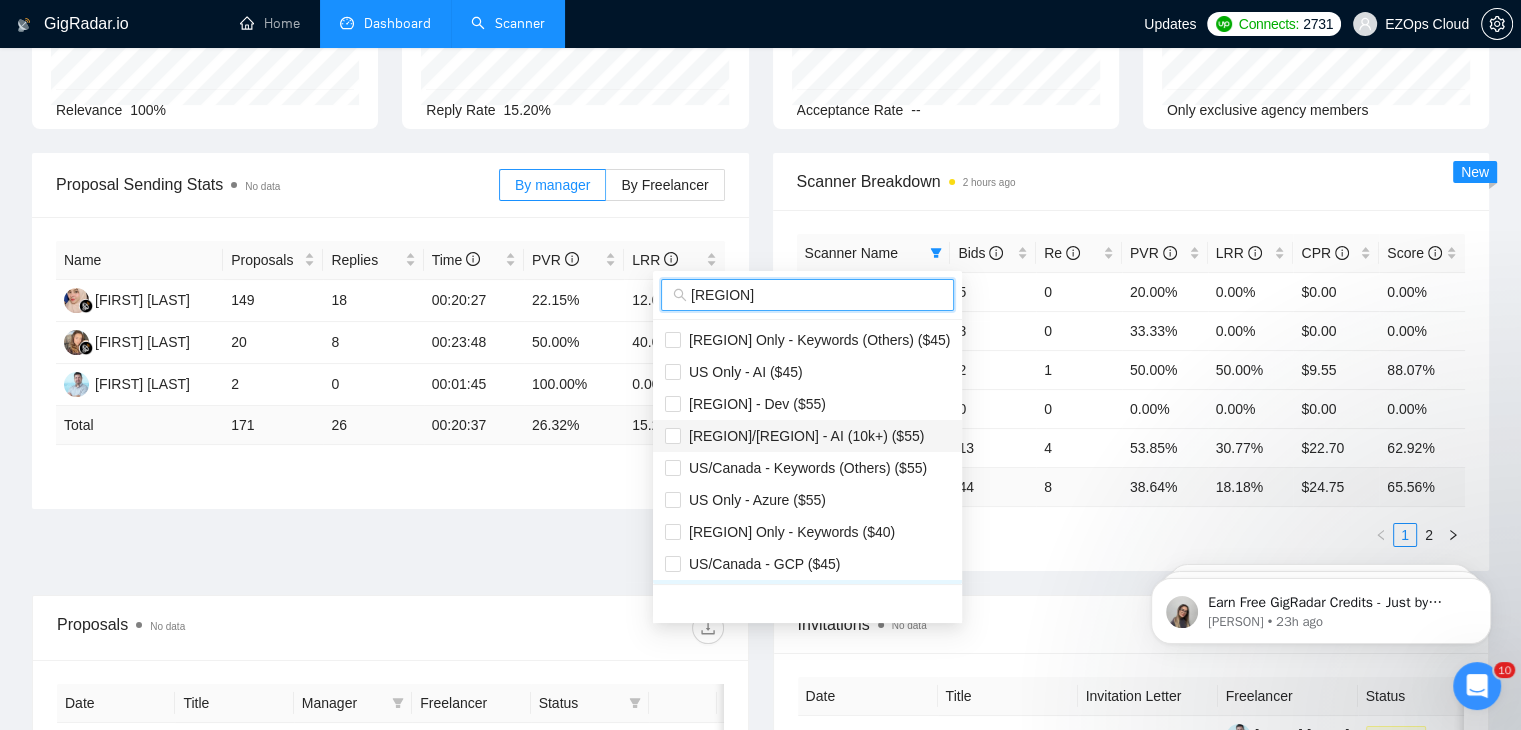 scroll, scrollTop: 200, scrollLeft: 0, axis: vertical 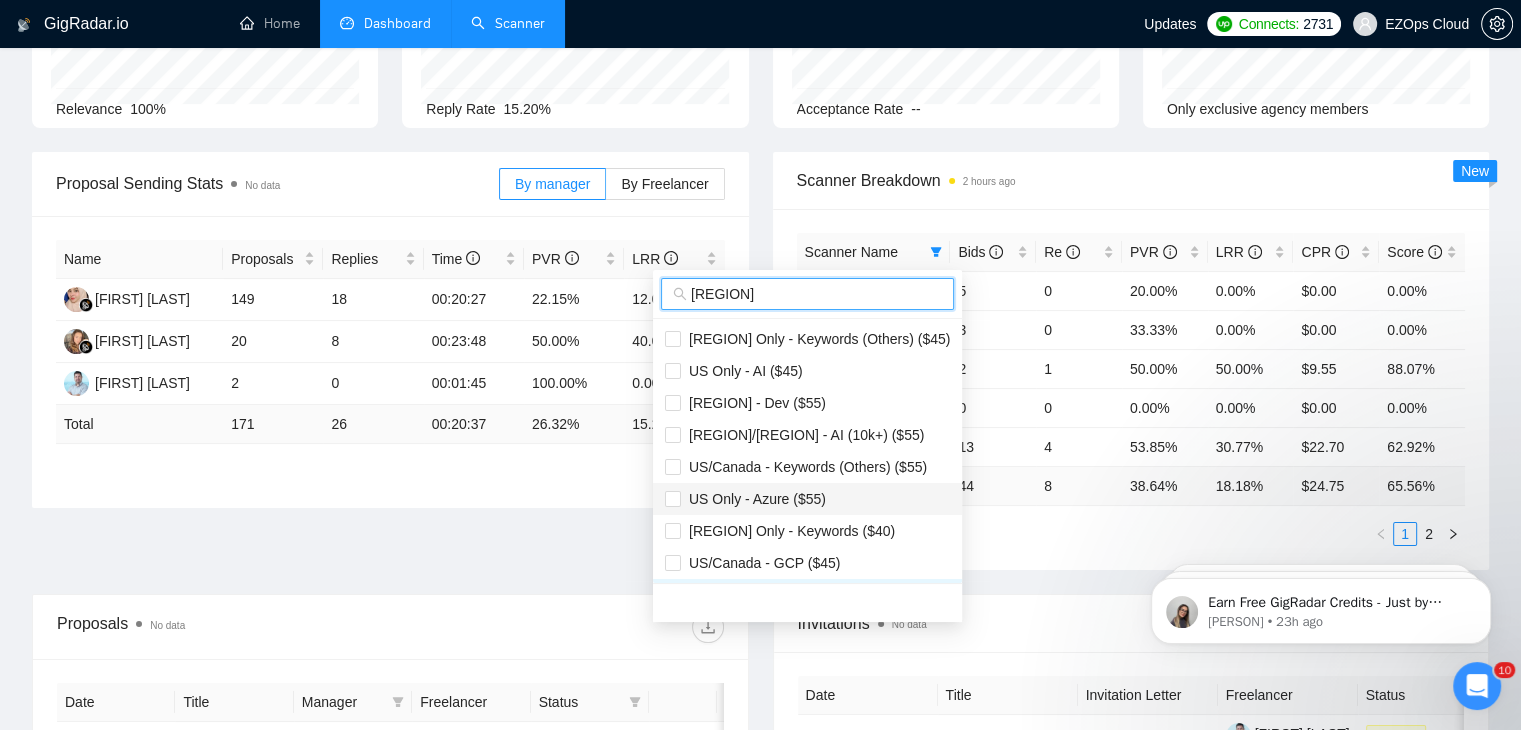 type on "us" 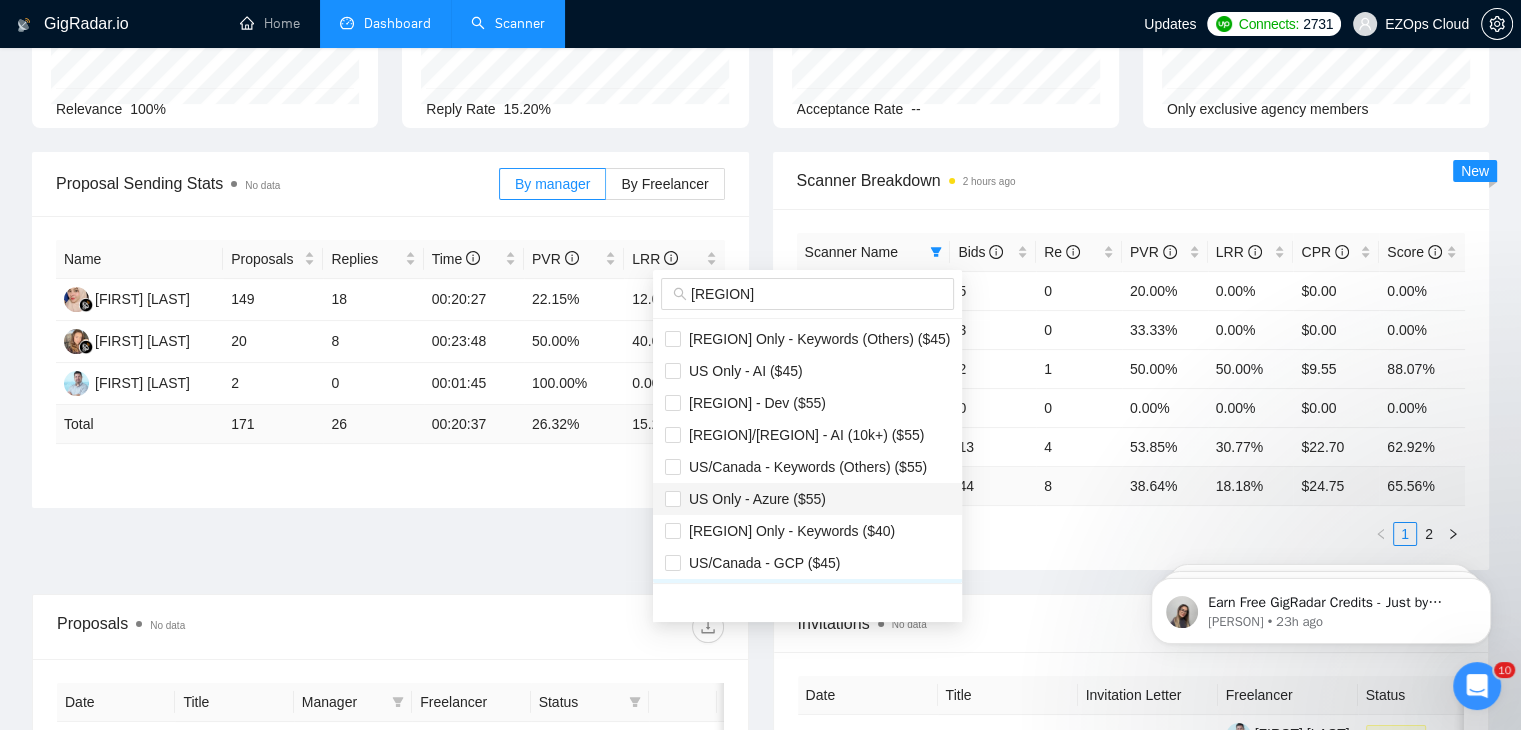 click on "US Only - Azure ($55)" at bounding box center [807, 499] 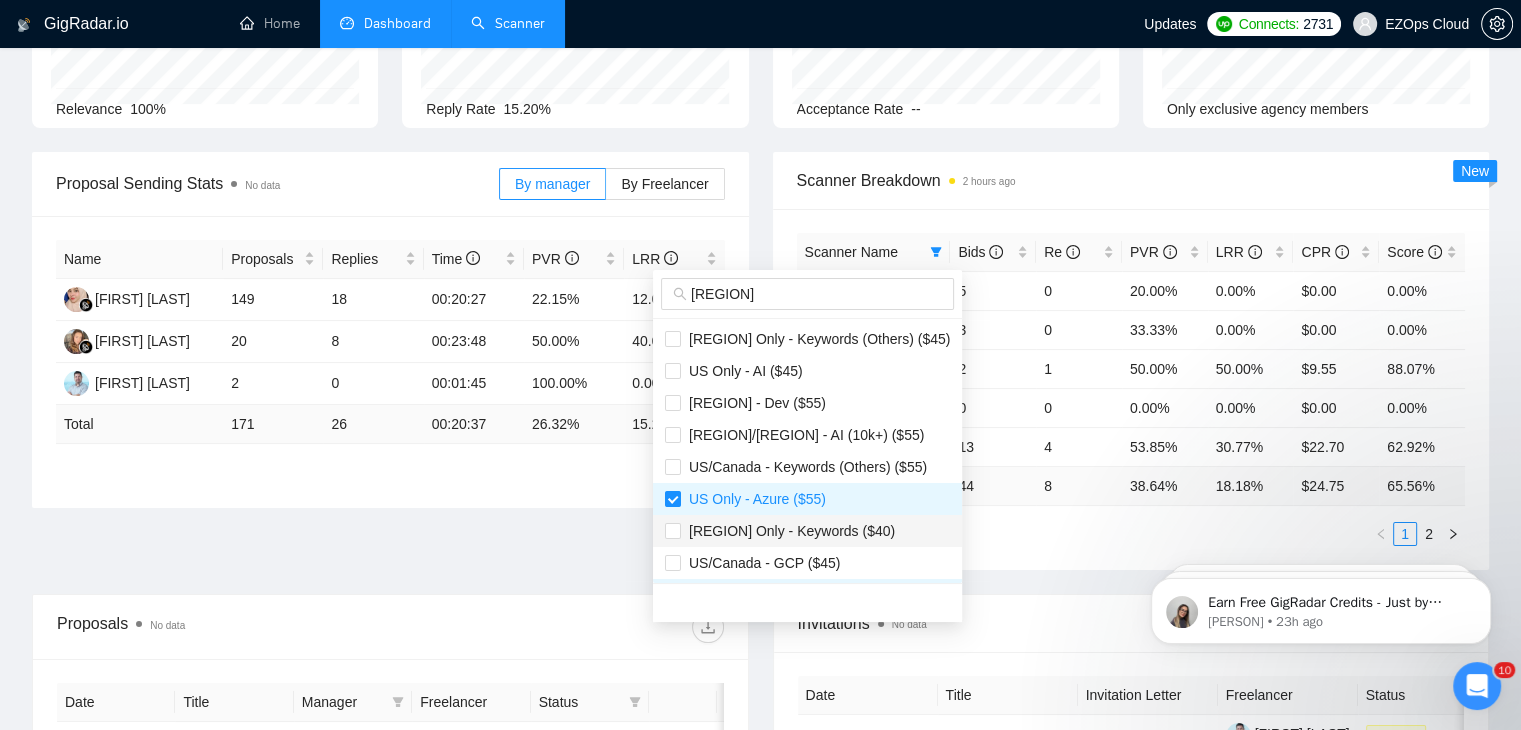 click on "US Only - Keywords ($40)" at bounding box center (807, 531) 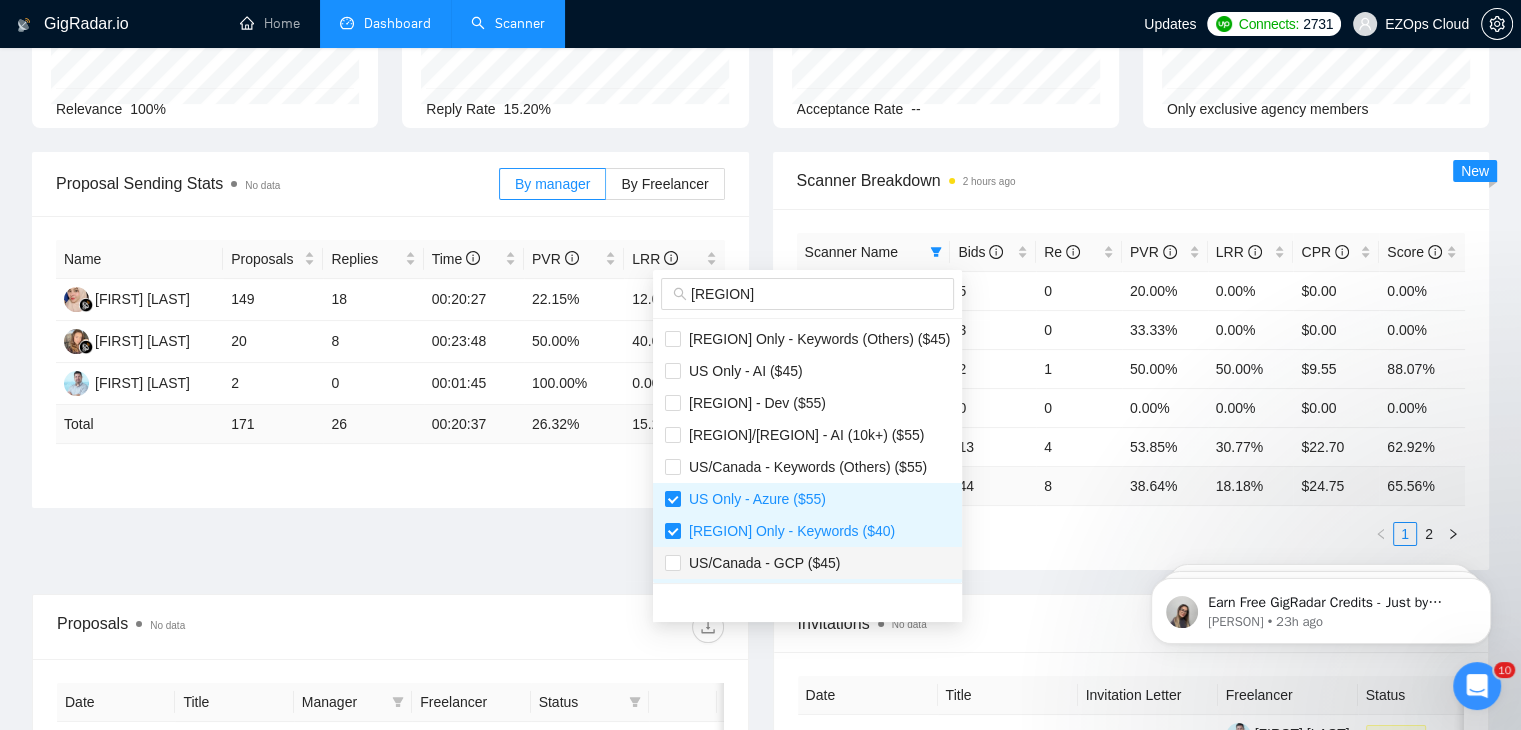 click on "US/Canada - GCP ($45)" at bounding box center [807, 563] 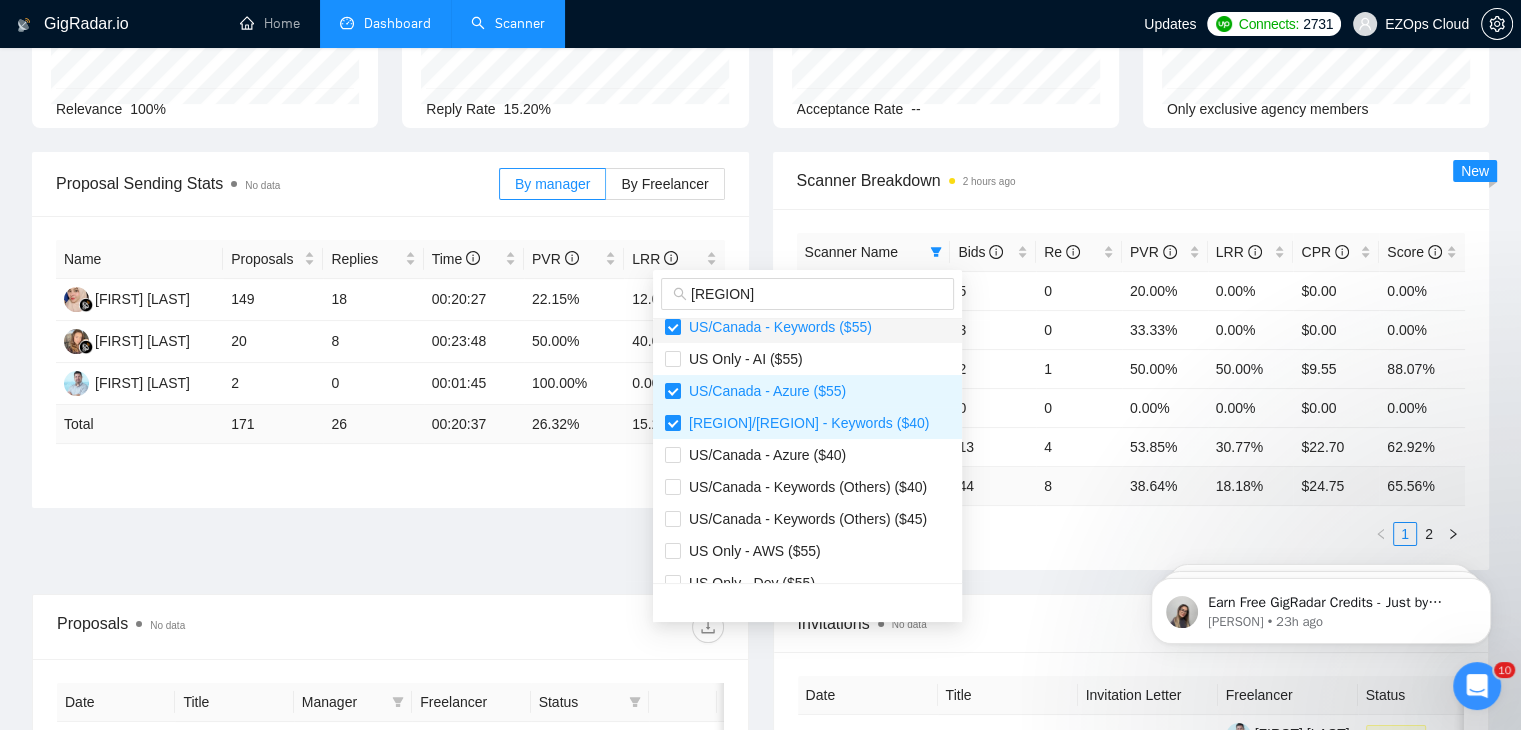 scroll, scrollTop: 300, scrollLeft: 0, axis: vertical 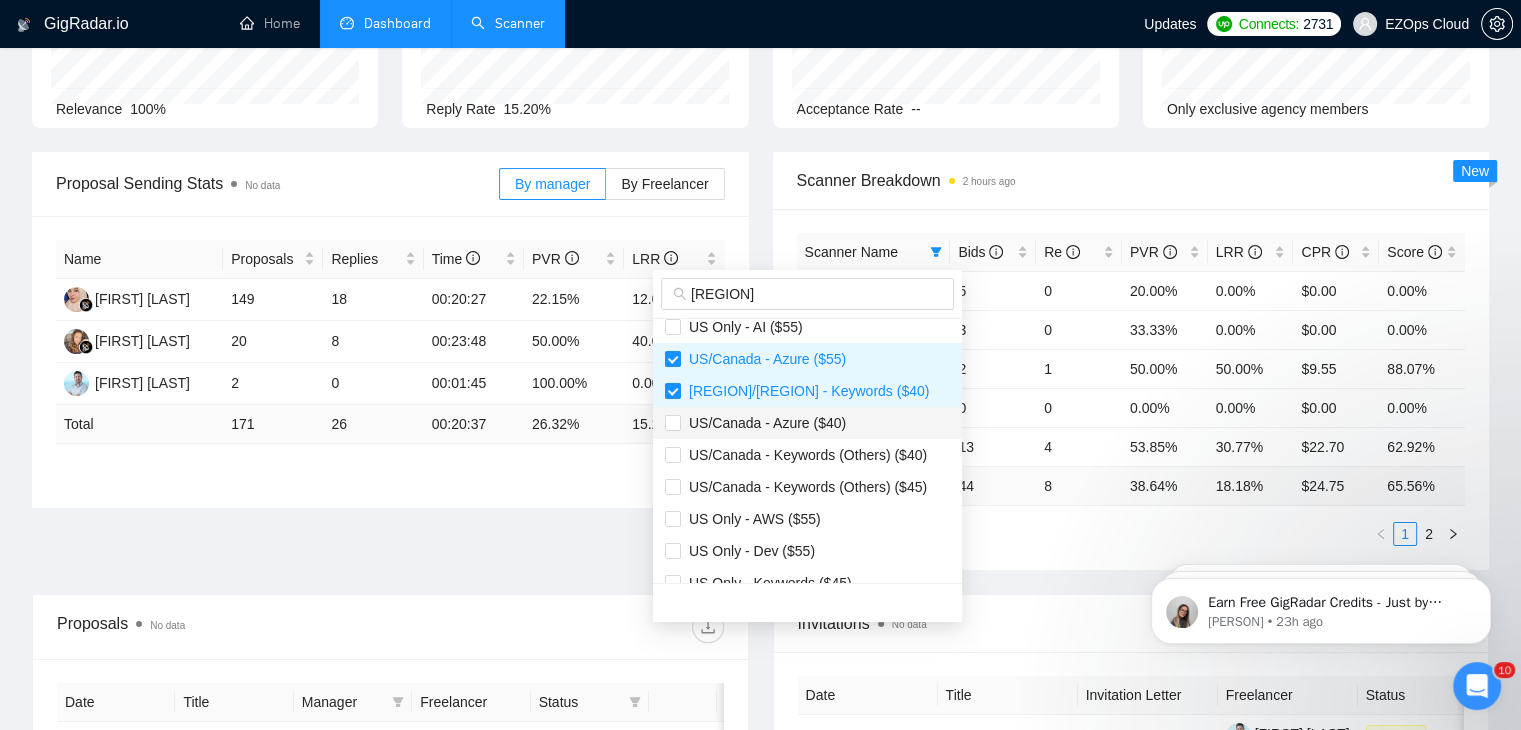 click on "US/Canada - Azure ($40)" at bounding box center (807, 423) 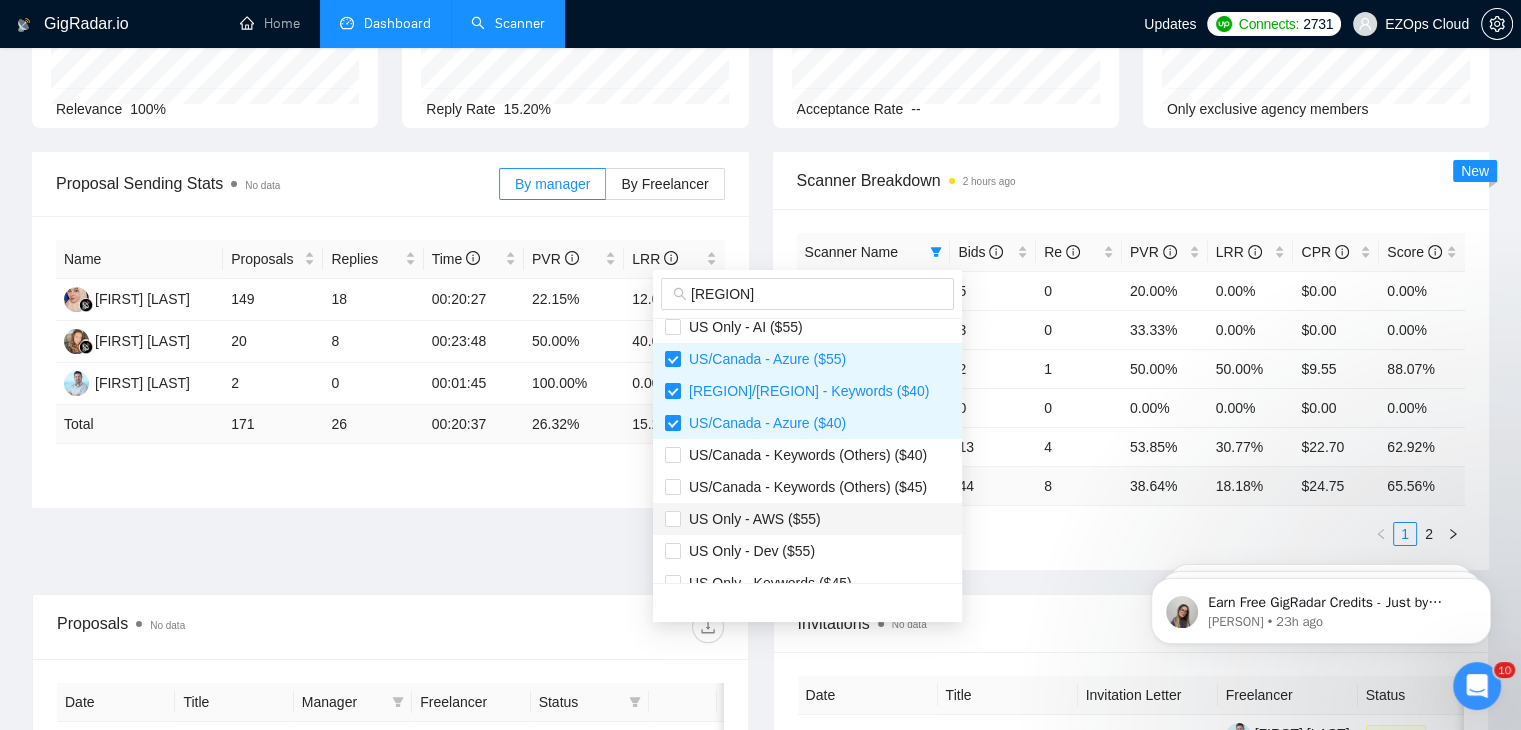 click on "US Only - AWS ($55)" at bounding box center [807, 519] 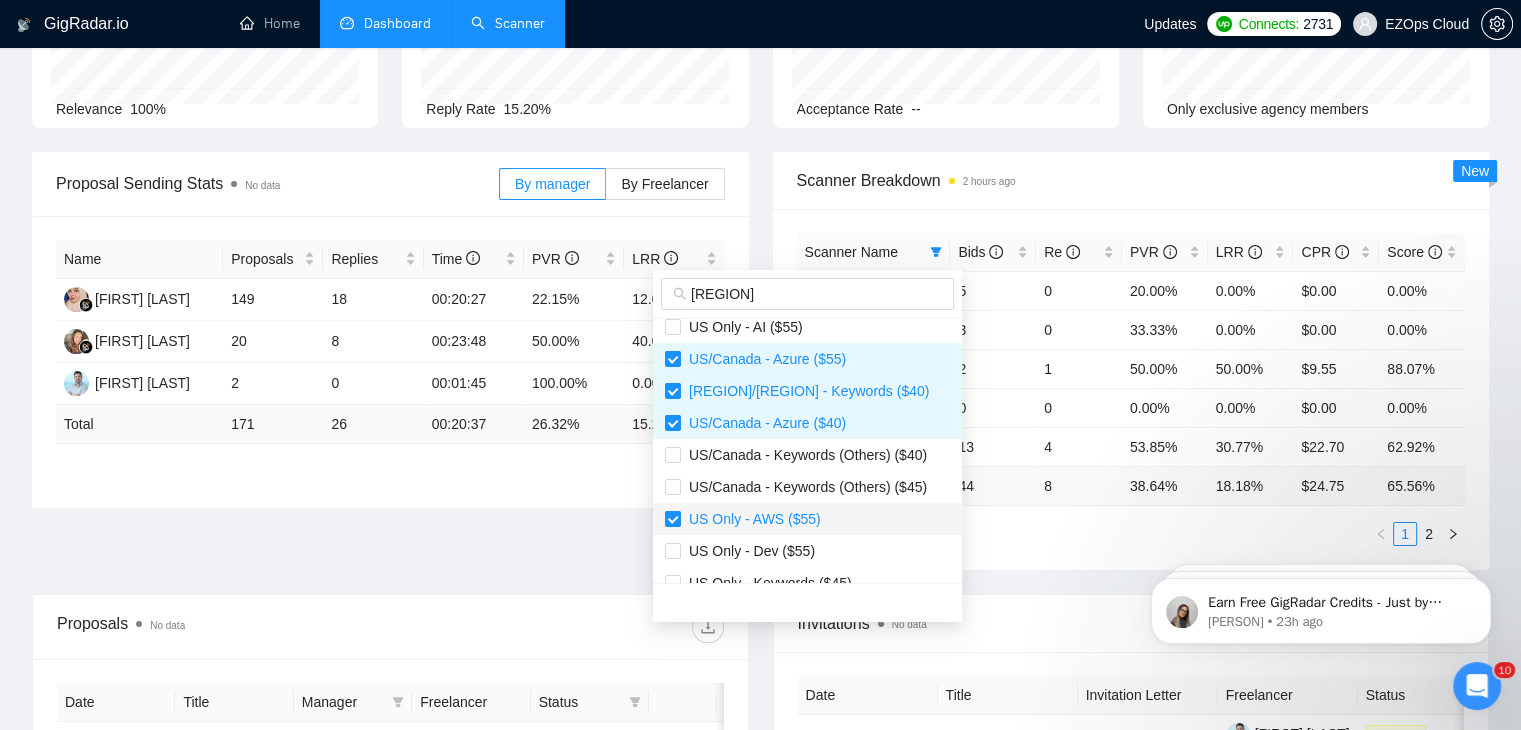 scroll, scrollTop: 400, scrollLeft: 0, axis: vertical 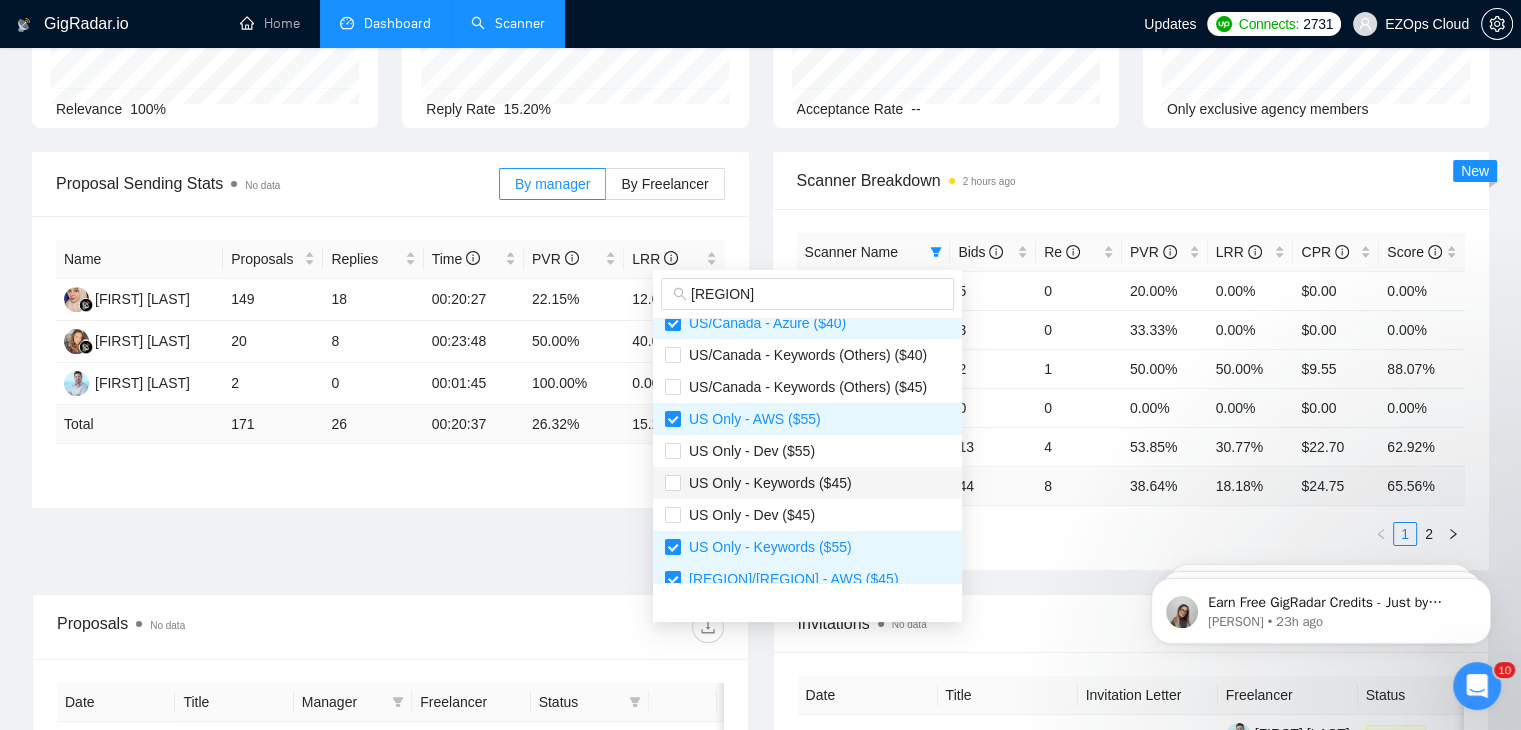 click on "US Only - Keywords ($45)" at bounding box center [766, 483] 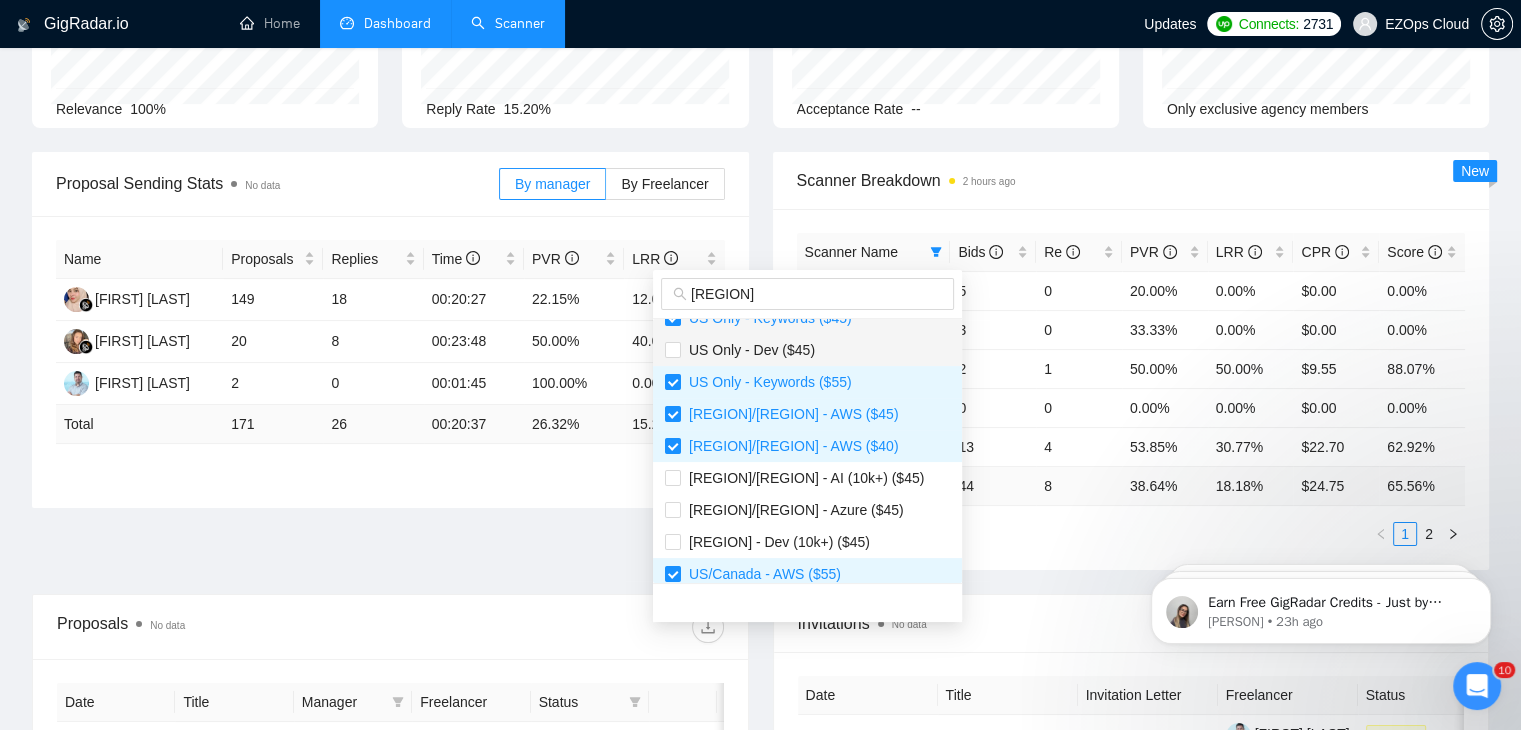 scroll, scrollTop: 600, scrollLeft: 0, axis: vertical 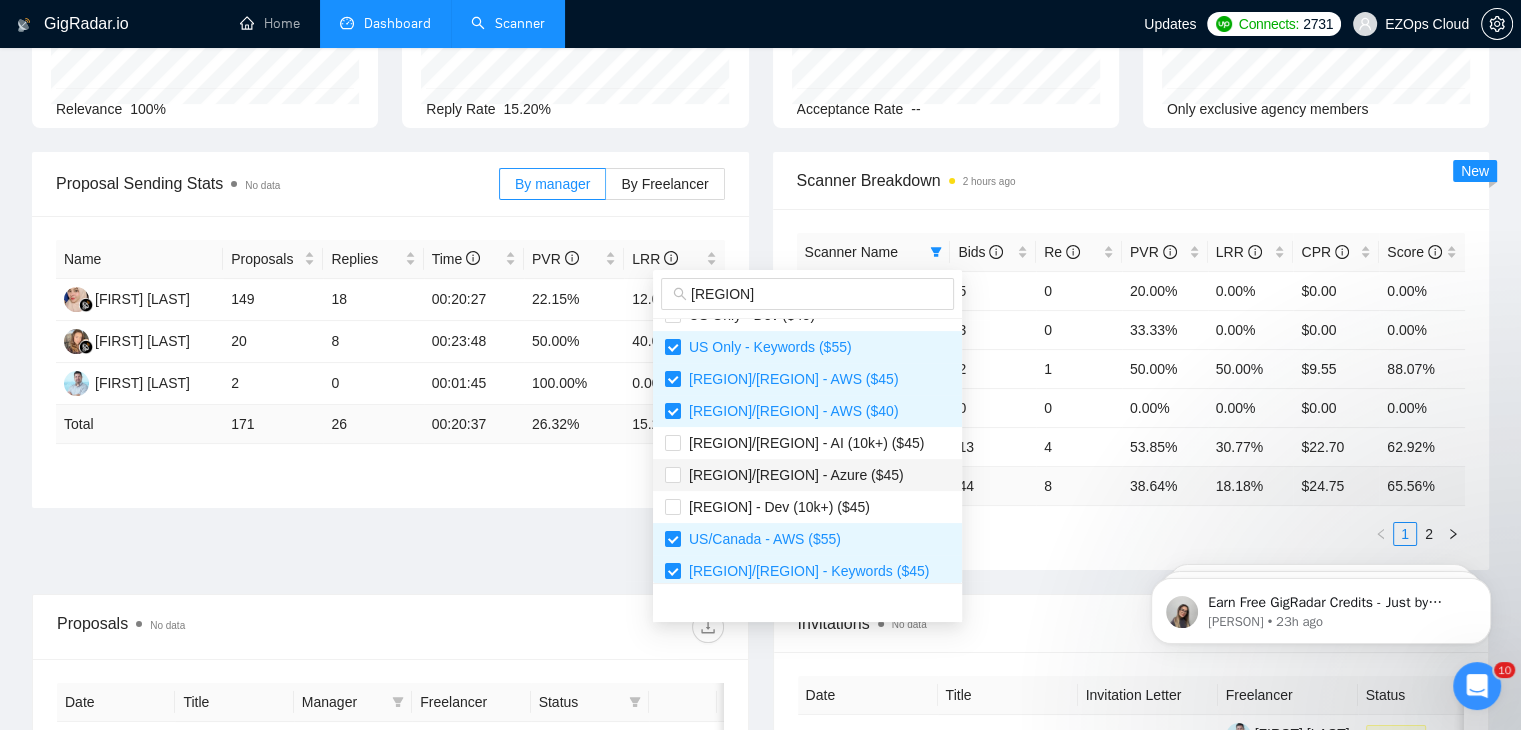 click on "US/Canada - Azure ($45)" at bounding box center (792, 475) 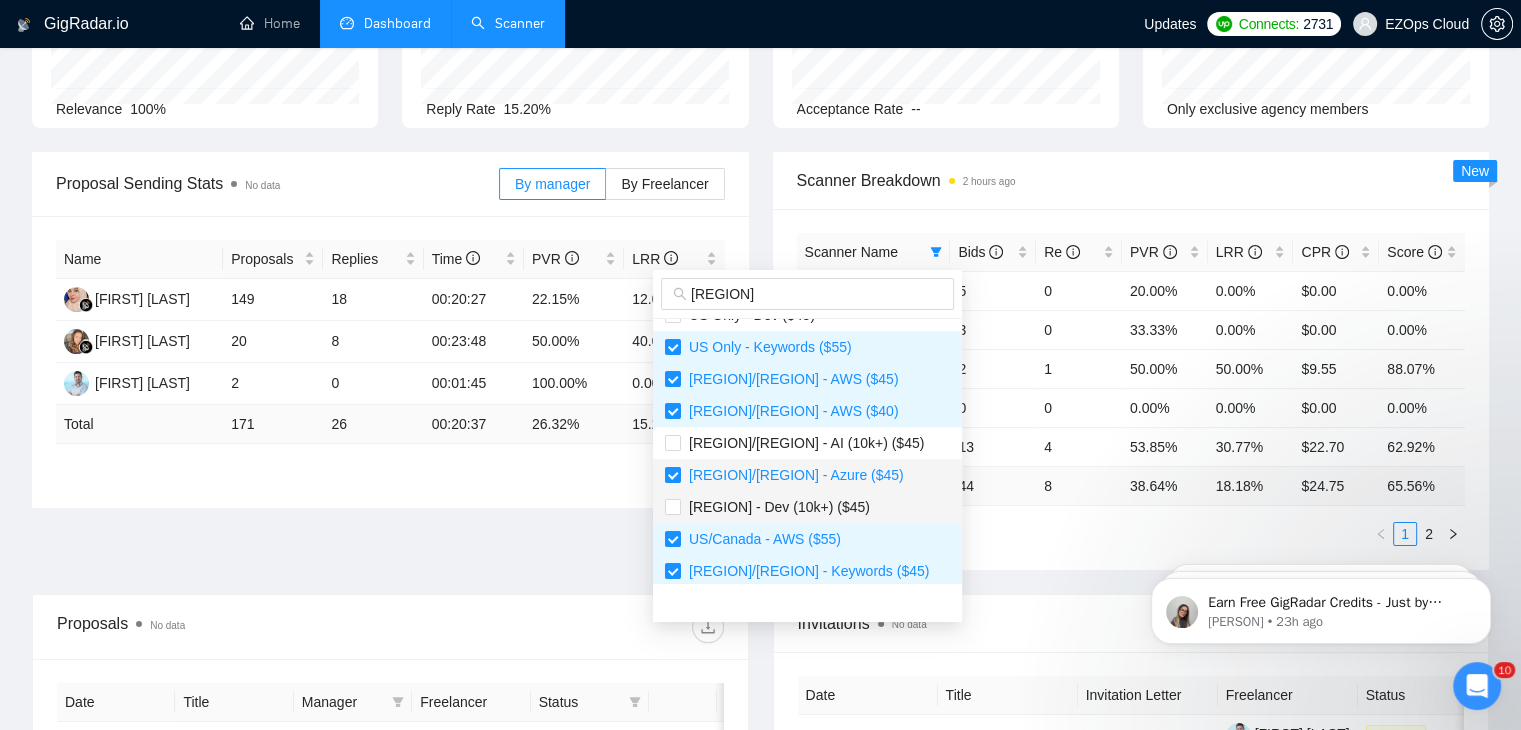 scroll, scrollTop: 672, scrollLeft: 0, axis: vertical 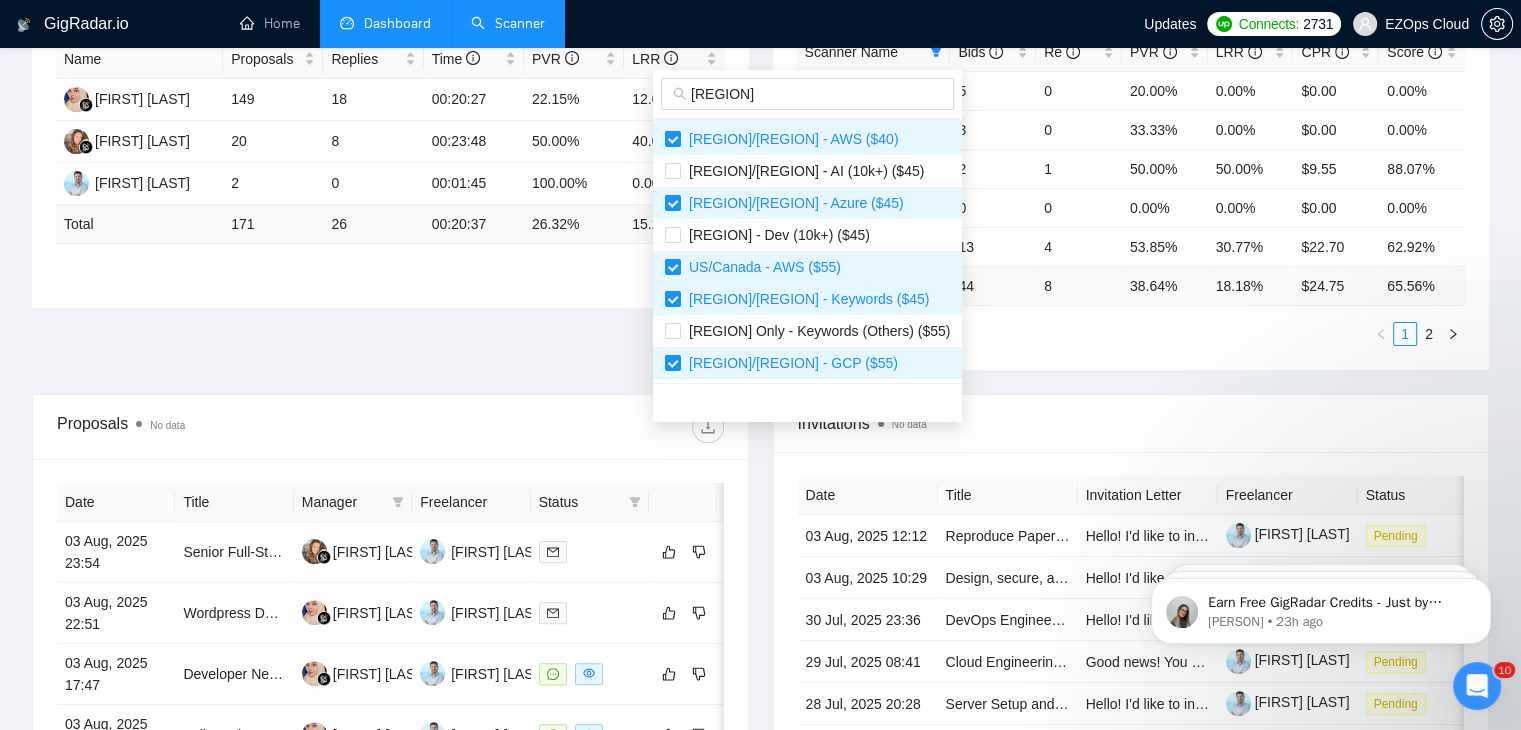 type 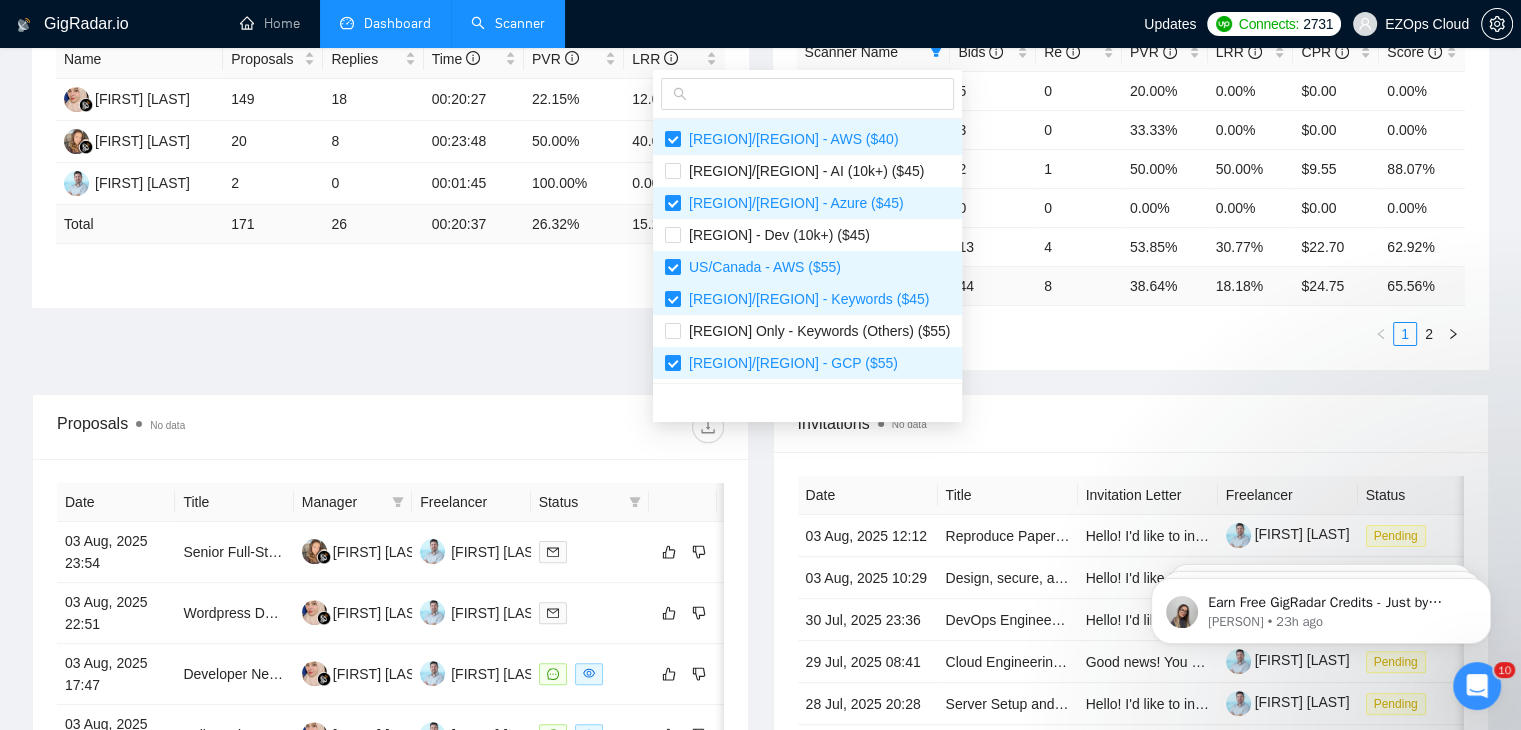 click on "Invitations No data" at bounding box center [1131, 423] 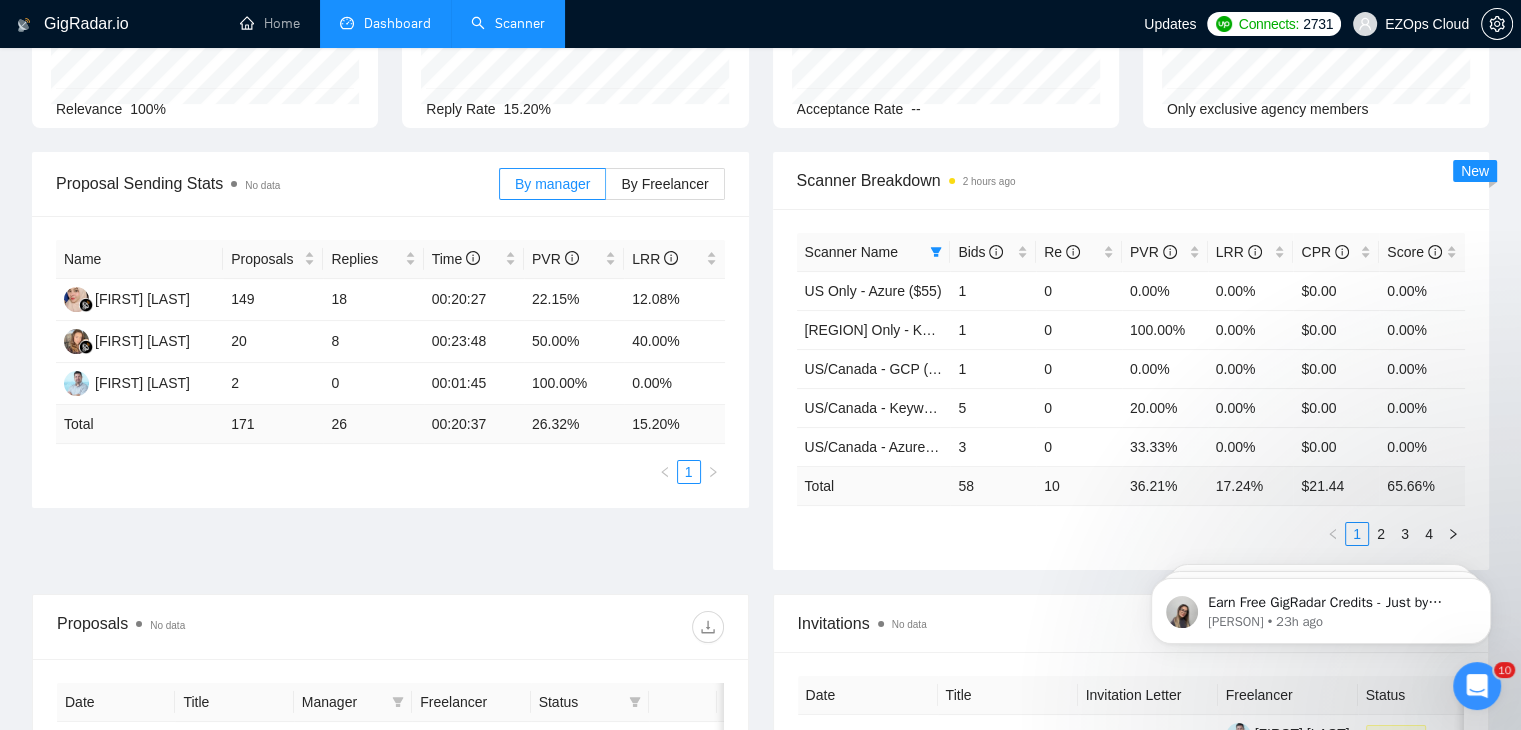 scroll, scrollTop: 100, scrollLeft: 0, axis: vertical 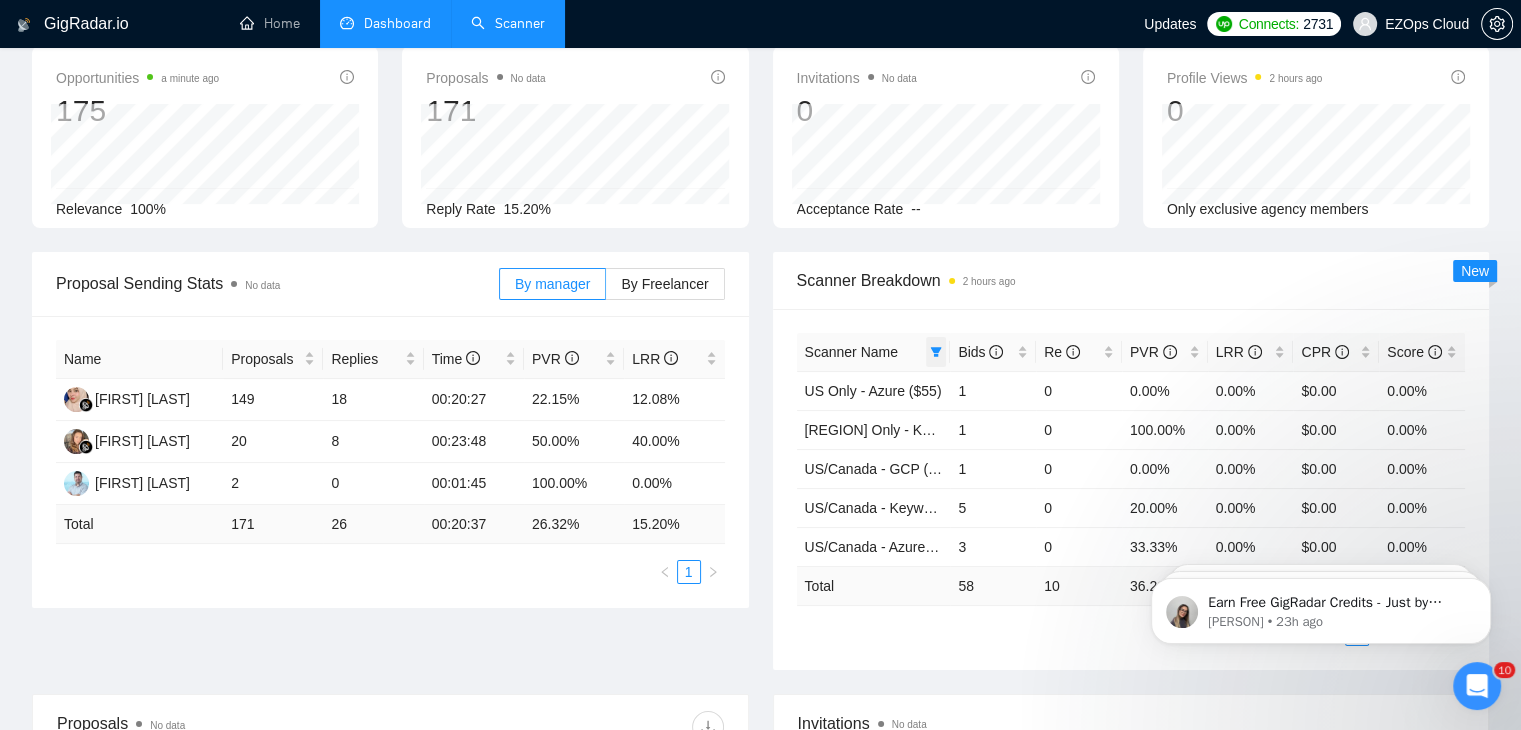 click 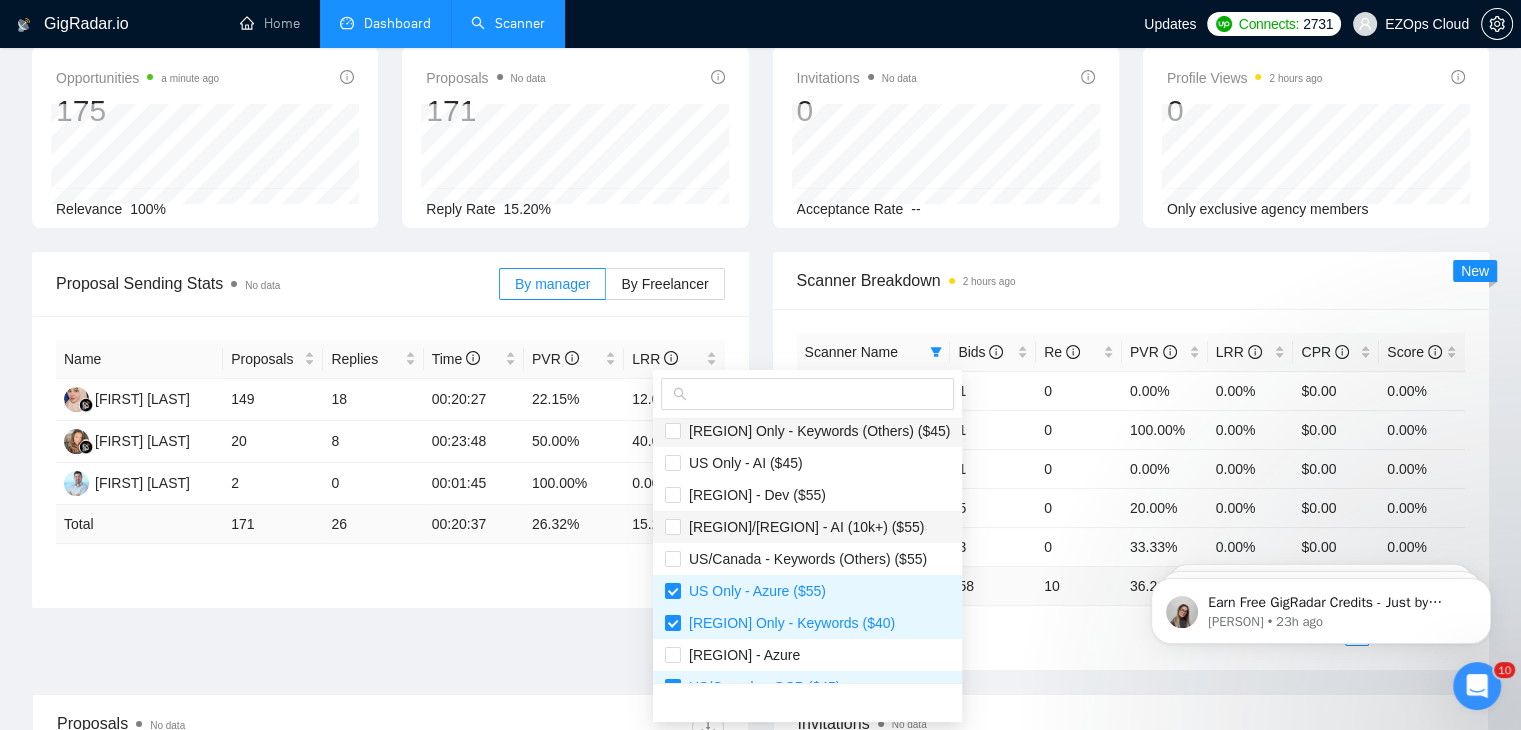 scroll, scrollTop: 0, scrollLeft: 0, axis: both 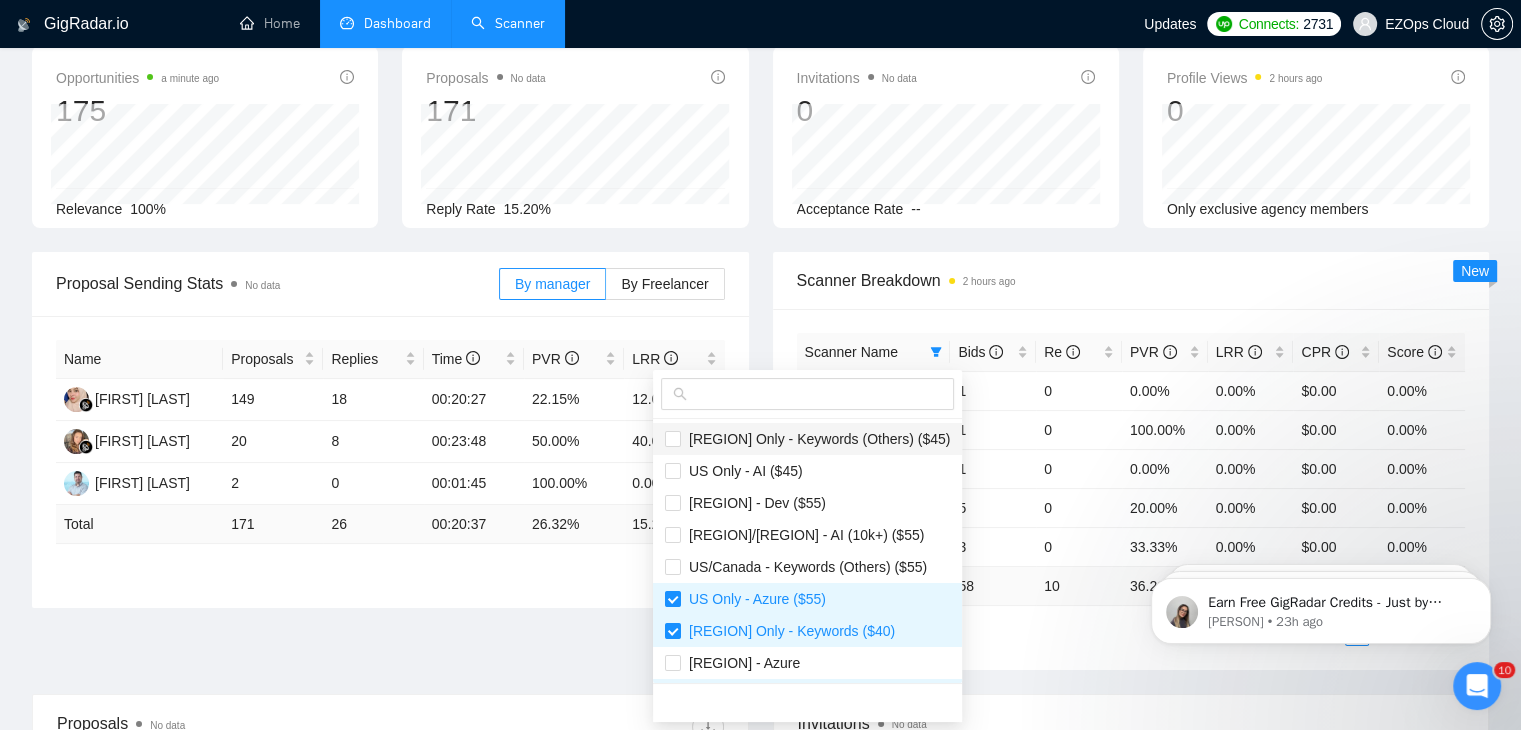 click on "US Only - Keywords (Others) ($45)" at bounding box center [815, 439] 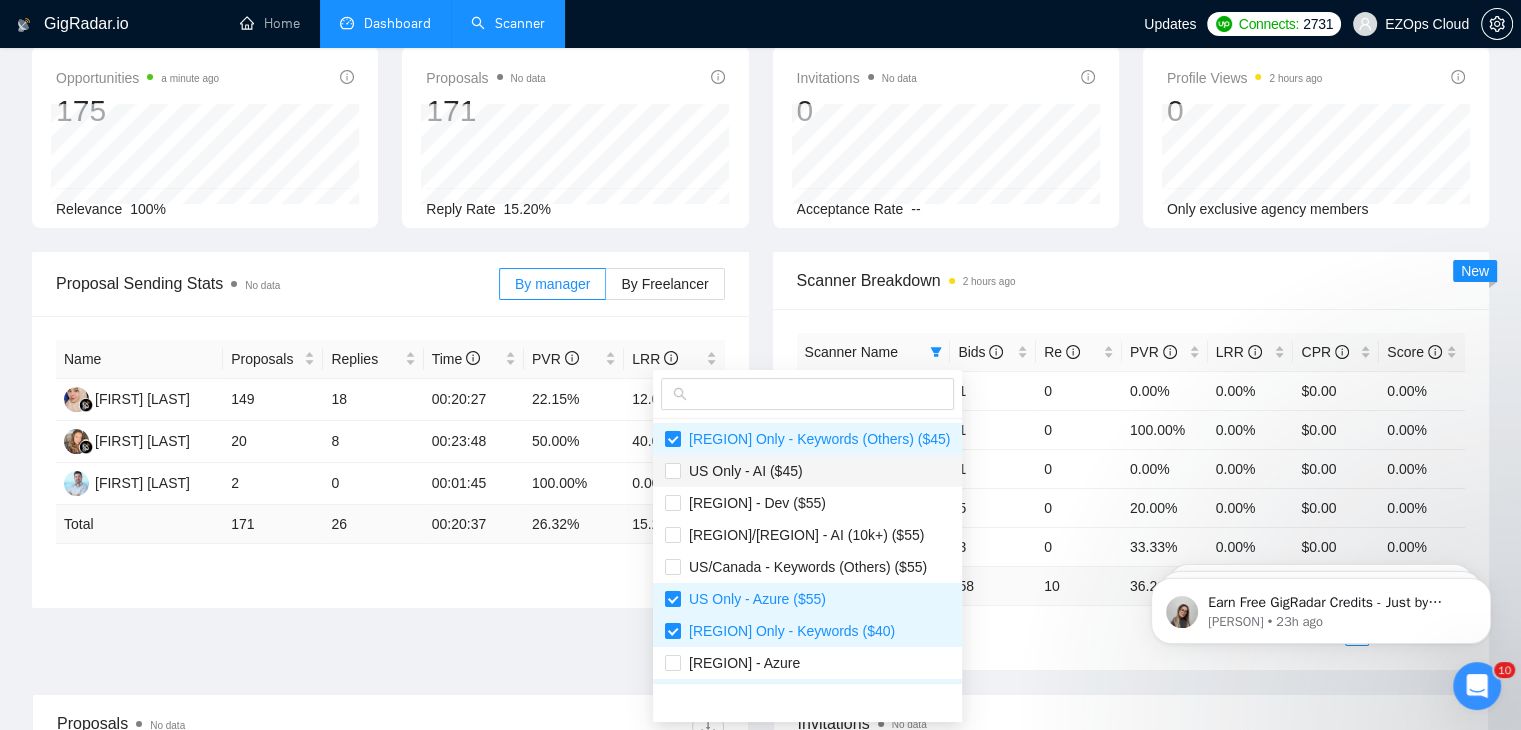 click on "US Only - AI ($45)" at bounding box center (807, 471) 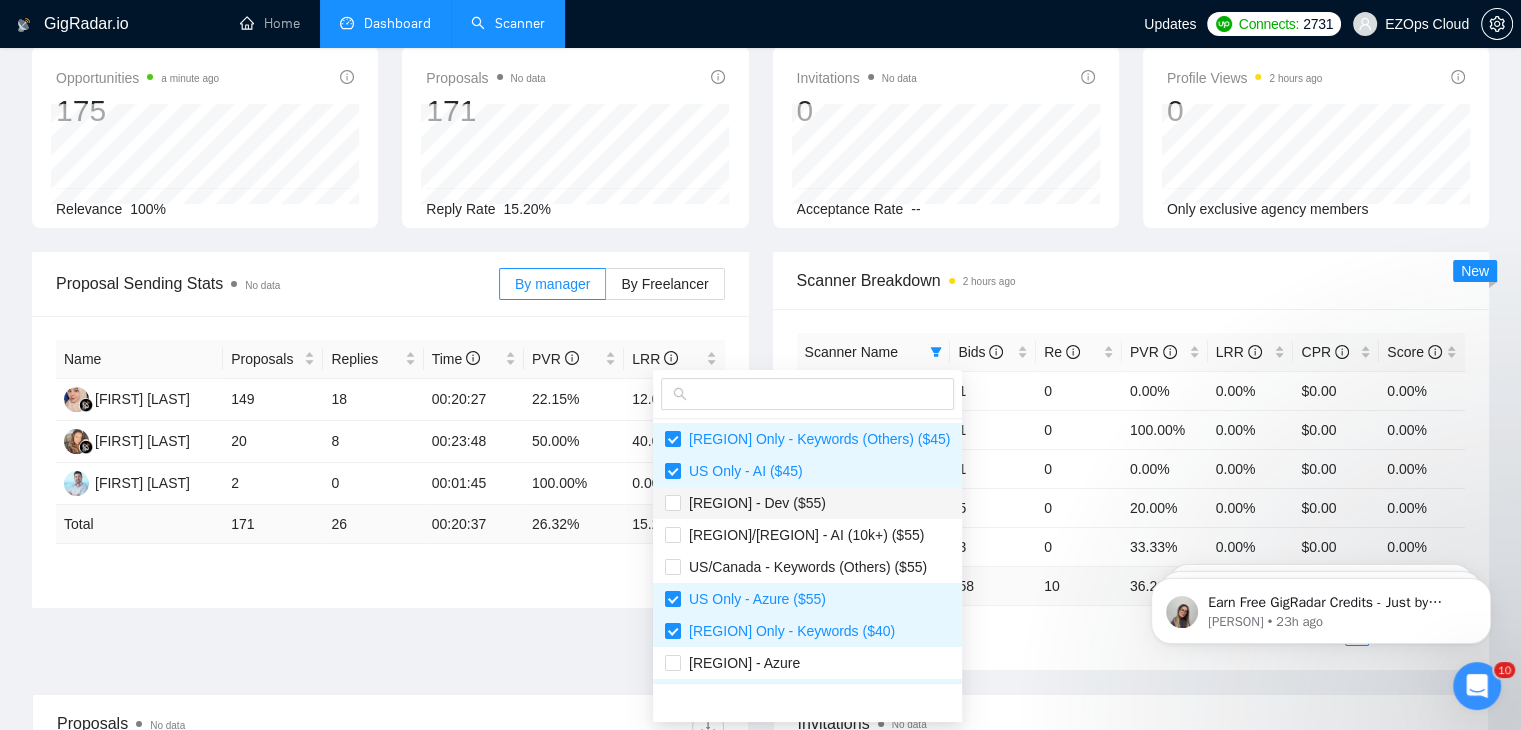 click on "[REGION] - Dev ($55)" at bounding box center (807, 503) 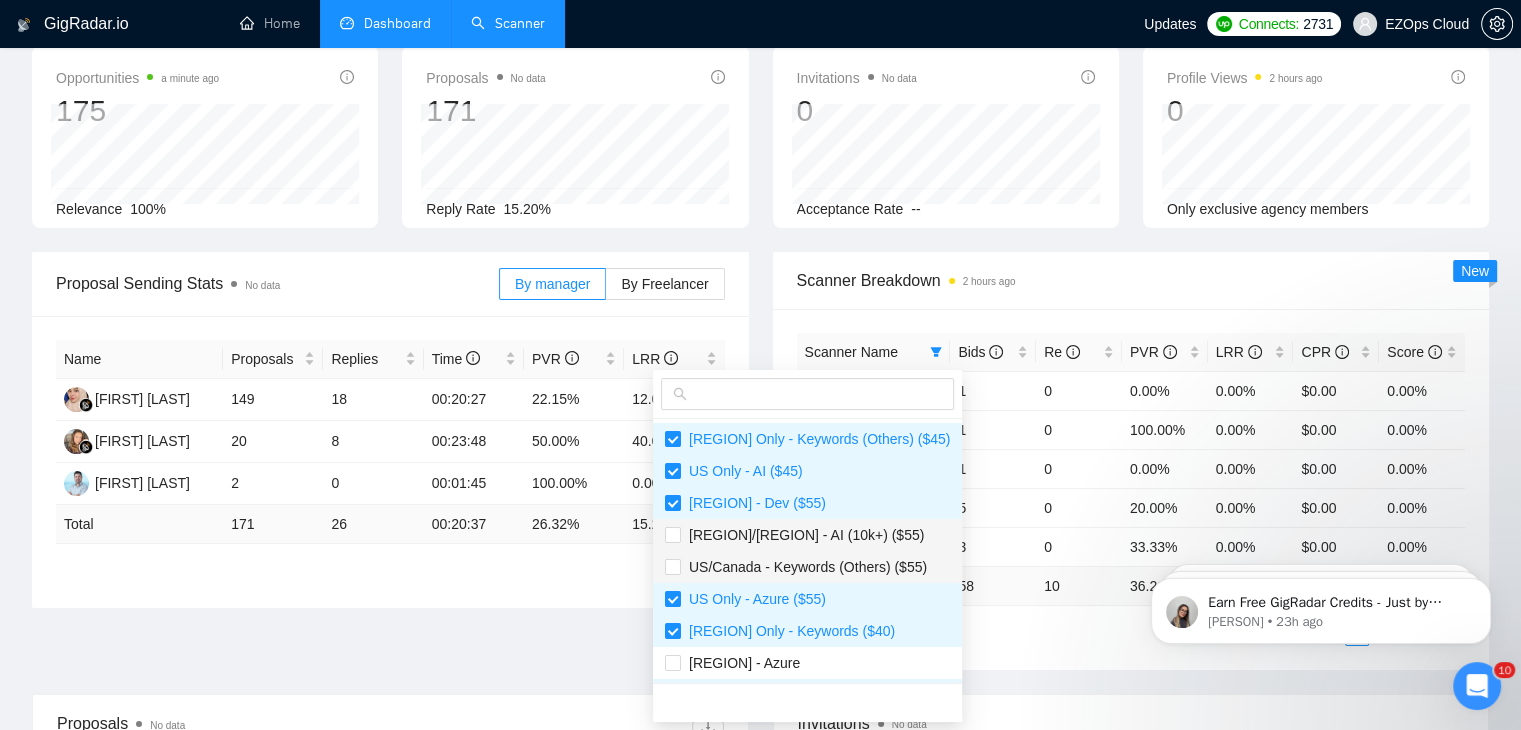 click on "[REGION] - AI (10k+) ($55)" at bounding box center (807, 535) 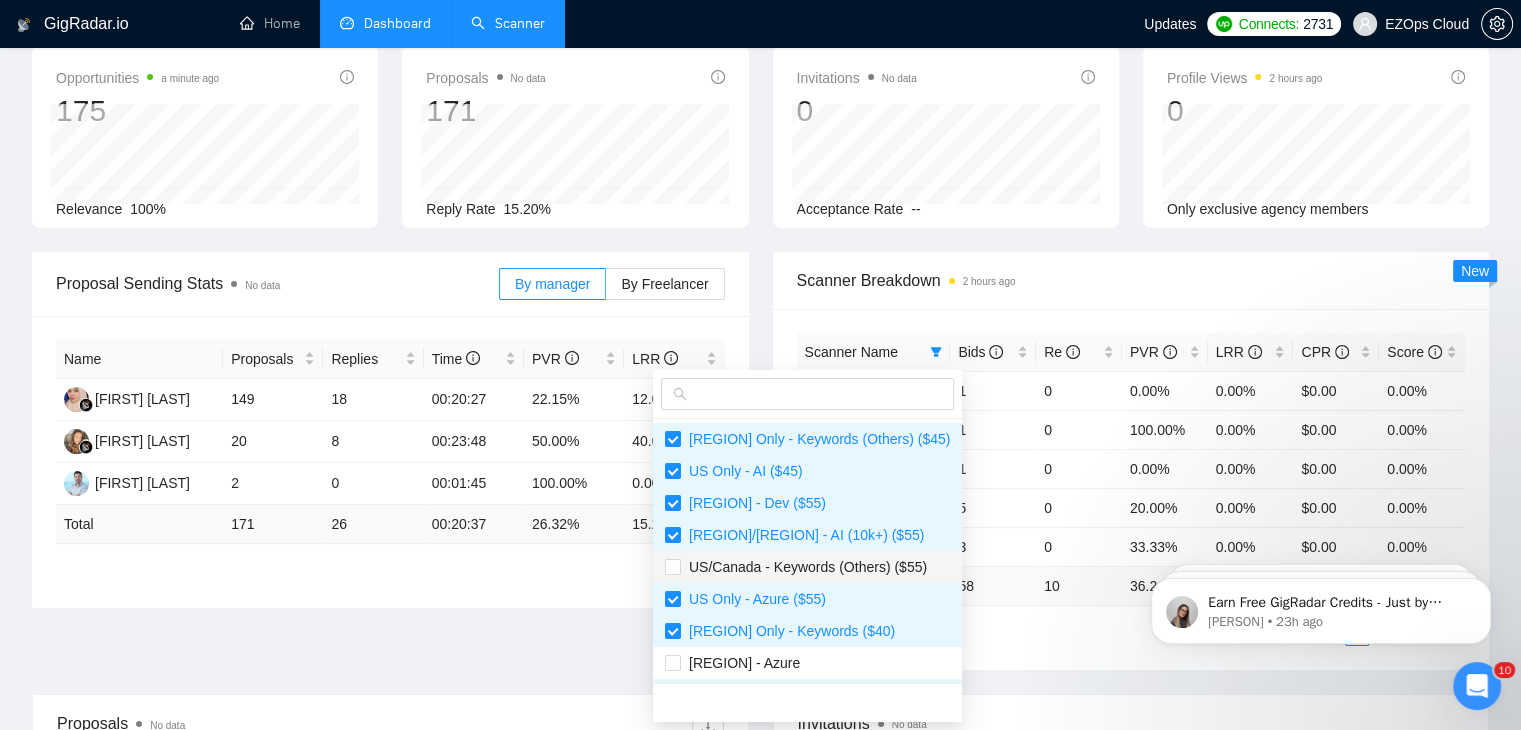 click on "US/Canada - Keywords (Others) ($55)" at bounding box center (804, 567) 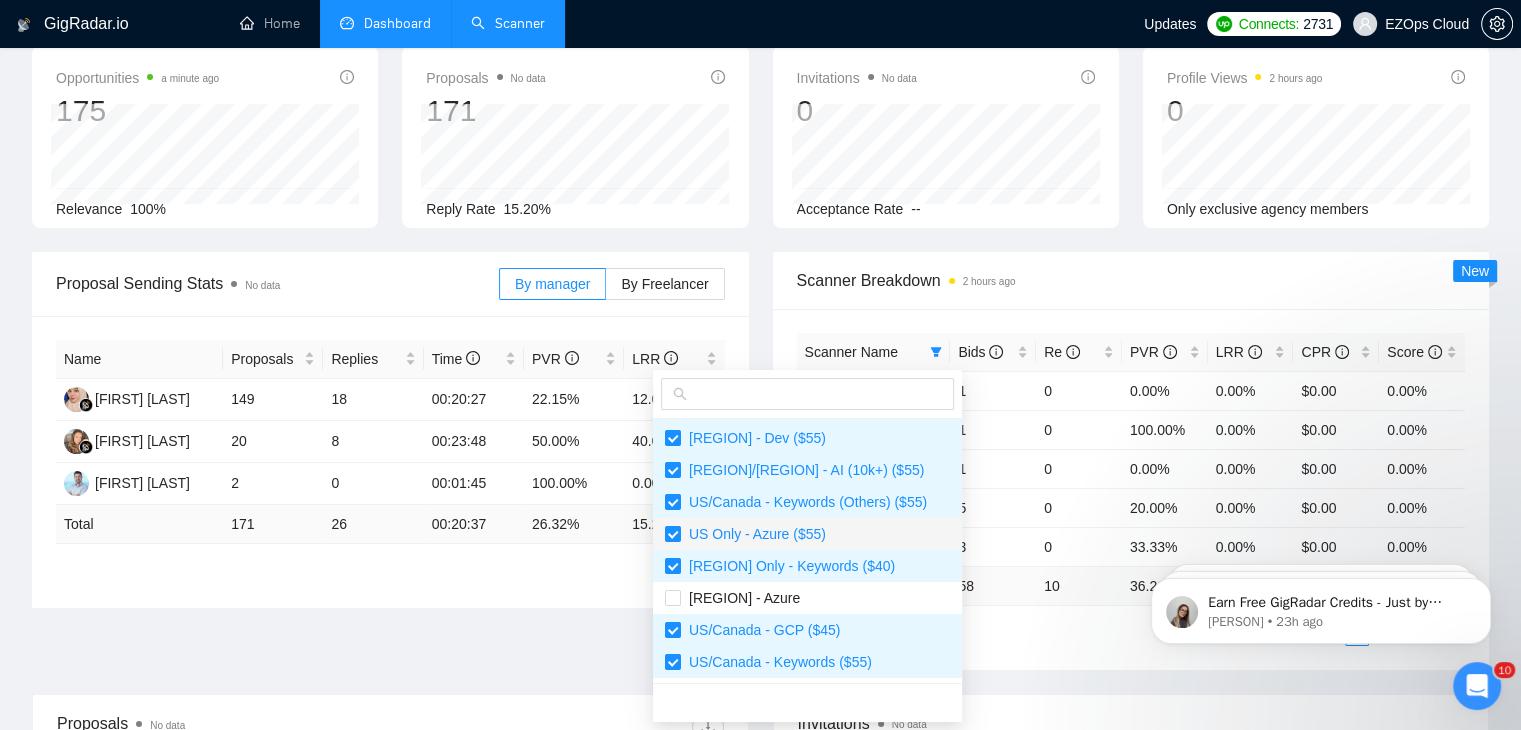 scroll, scrollTop: 100, scrollLeft: 0, axis: vertical 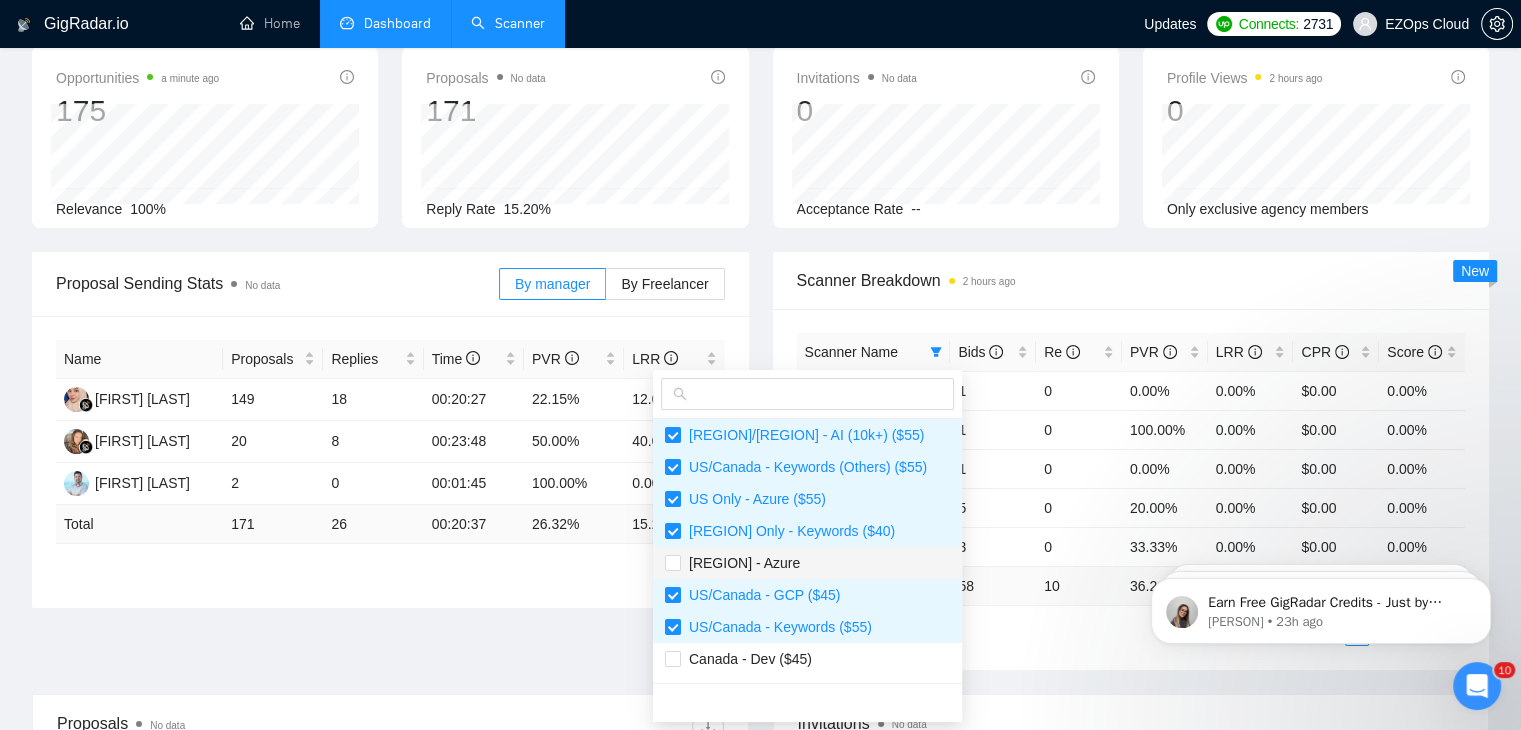 click on "Europe - Azure" at bounding box center (807, 563) 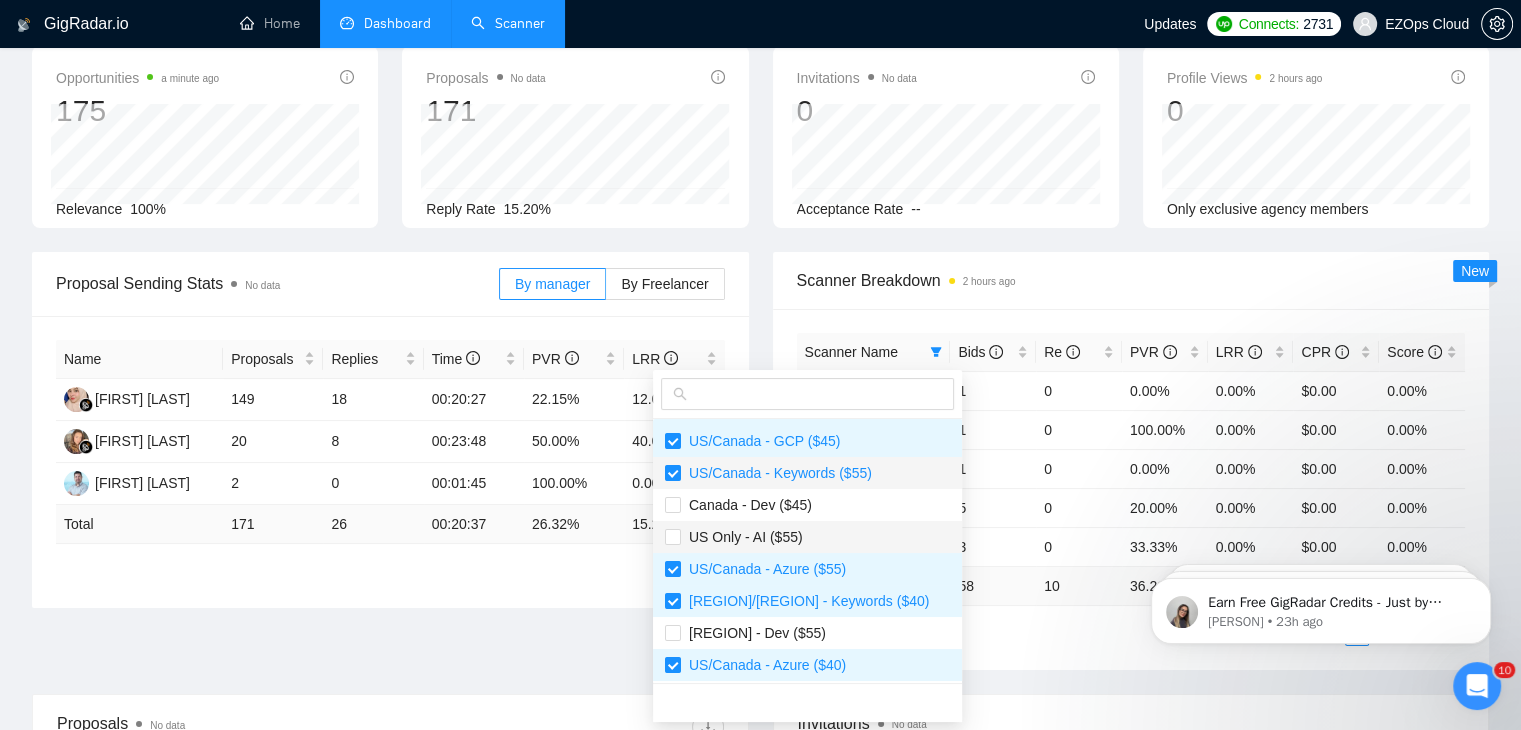 scroll, scrollTop: 300, scrollLeft: 0, axis: vertical 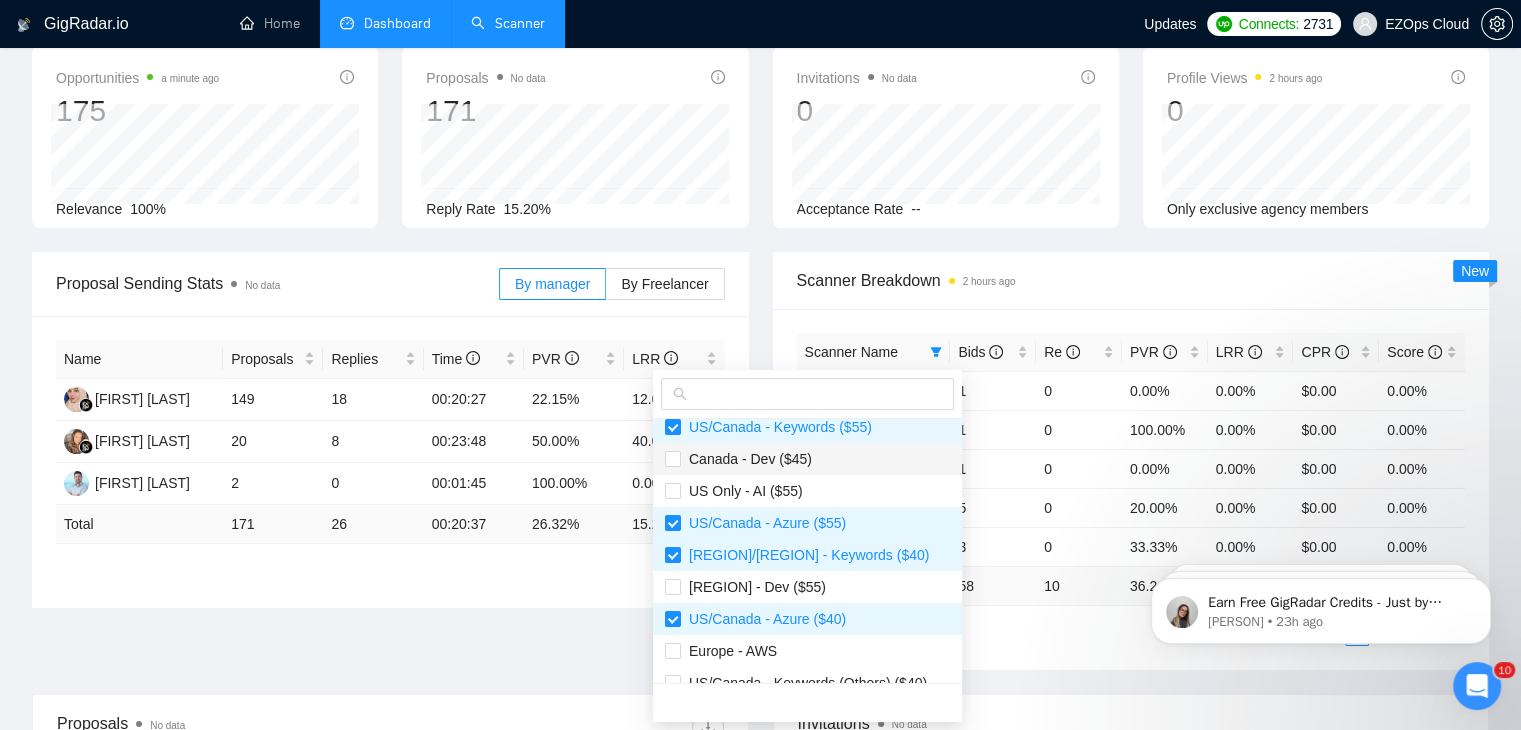 click on "Canada - Dev ($45)" at bounding box center [746, 459] 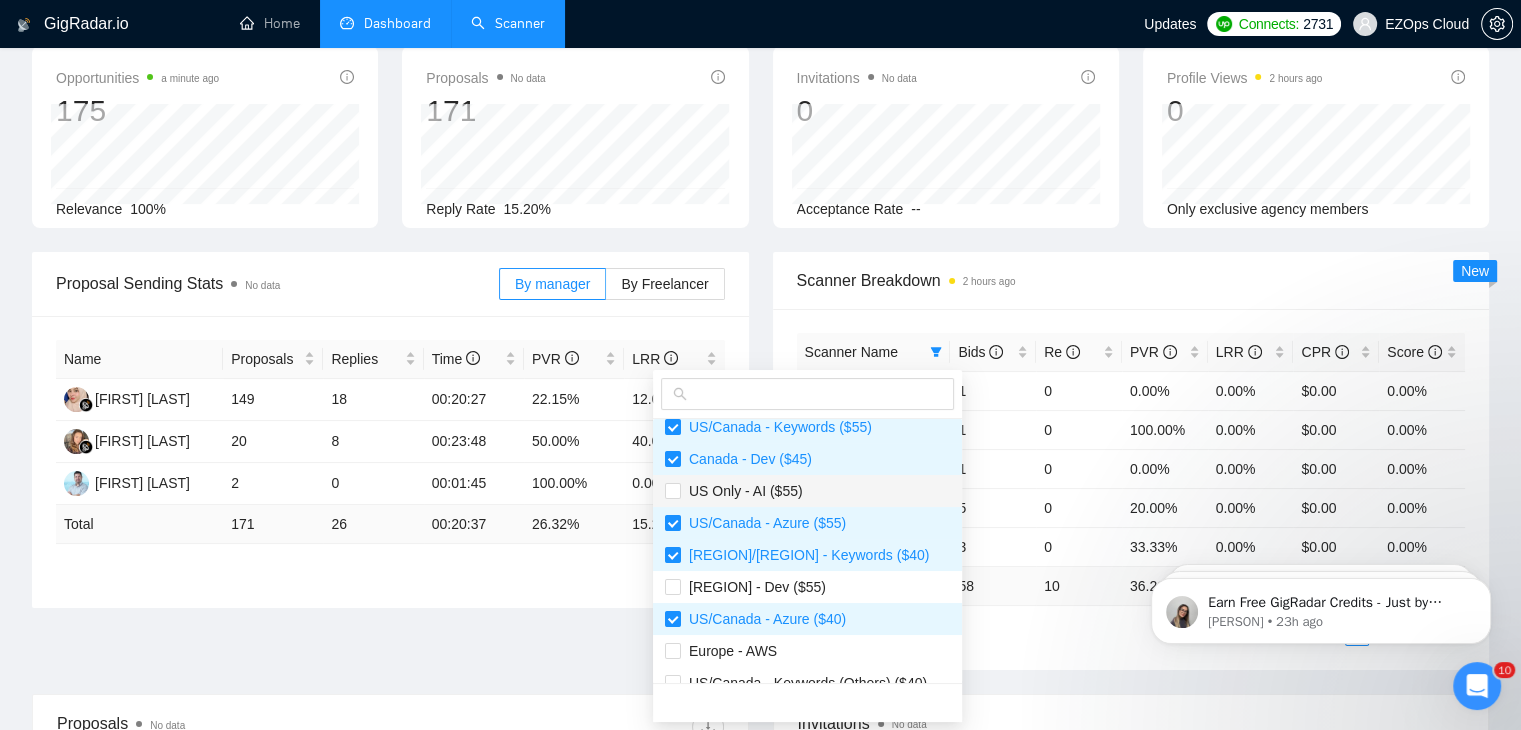 click on "US Only - AI ($55)" at bounding box center (807, 491) 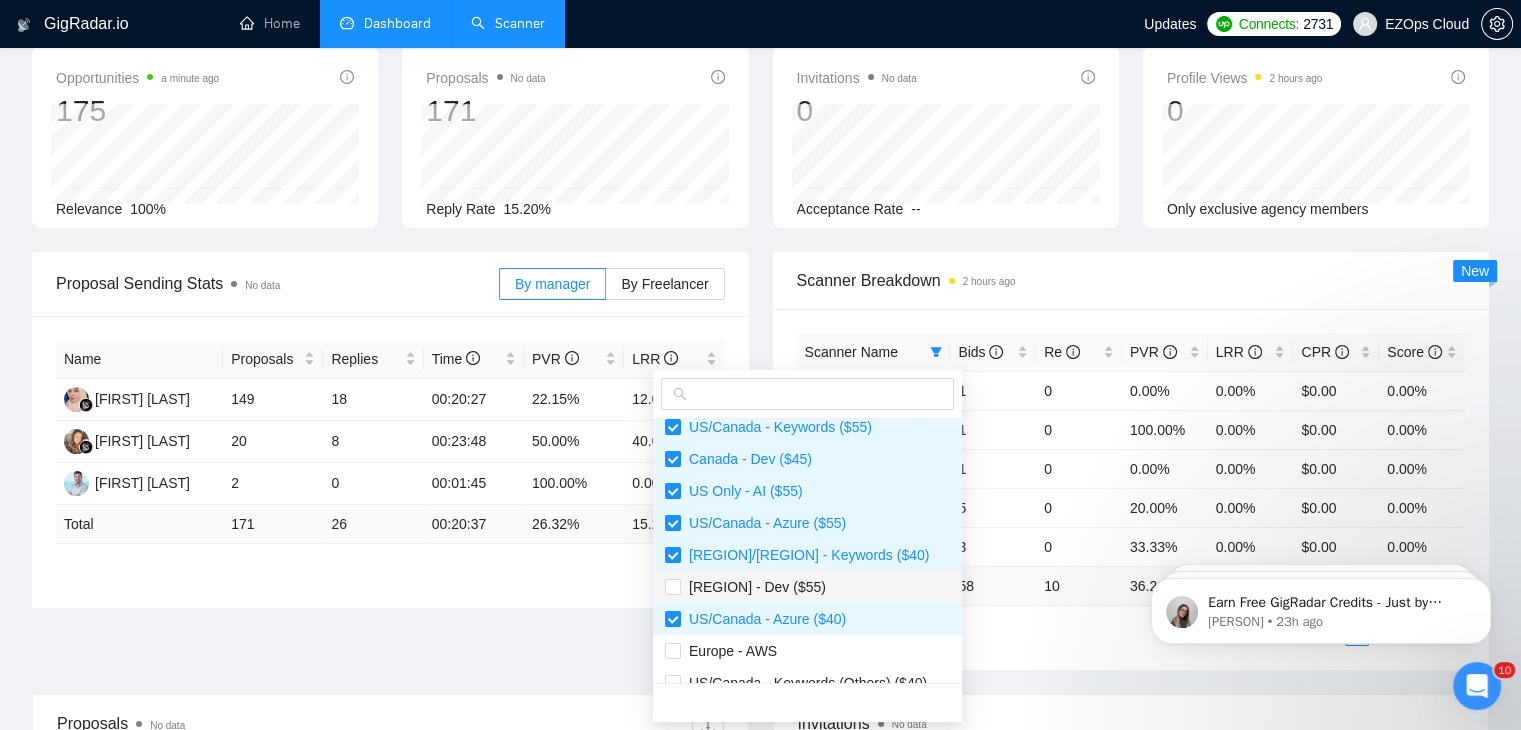 click on "[REGION] - Dev ($55)" at bounding box center (807, 587) 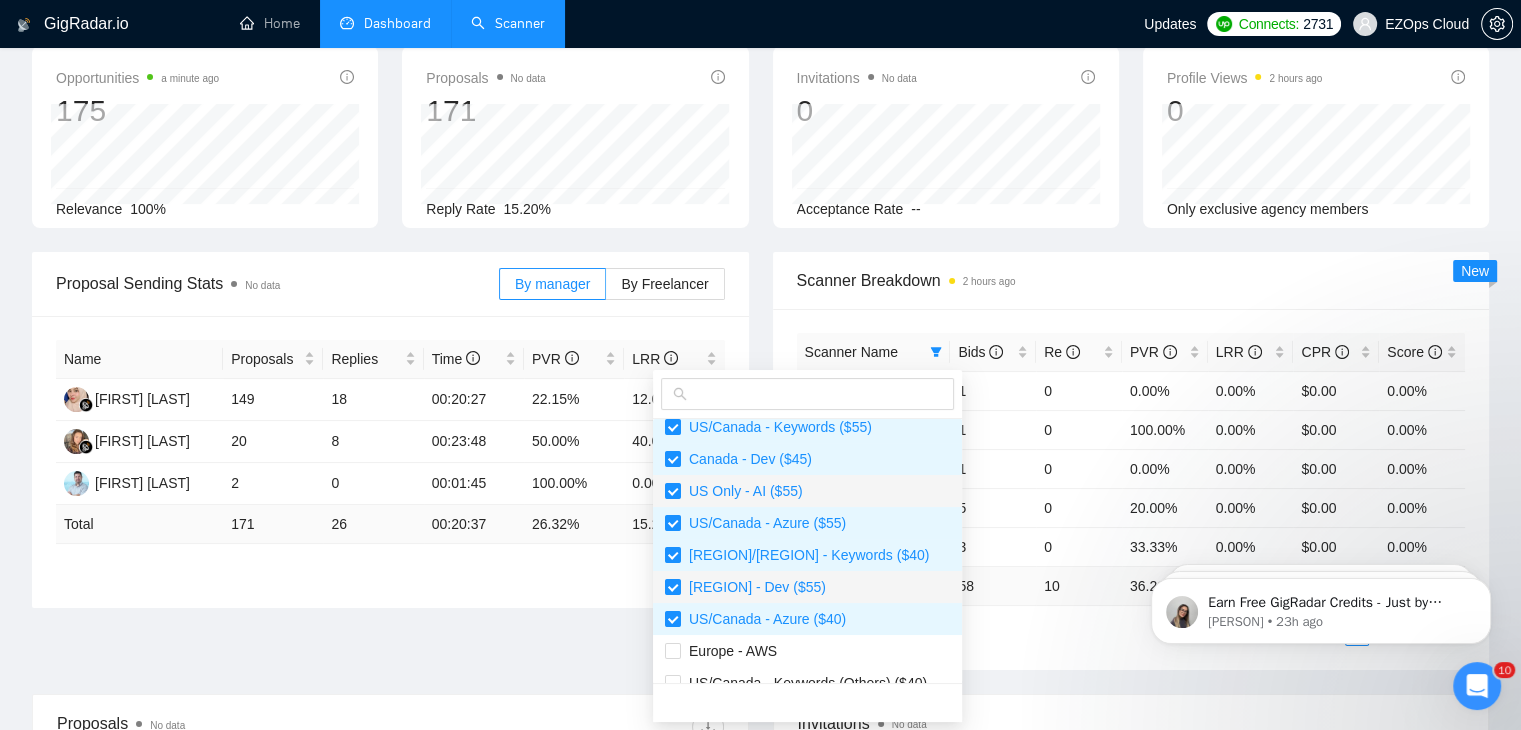 scroll, scrollTop: 400, scrollLeft: 0, axis: vertical 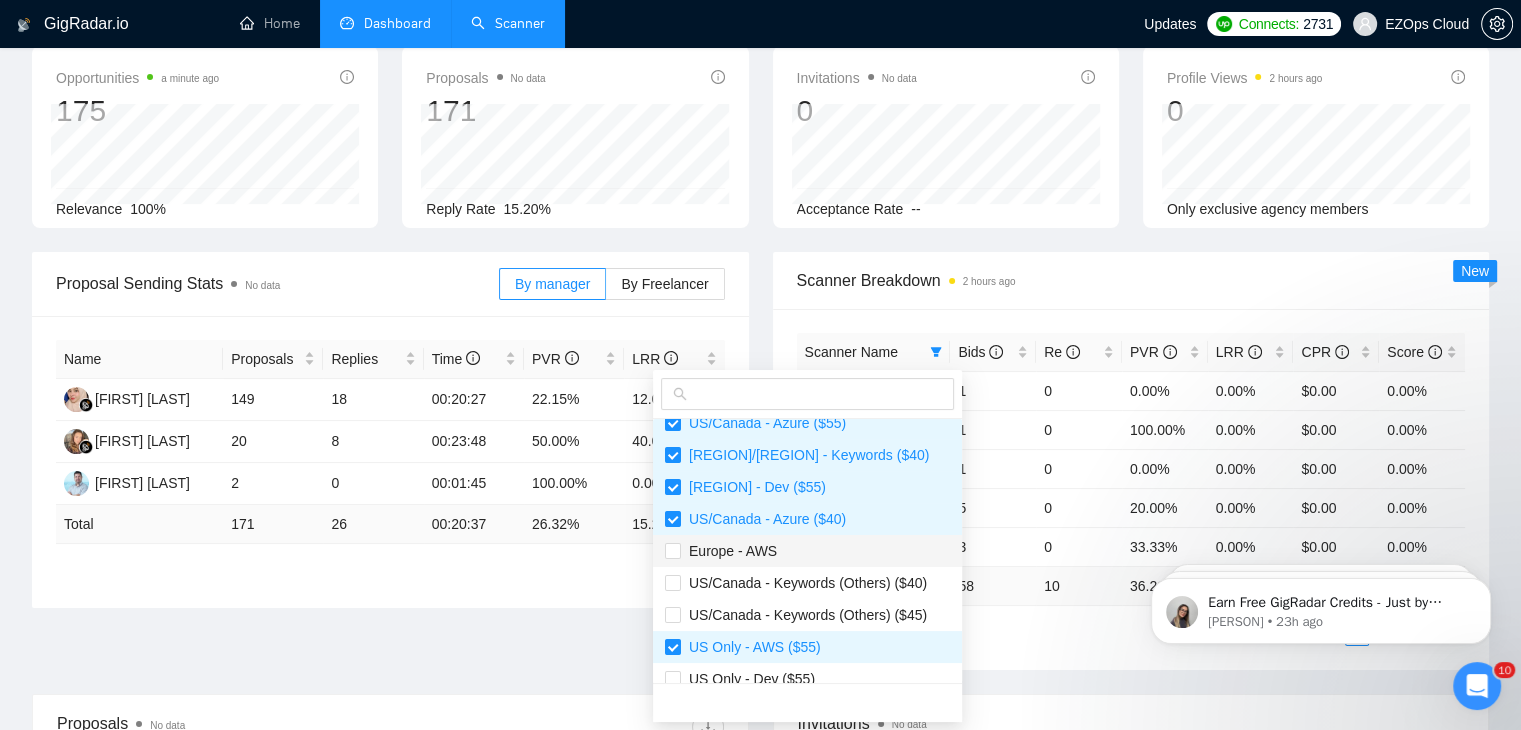 click on "Europe - AWS" at bounding box center (807, 551) 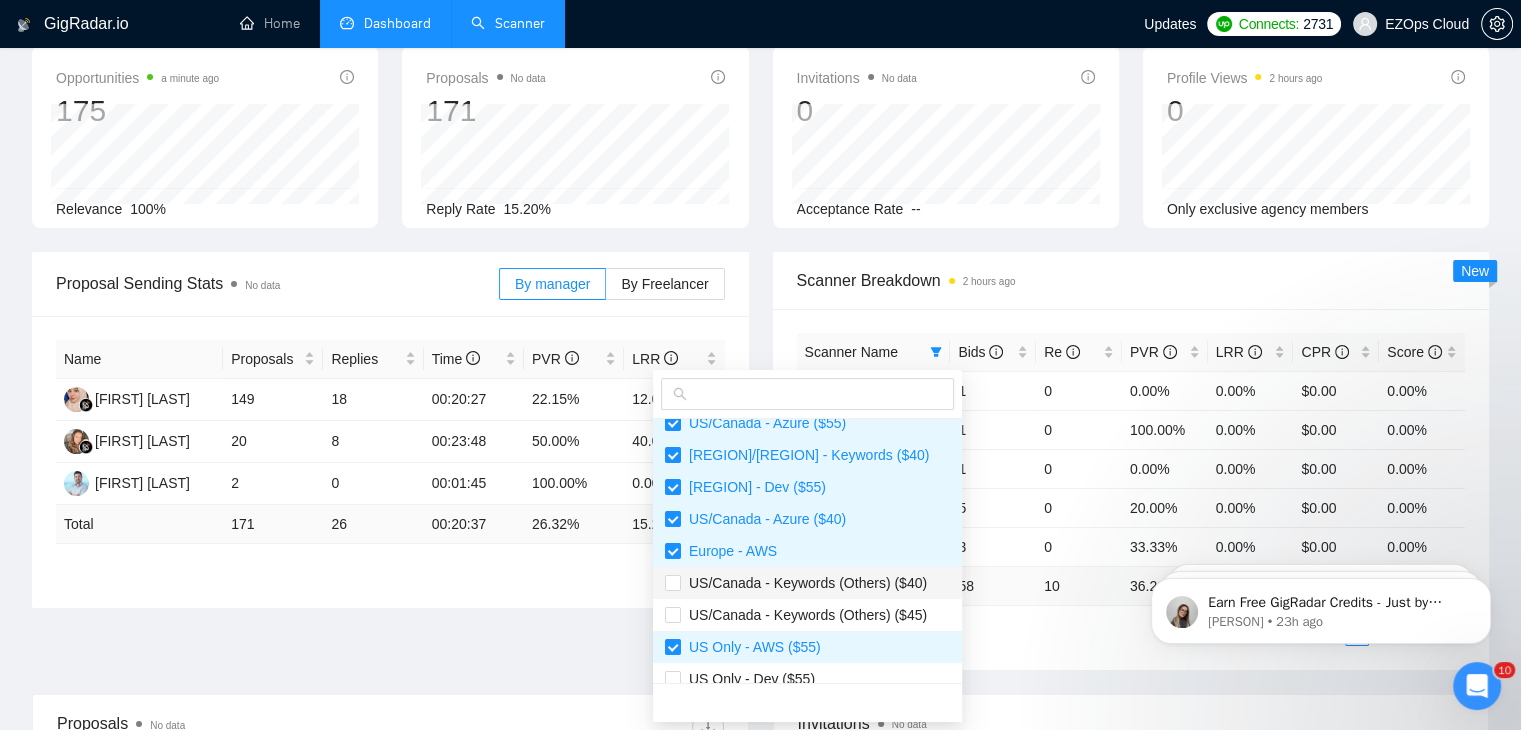 click on "US/Canada - Keywords (Others) ($40)" at bounding box center [807, 583] 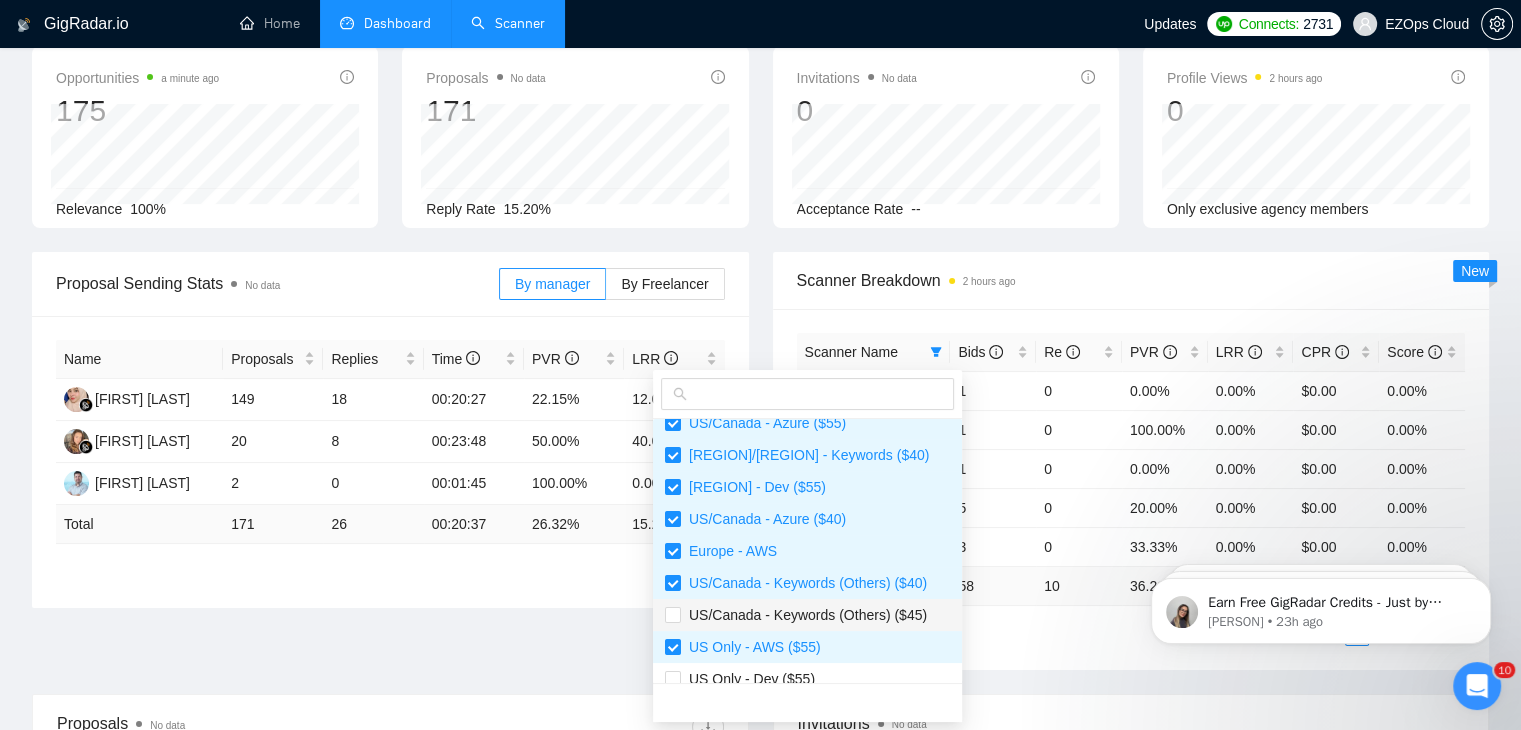 click on "US/Canada - Keywords (Others) ($45)" at bounding box center [804, 615] 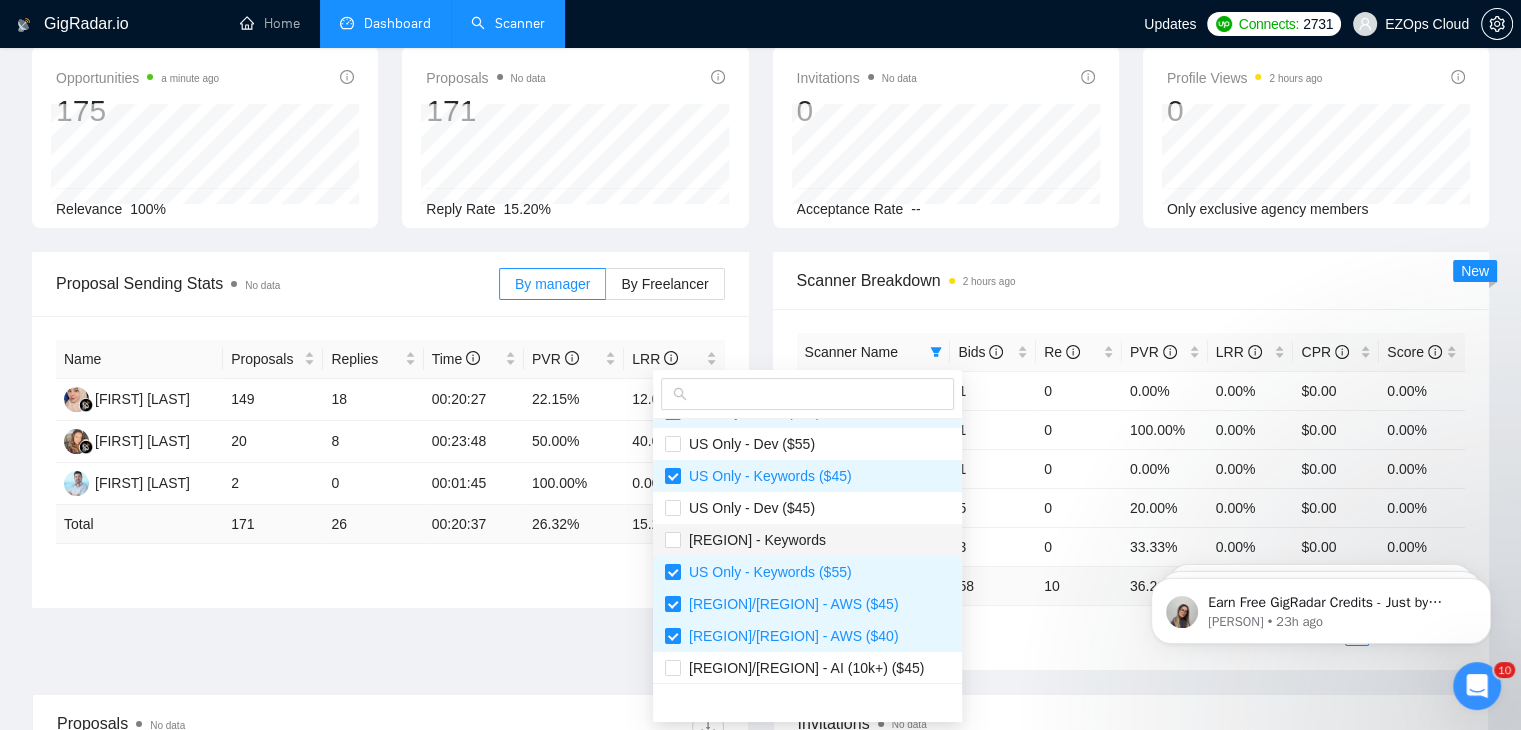 scroll, scrollTop: 600, scrollLeft: 0, axis: vertical 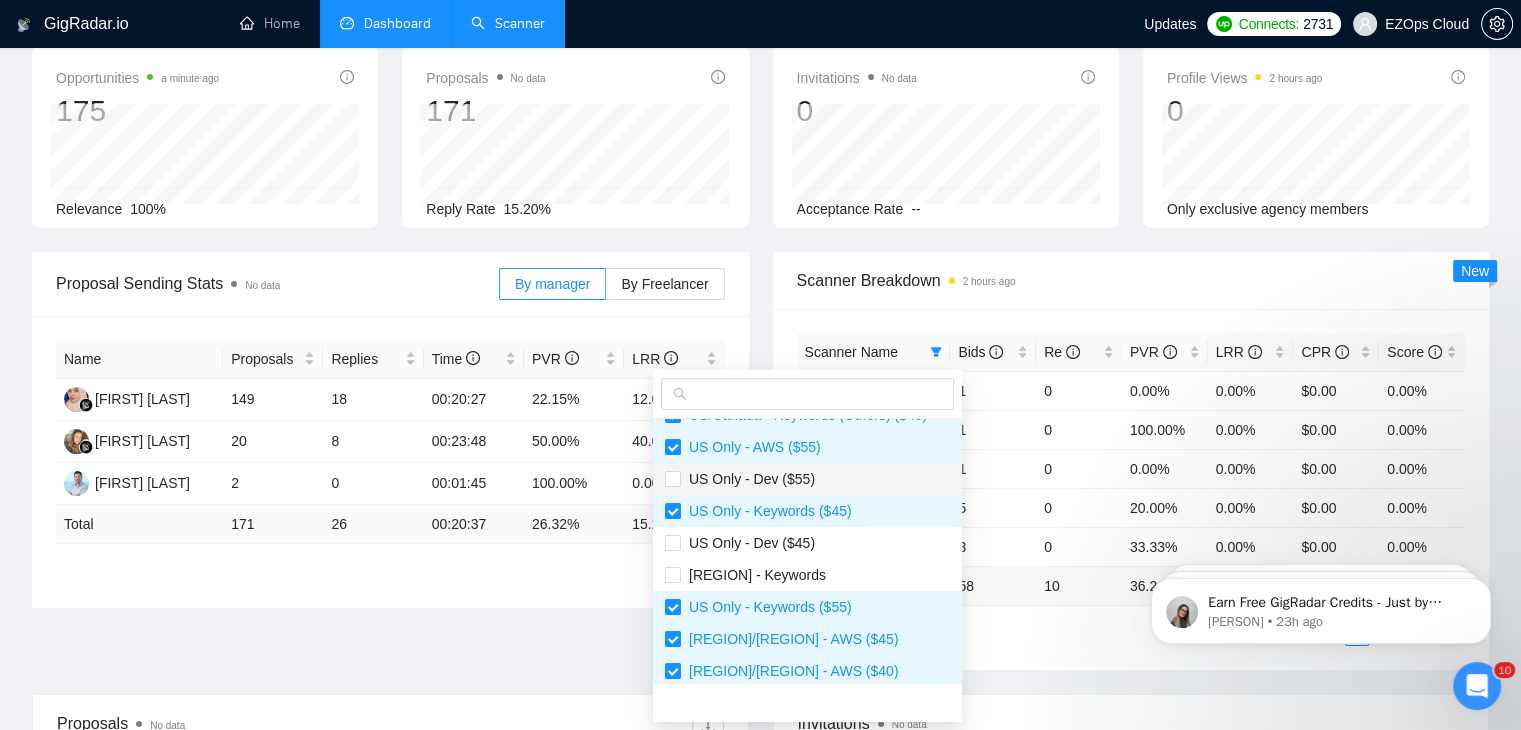 click on "US Only - Dev ($55)" at bounding box center [748, 479] 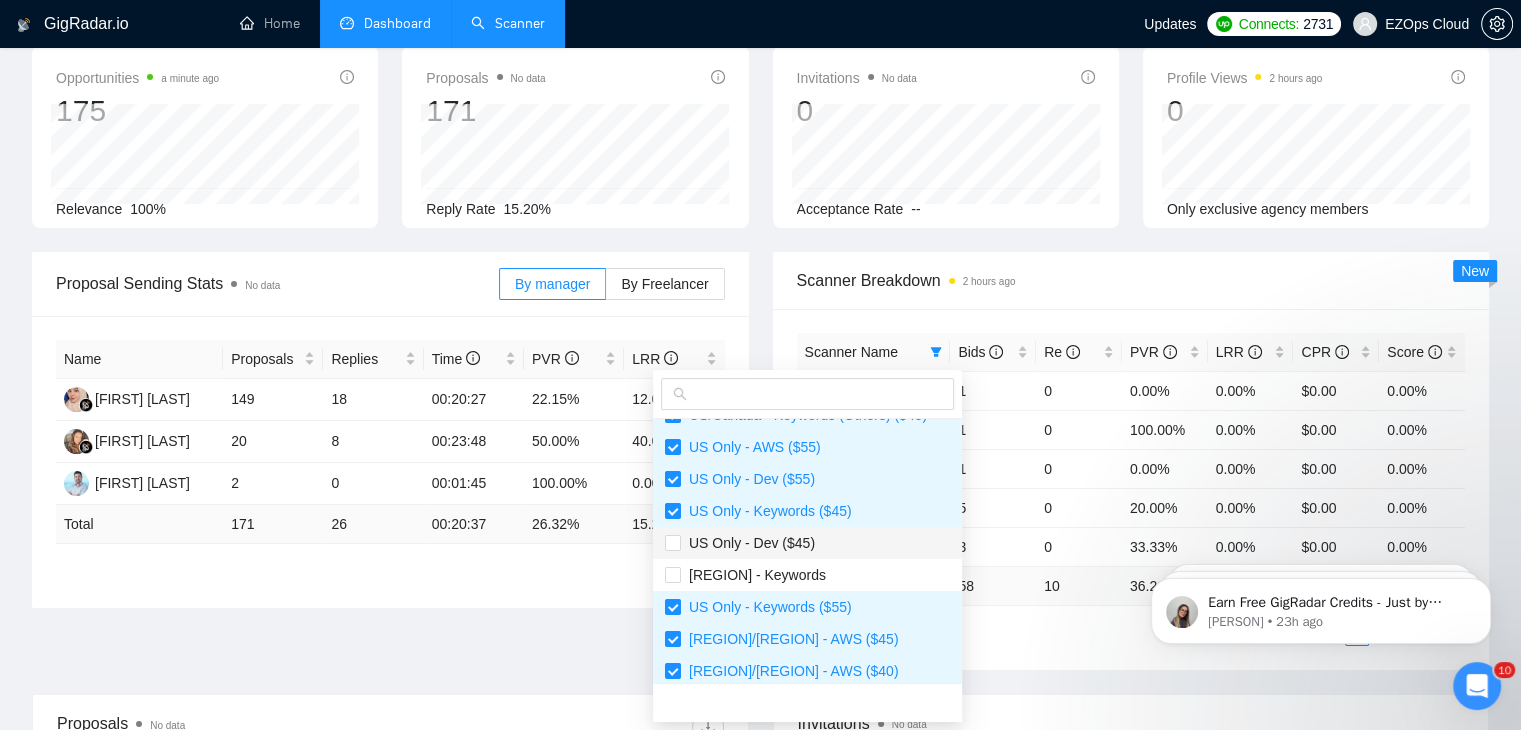 click on "US Only - Dev ($45)" at bounding box center (807, 543) 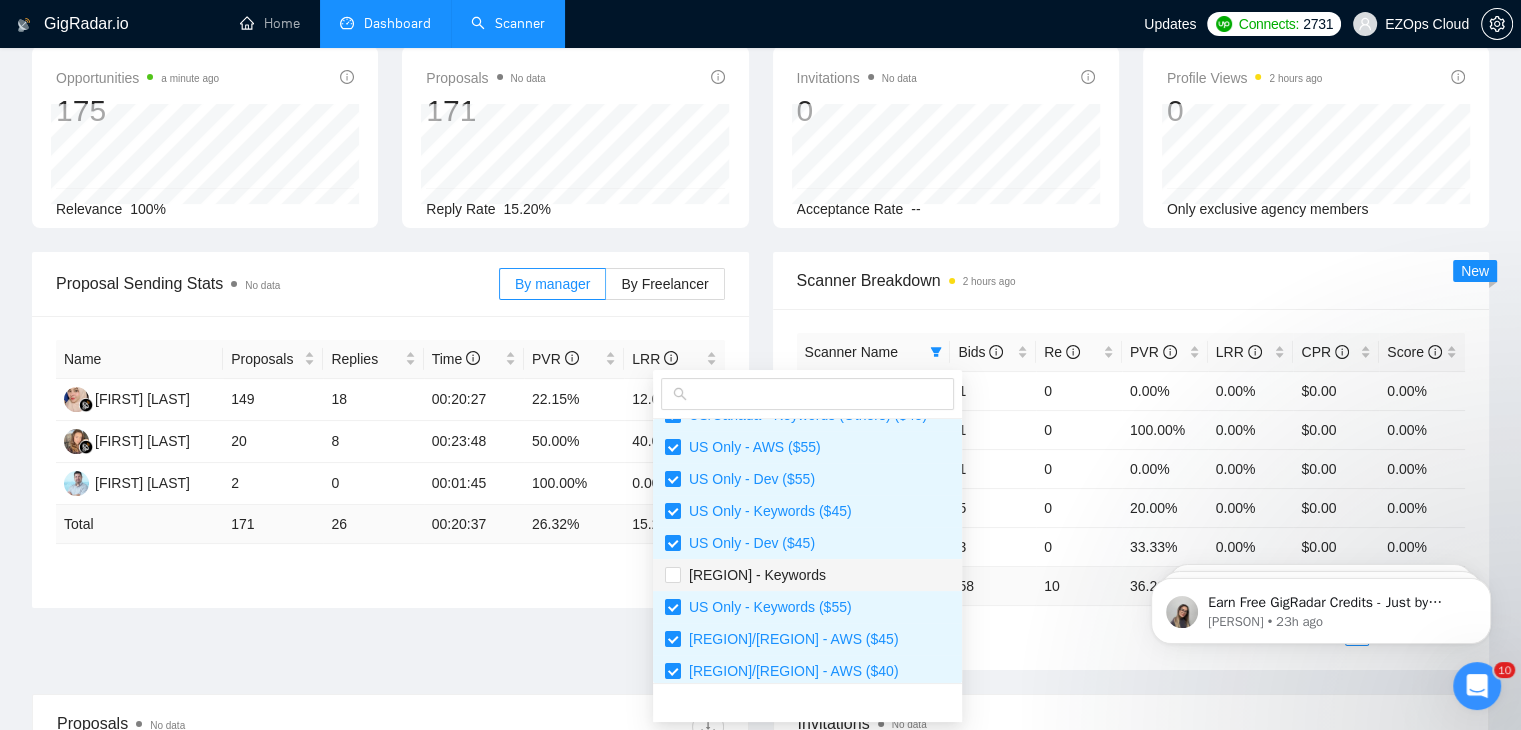 click on "Europe - Keywords" at bounding box center [807, 575] 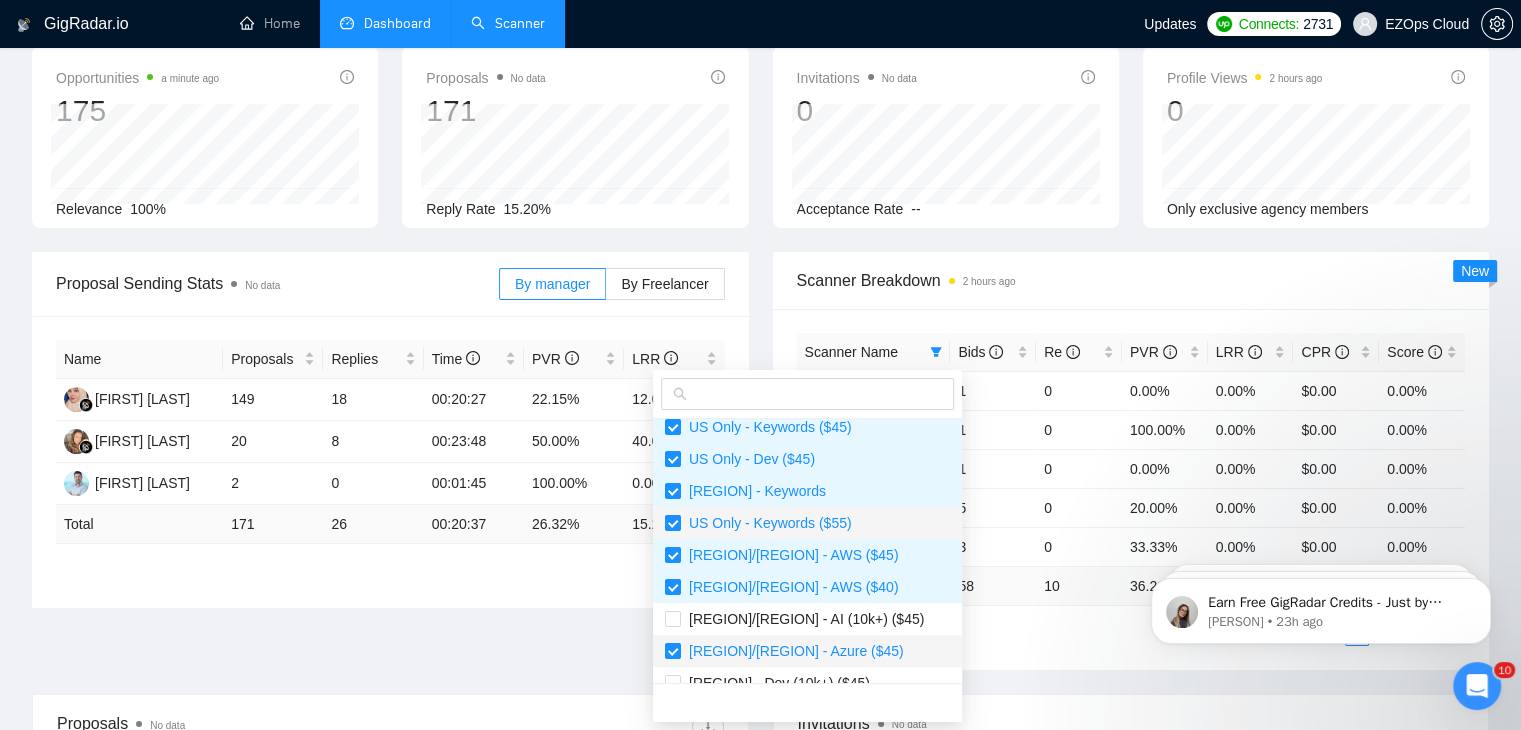 scroll, scrollTop: 800, scrollLeft: 0, axis: vertical 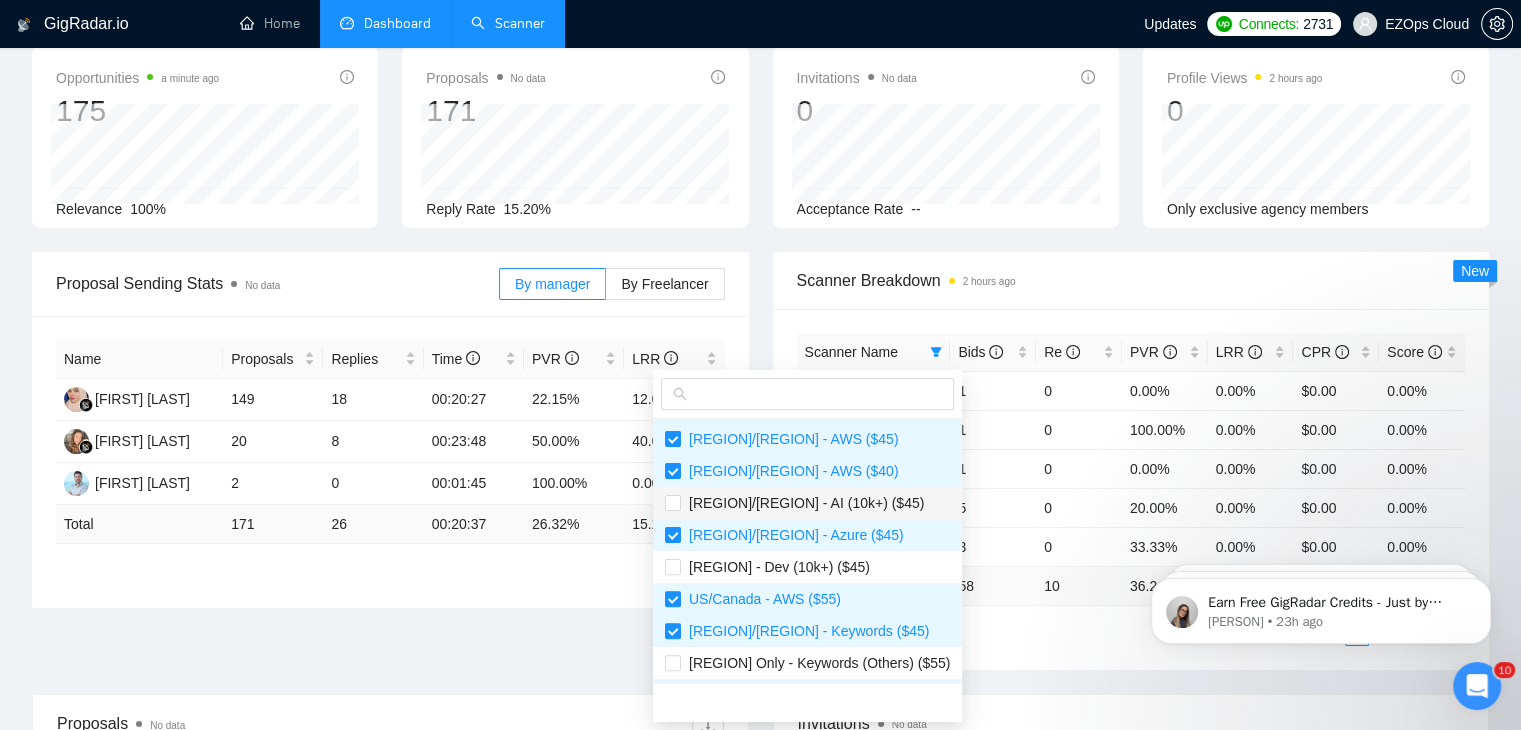 click on "[REGION] - AI (10k+) ($45)" at bounding box center (802, 503) 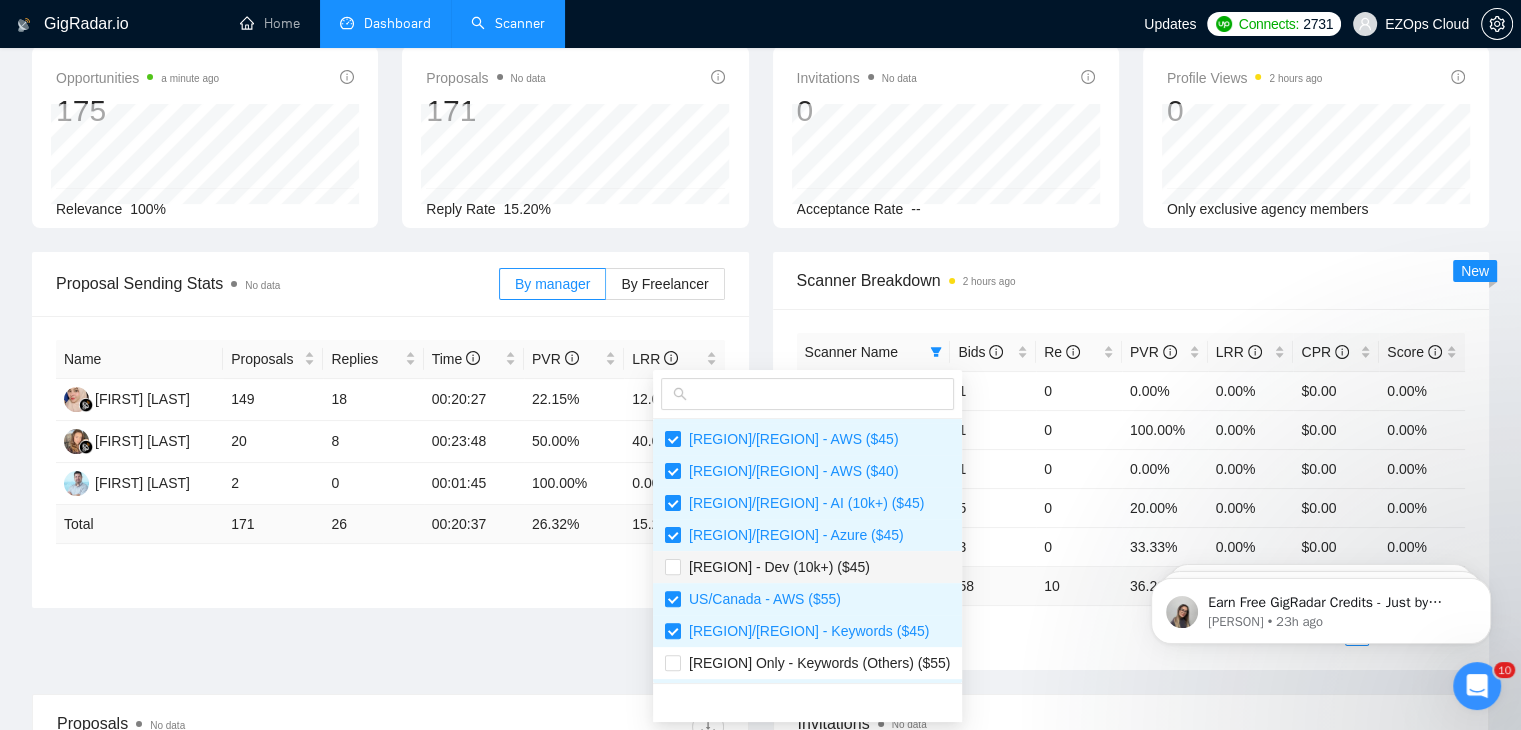 click on "[REGION] - Dev (10k+) ($45)" at bounding box center [807, 567] 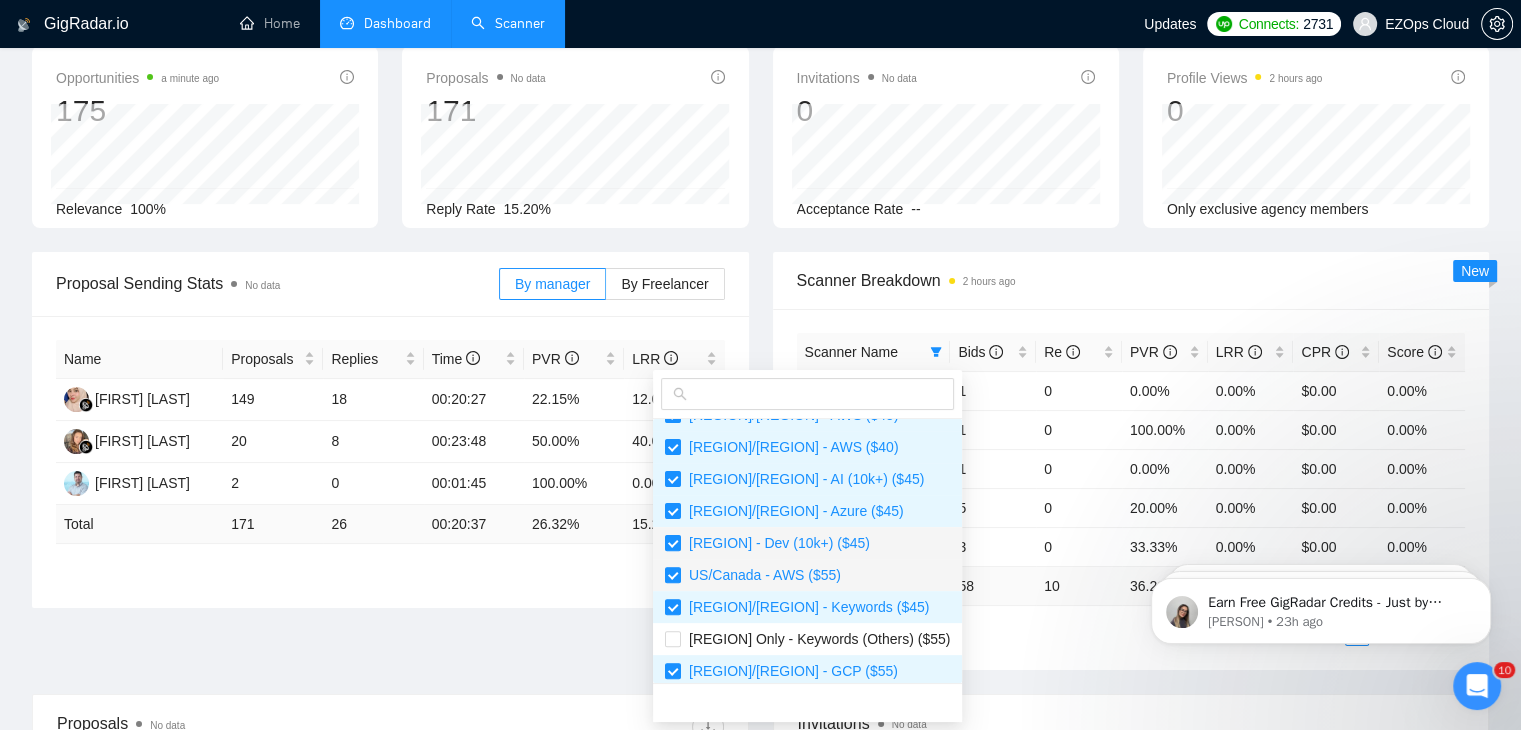scroll, scrollTop: 832, scrollLeft: 0, axis: vertical 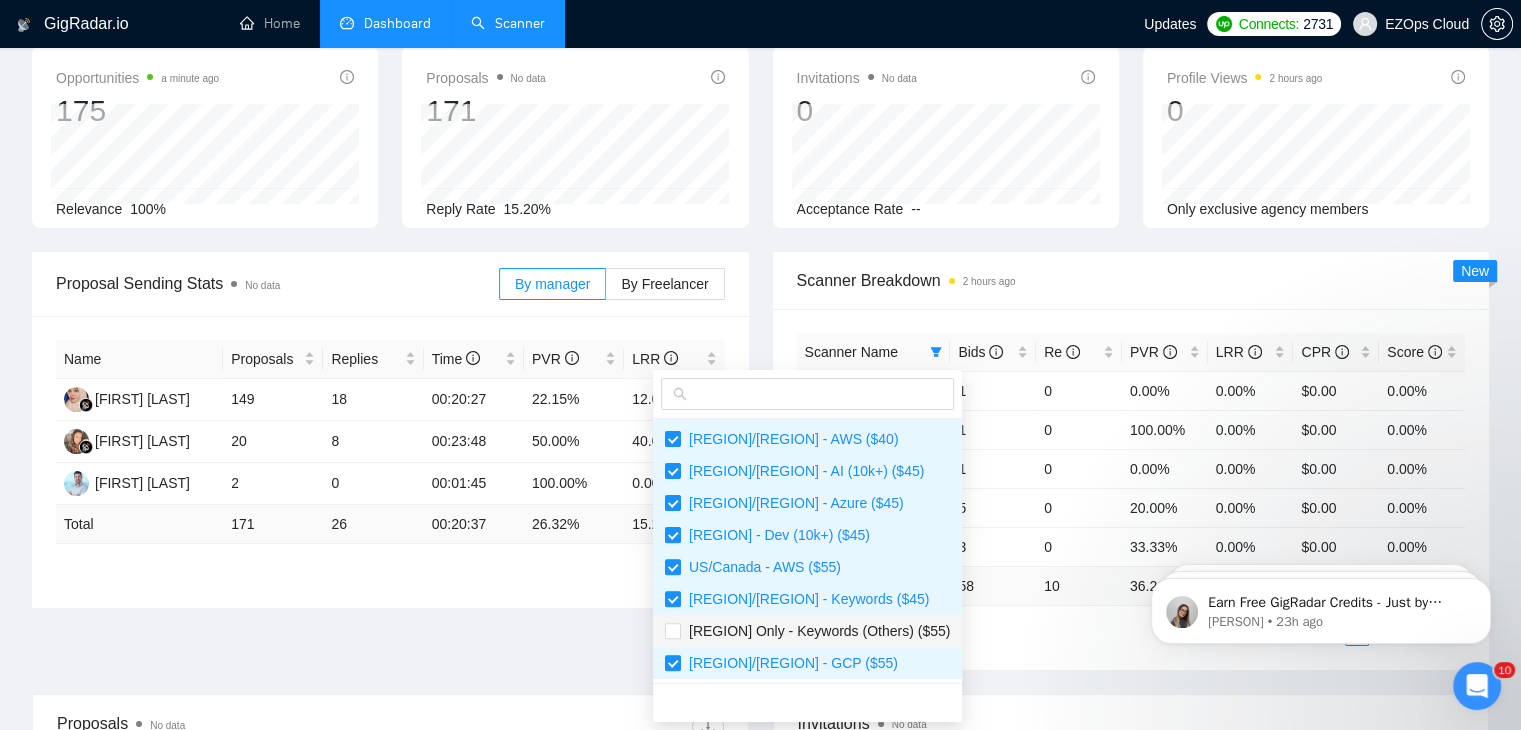 click on "US Only - Keywords (Others) ($55)" at bounding box center (815, 631) 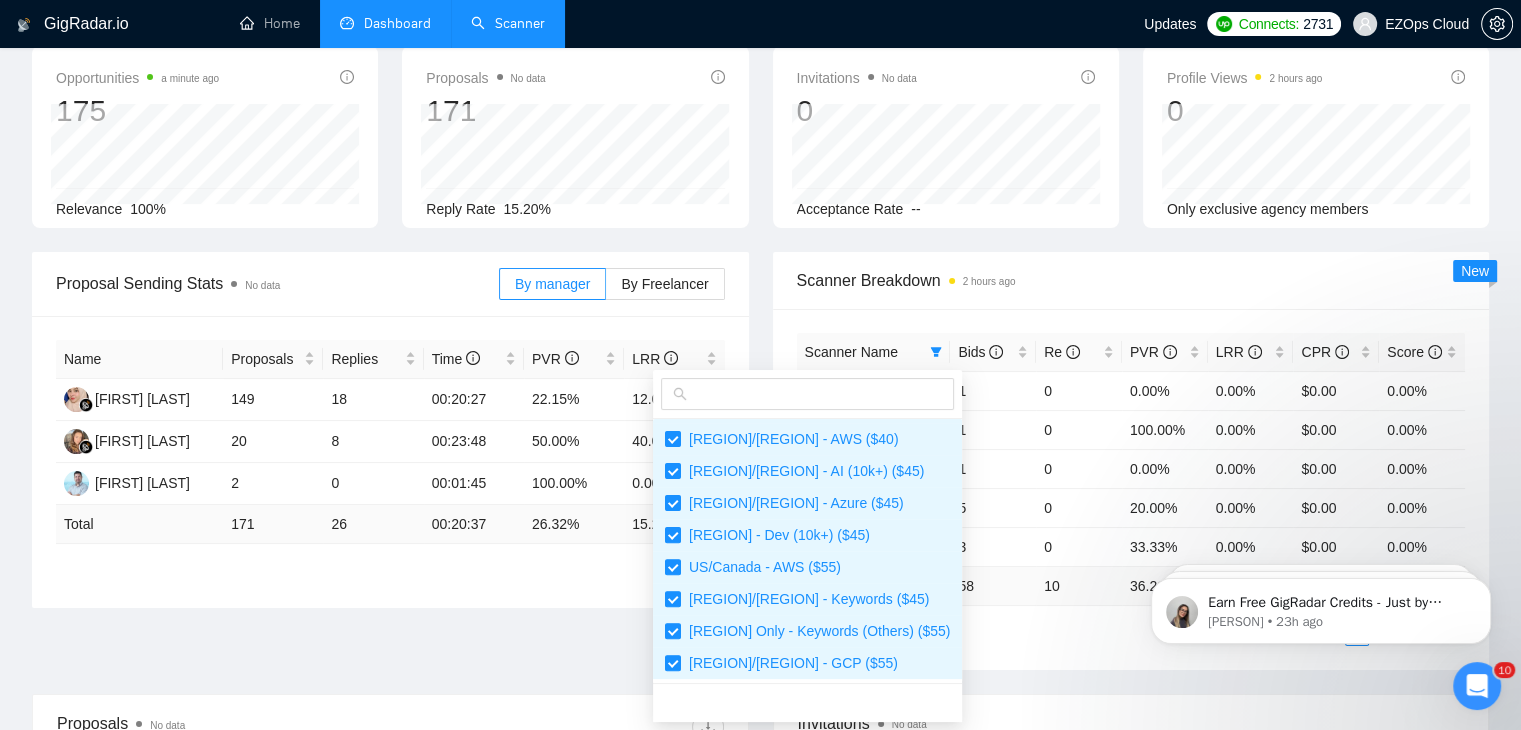 click on "Scanner Name Bids   Re   PVR   LRR   CPR   Score   US Only - Azure ($55) 1 0 0.00% 0.00% $0.00 0.00% US Only - Keywords ($40) 1 0 100.00% 0.00% $0.00 0.00% US/Canada - GCP ($45) 1 0 0.00% 0.00% $0.00 0.00% US/Canada - Keywords ($55) 5 0 20.00% 0.00% $0.00 0.00% US/Canada - Azure ($55) 3 0 33.33% 0.00% $0.00 0.00% Total 58 10 36.21 % 17.24 % $ 21.44 65.66 % 1 2 3 4" at bounding box center (1131, 489) 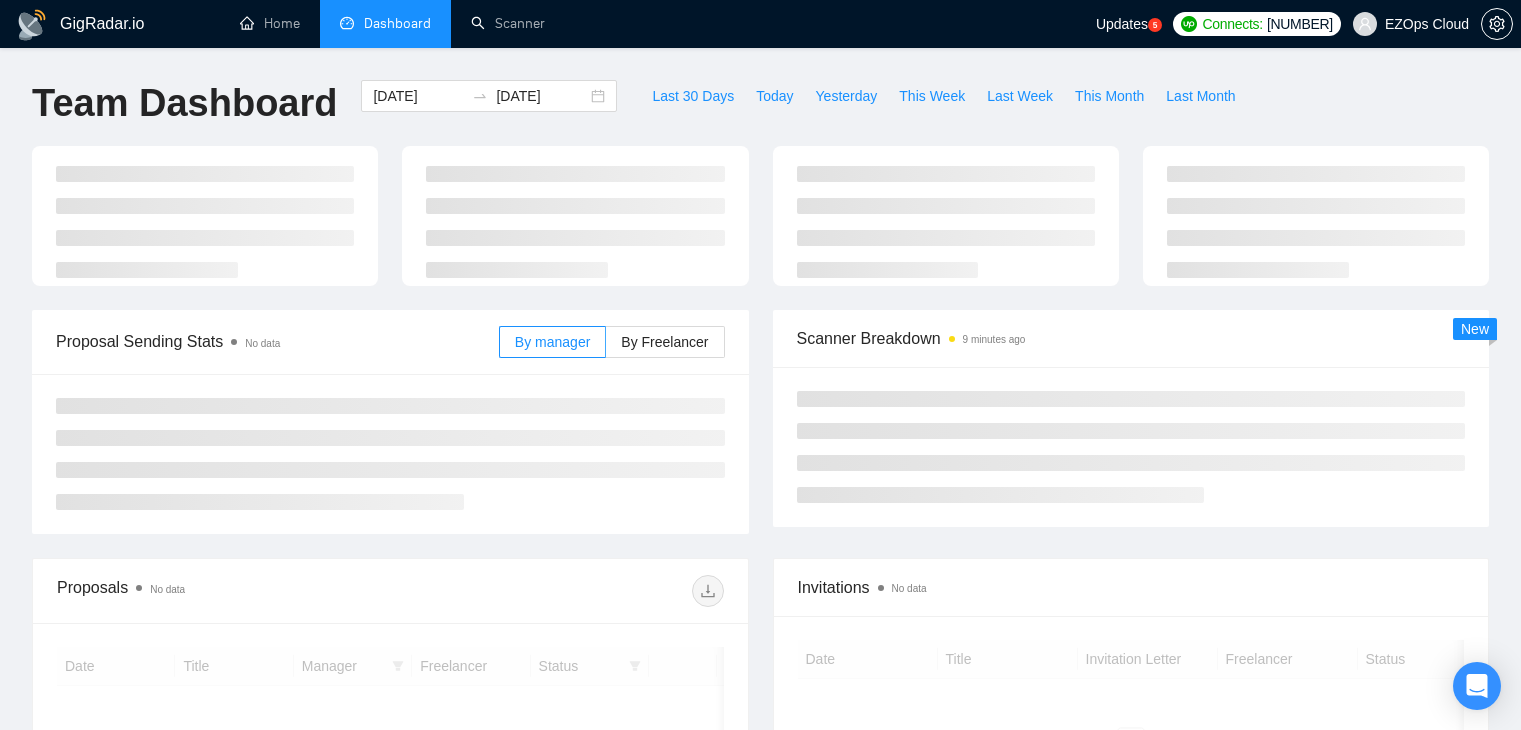 scroll, scrollTop: 0, scrollLeft: 0, axis: both 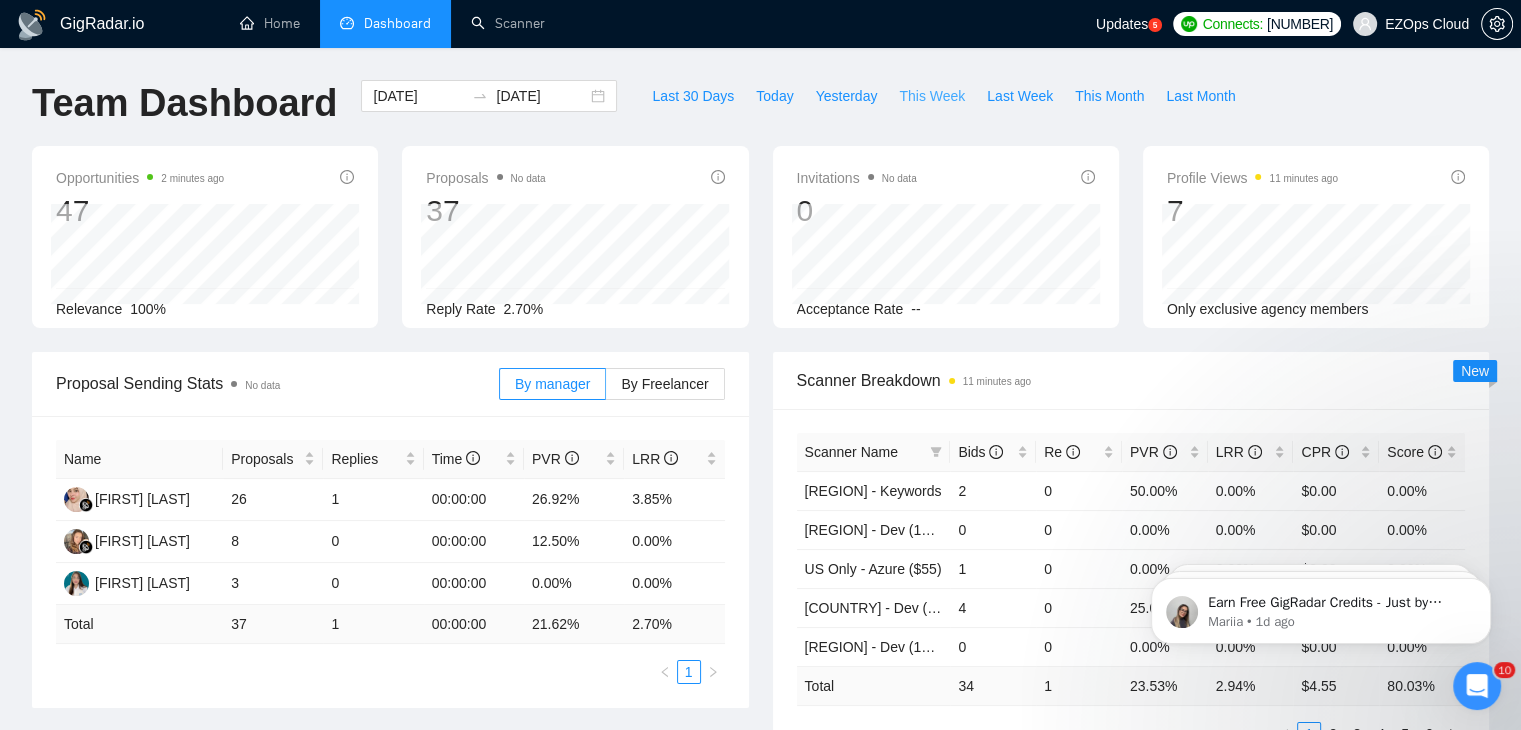 click on "This Week" at bounding box center (932, 96) 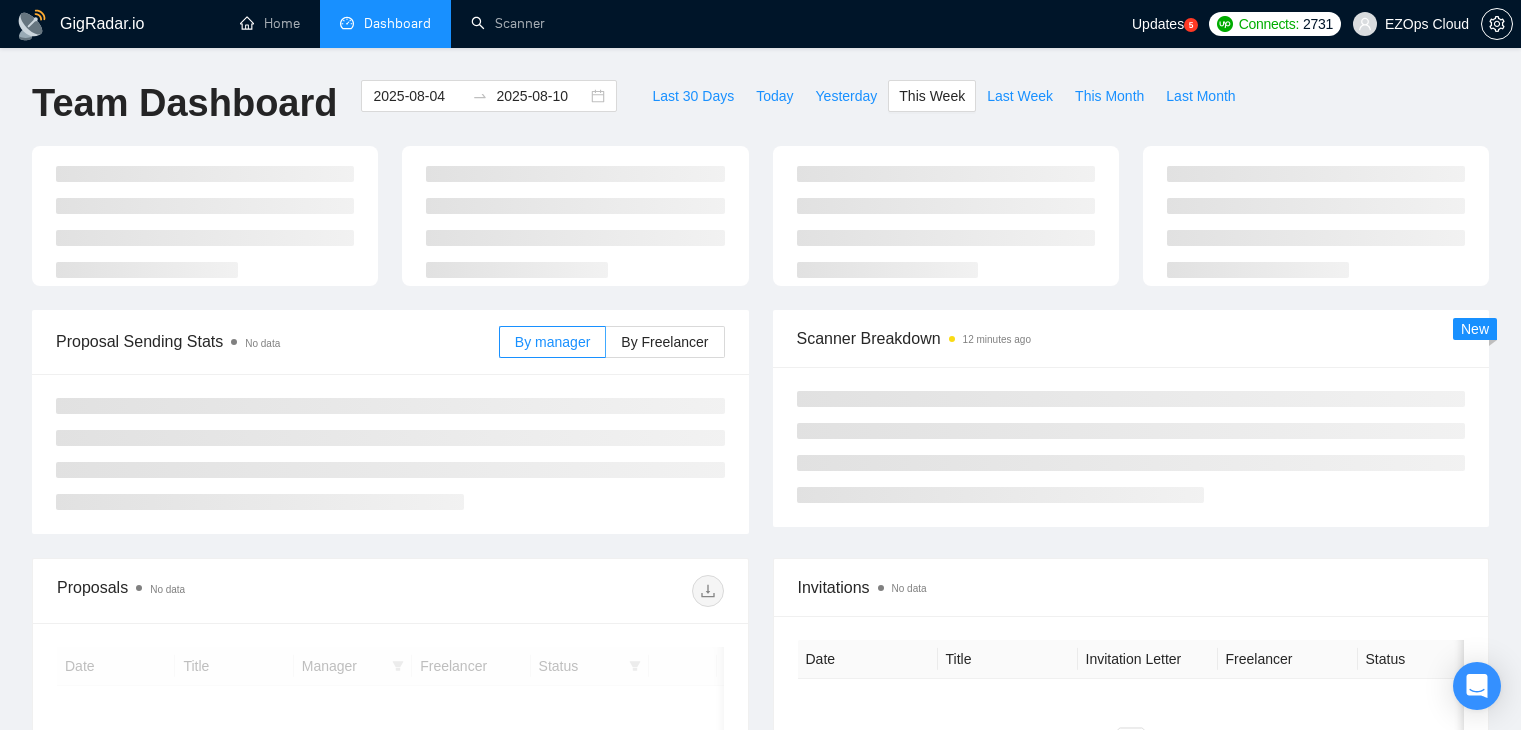 scroll, scrollTop: 0, scrollLeft: 0, axis: both 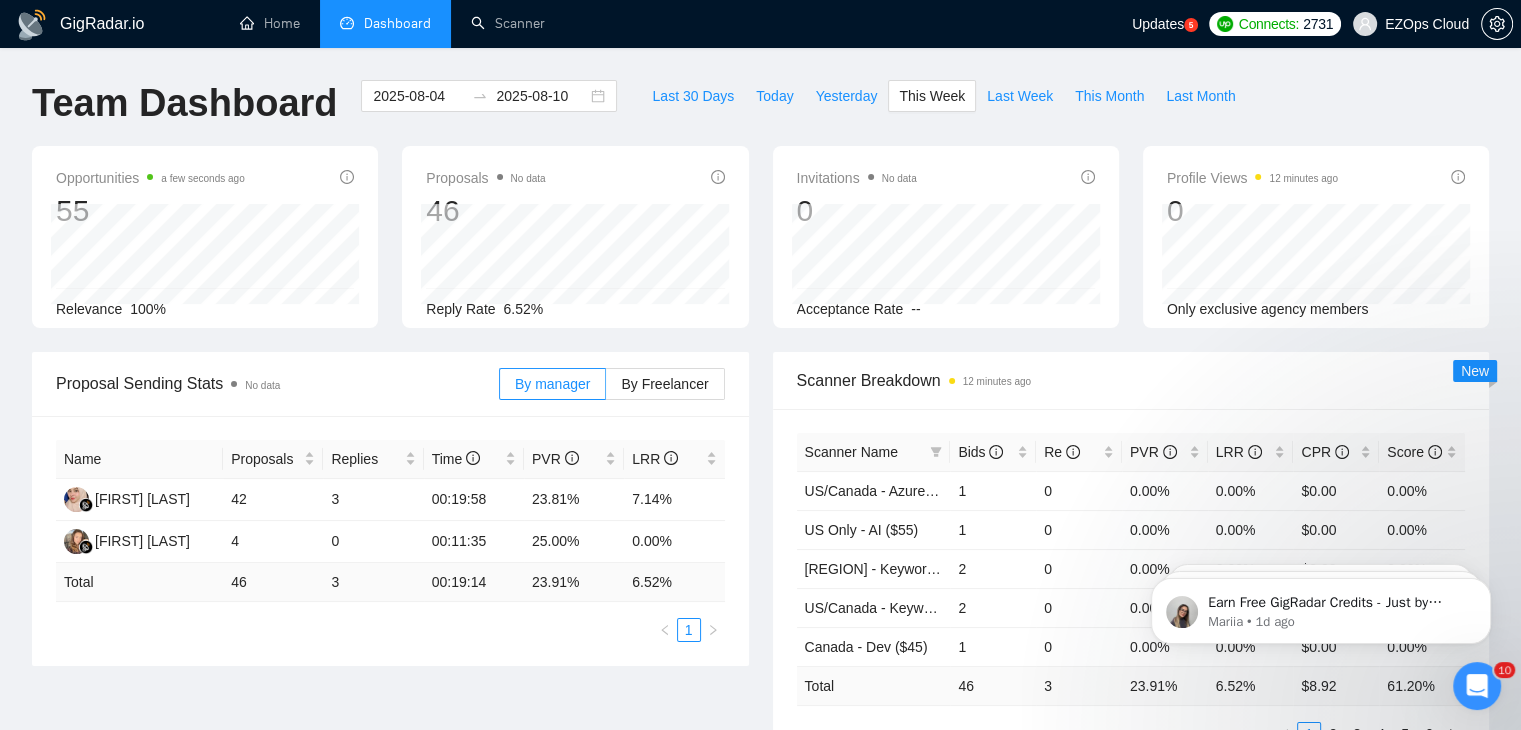 click on "Last 30 Days Today Yesterday This Week Last Week This Month Last Month" at bounding box center (943, 113) 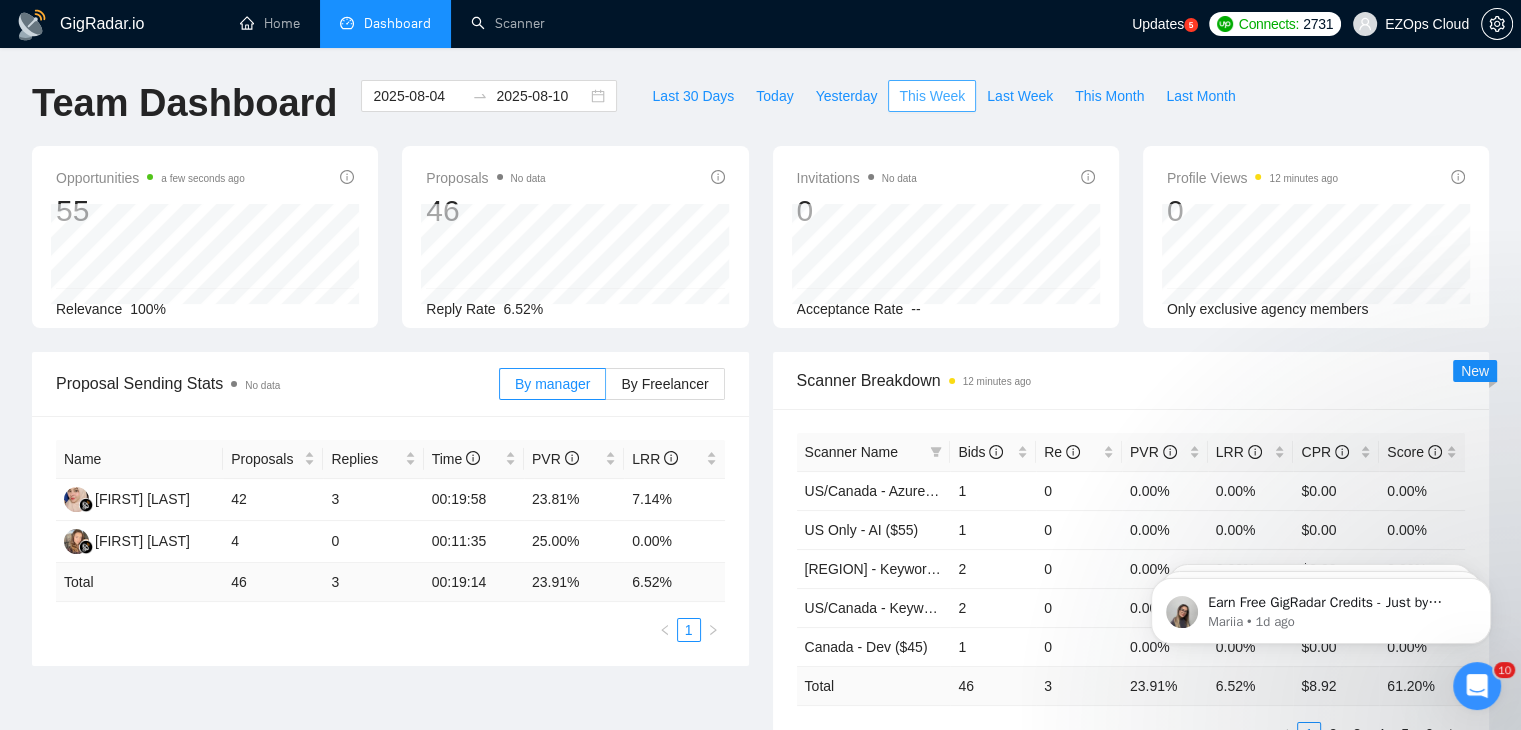 click on "This Week" at bounding box center [932, 96] 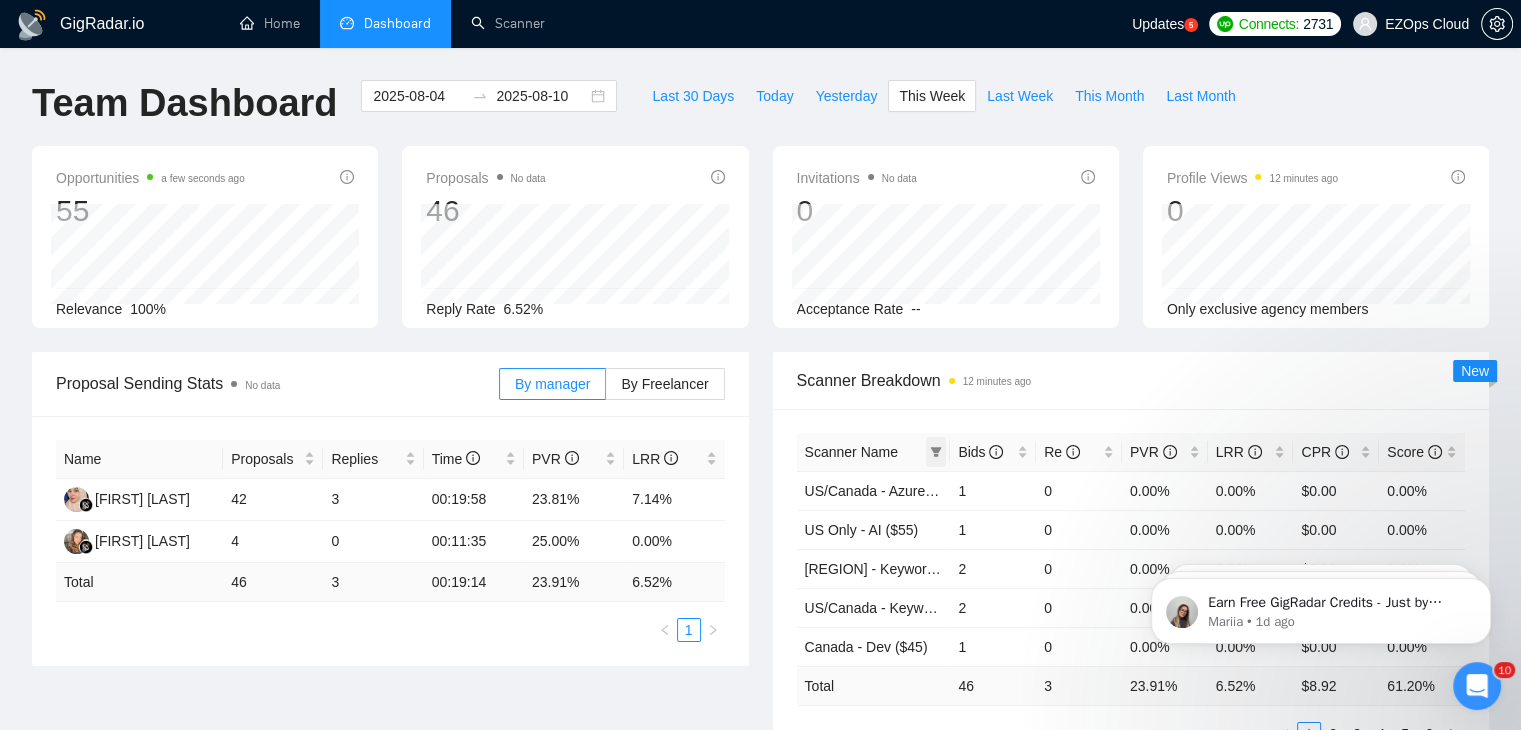click 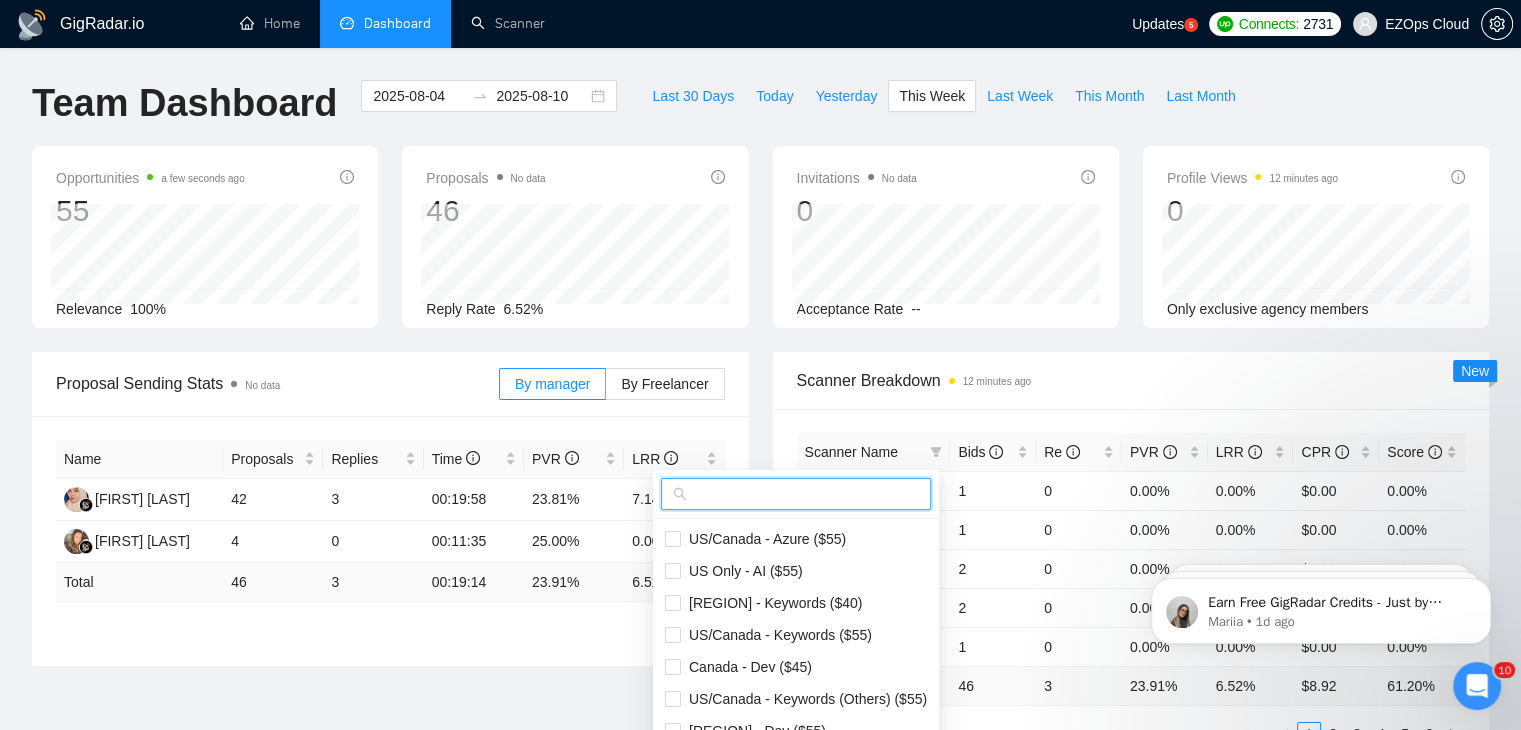 click at bounding box center (805, 494) 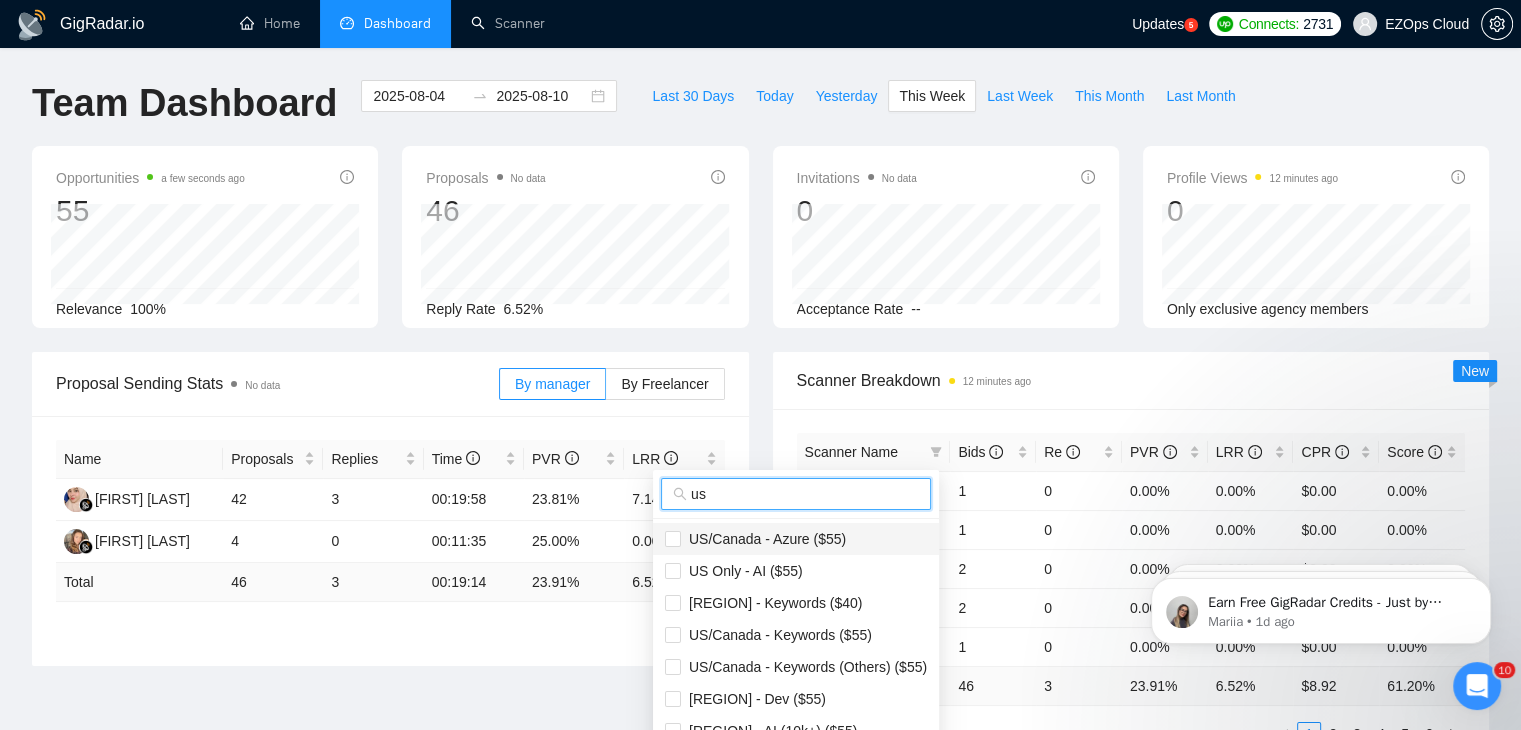 type on "us" 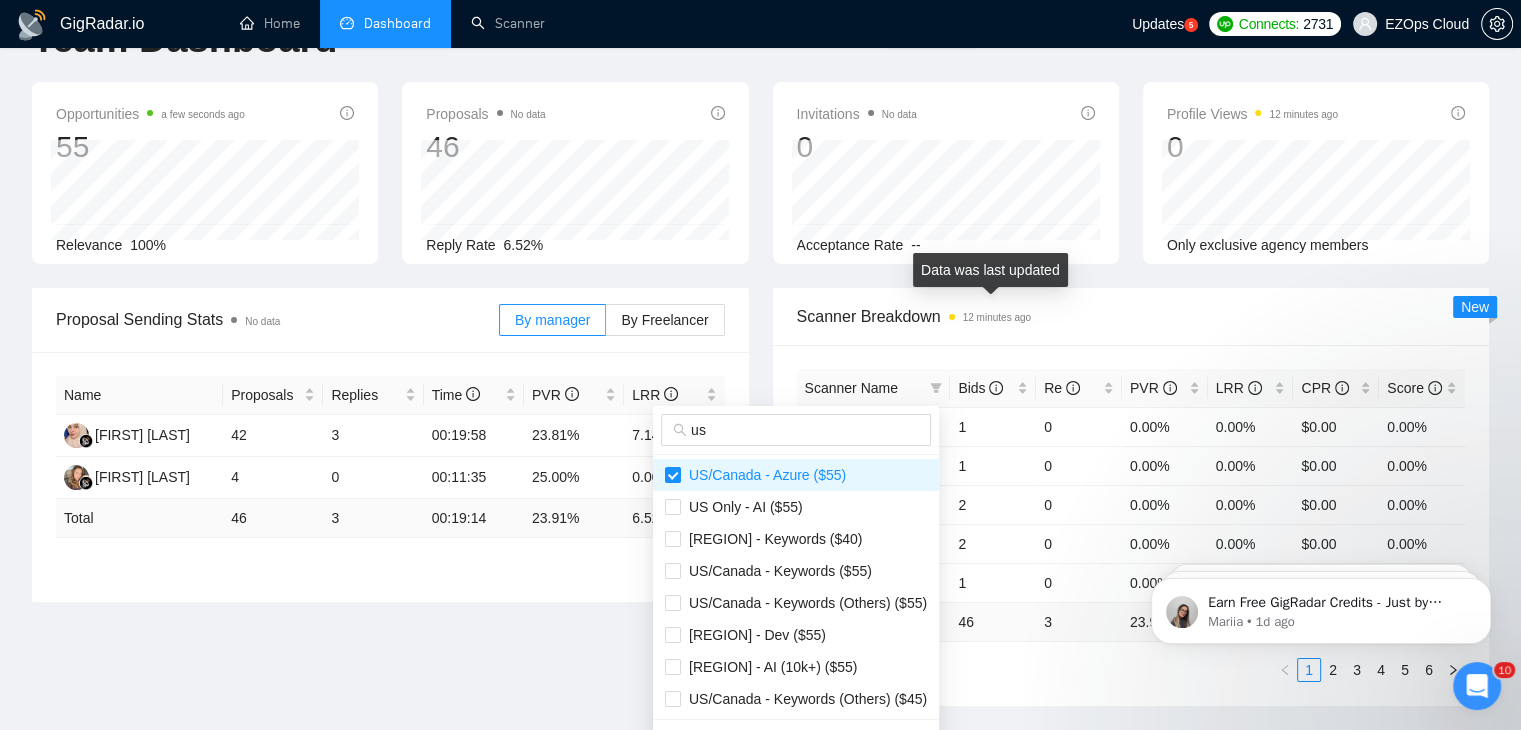 scroll, scrollTop: 100, scrollLeft: 0, axis: vertical 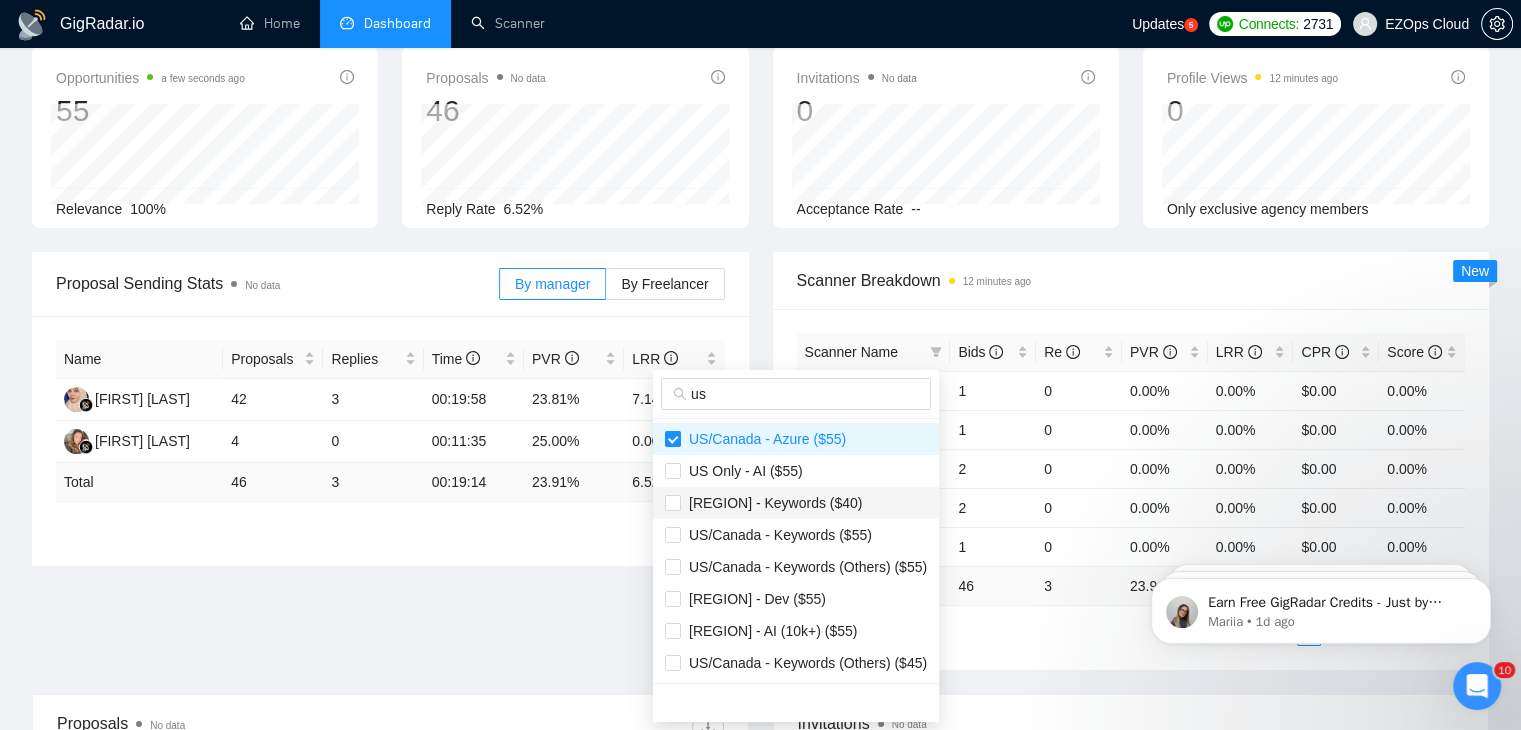 click on "[REGION] - Keywords ($40)" at bounding box center [772, 503] 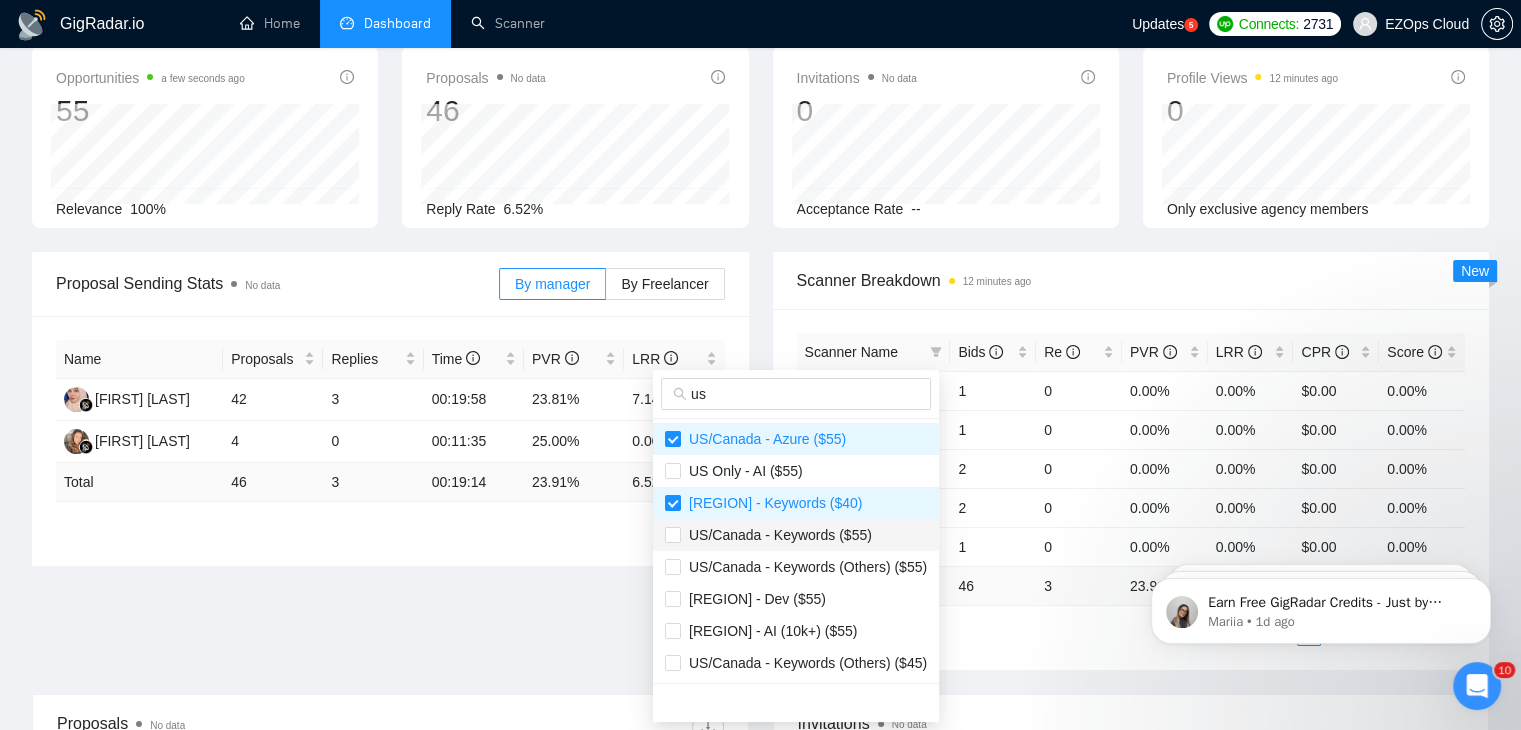click on "US/Canada - Keywords ($55)" at bounding box center [776, 535] 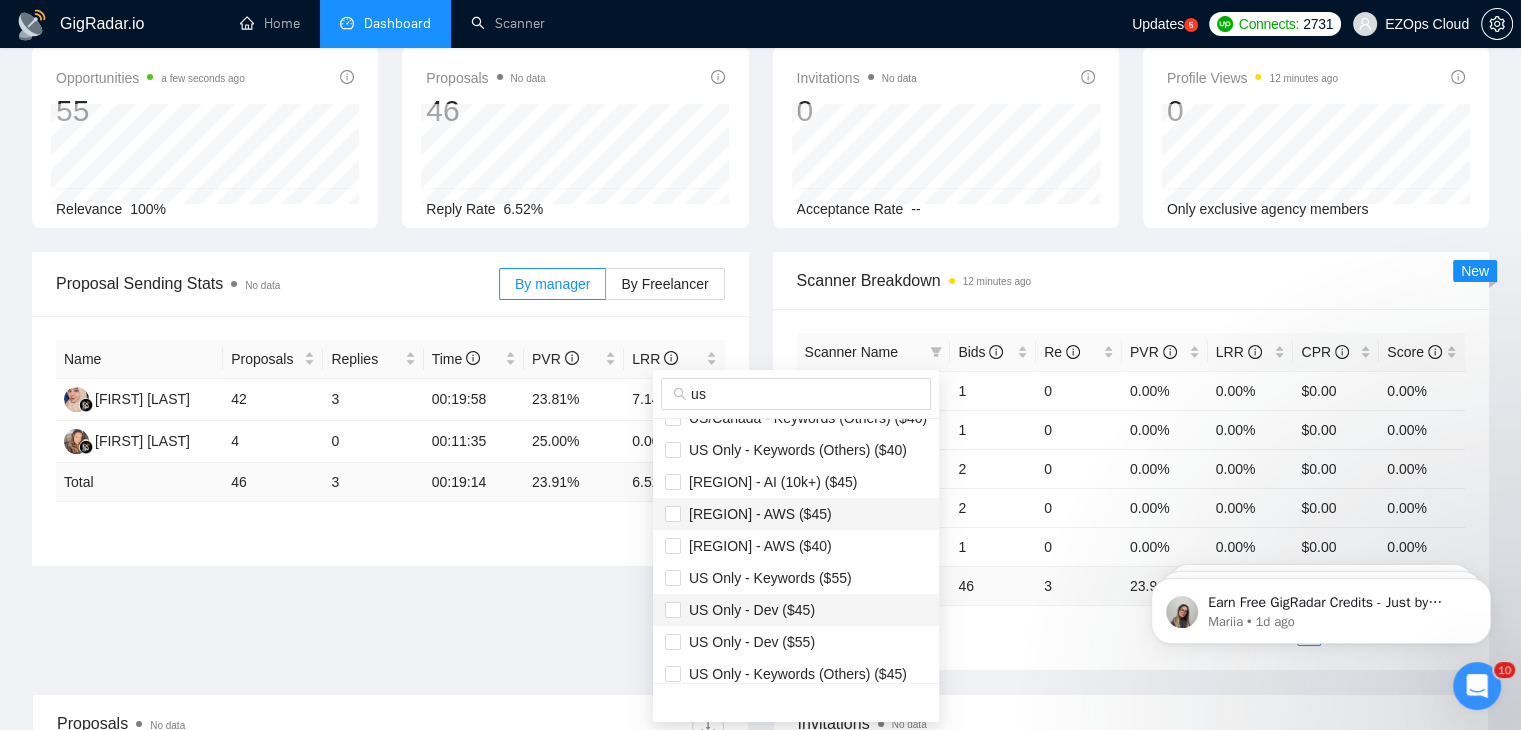 scroll, scrollTop: 300, scrollLeft: 0, axis: vertical 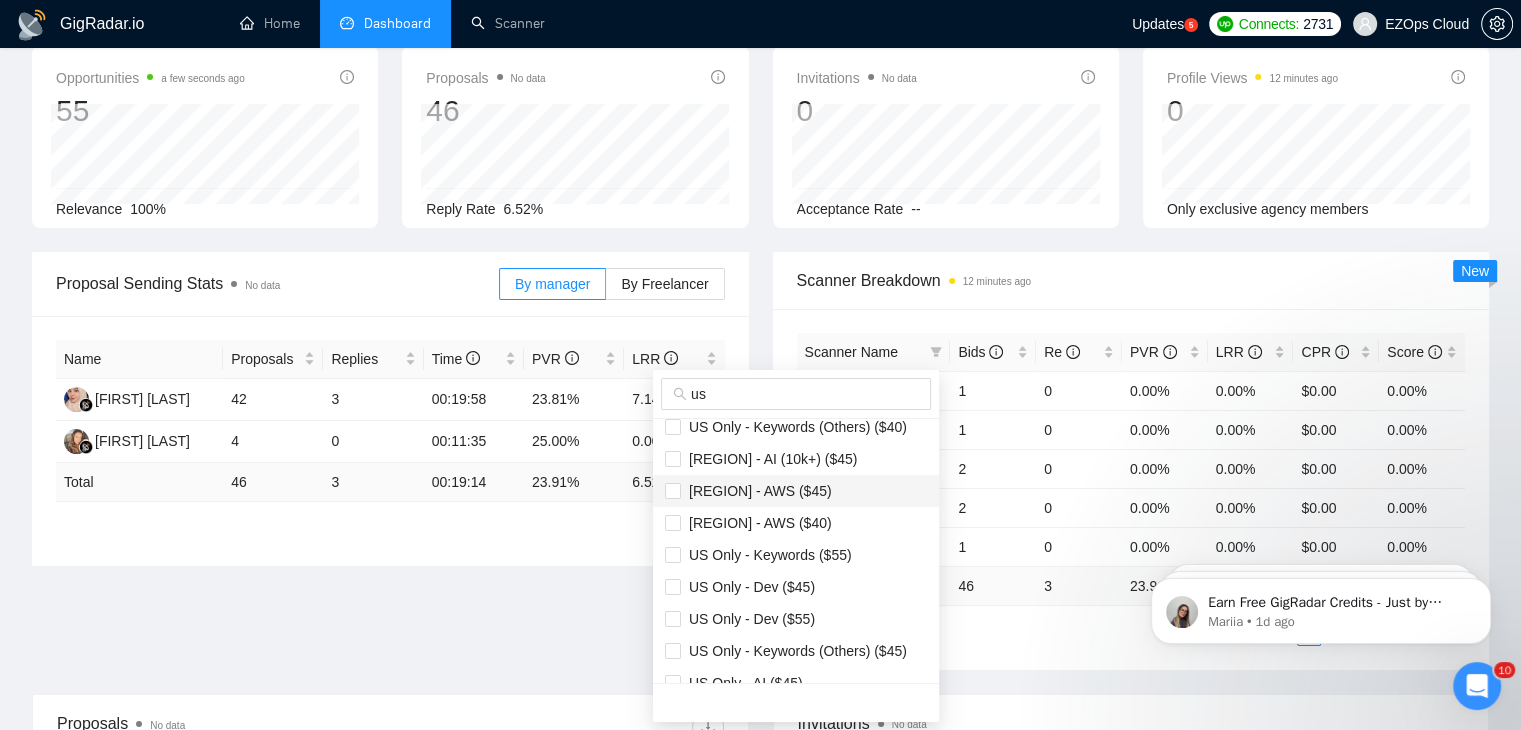 click on "[REGION] - AWS ($45)" at bounding box center (756, 491) 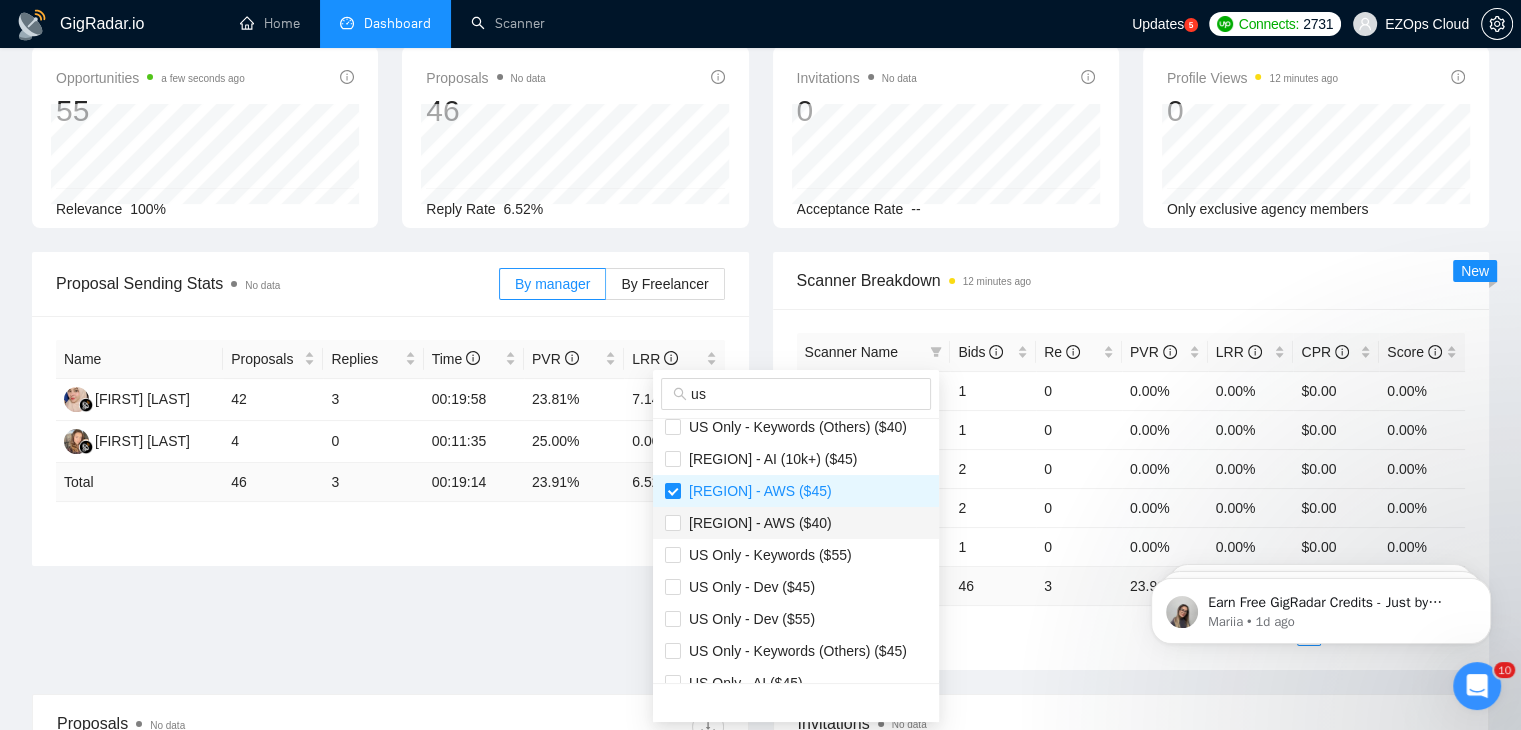 click on "[REGION] - AWS ($40)" at bounding box center (756, 523) 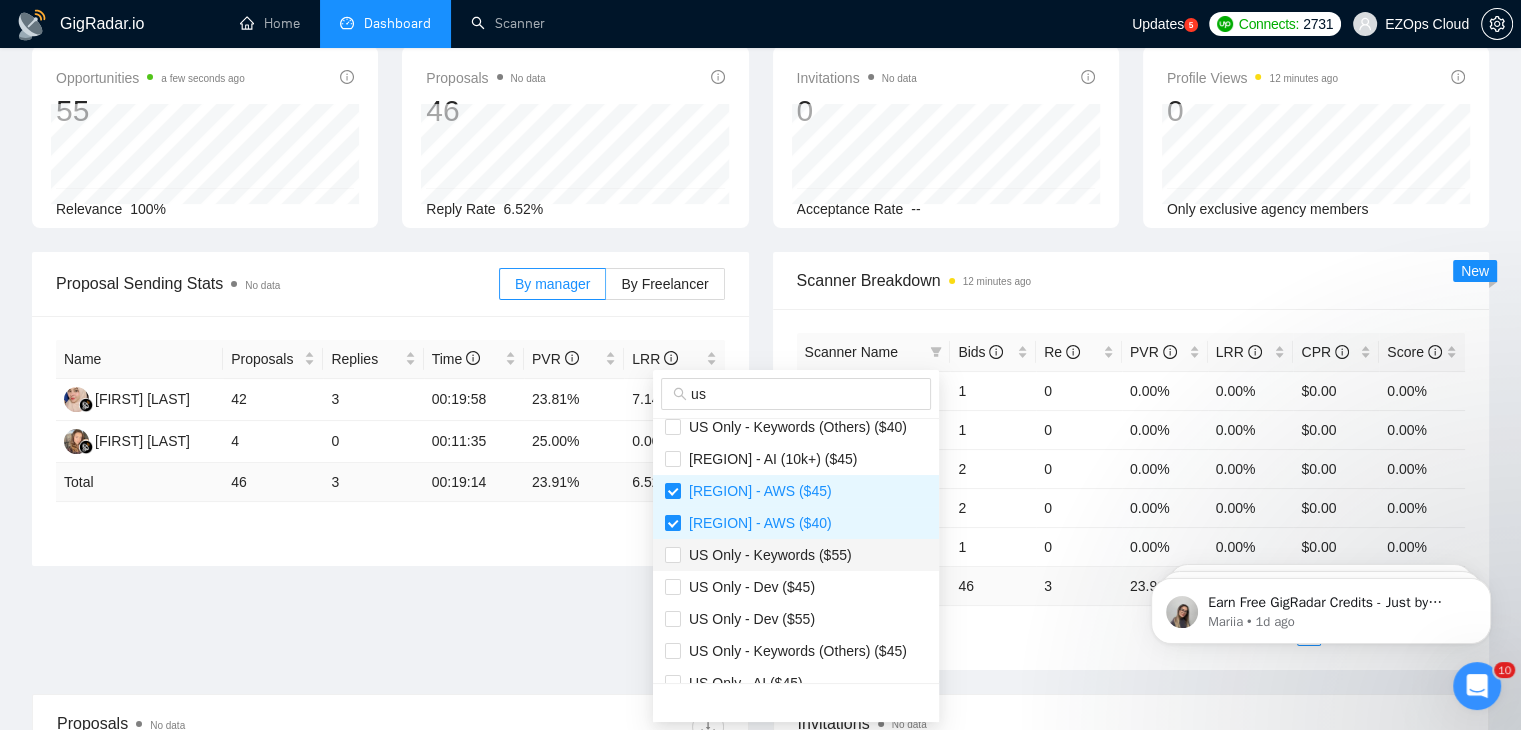 click on "US Only - Keywords ($55)" at bounding box center [796, 555] 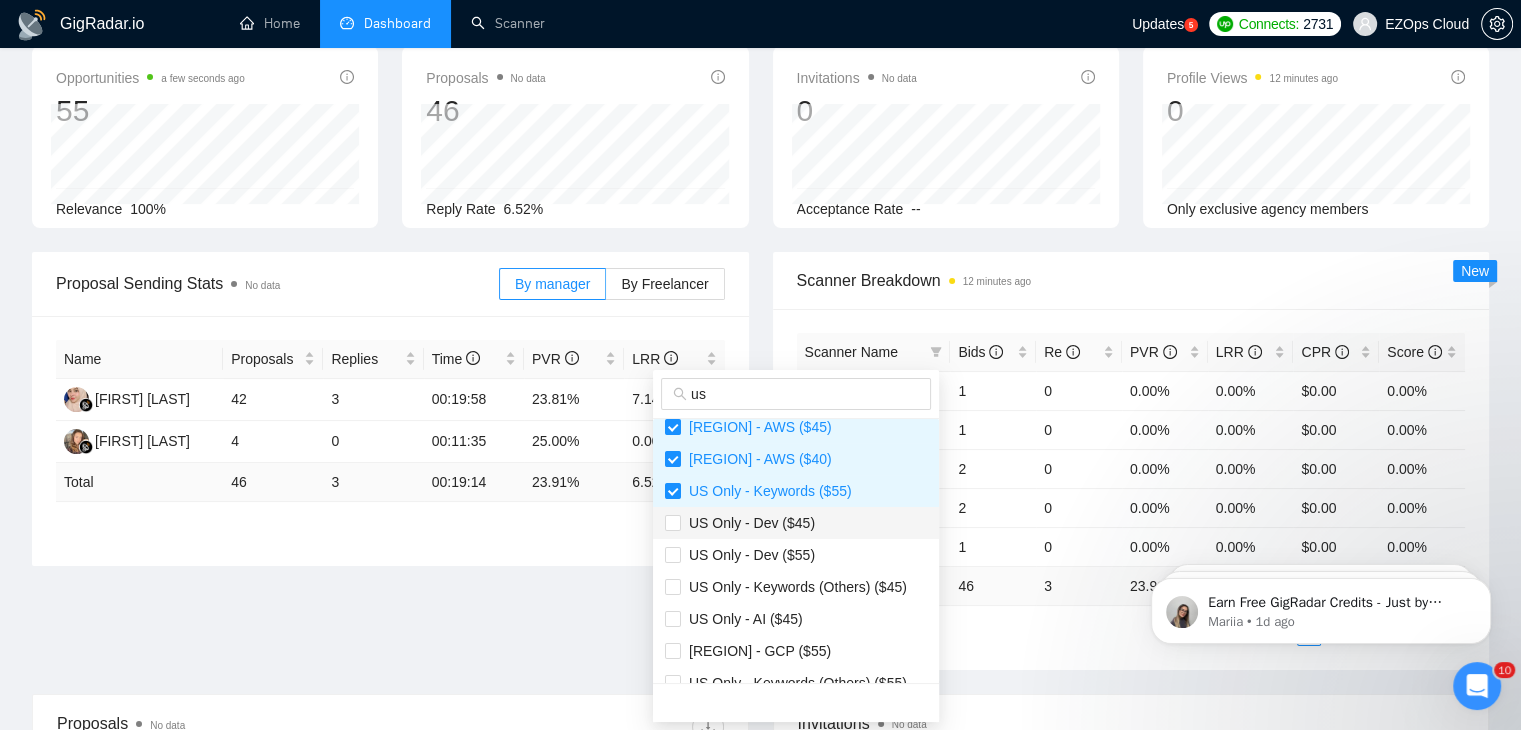 scroll, scrollTop: 400, scrollLeft: 0, axis: vertical 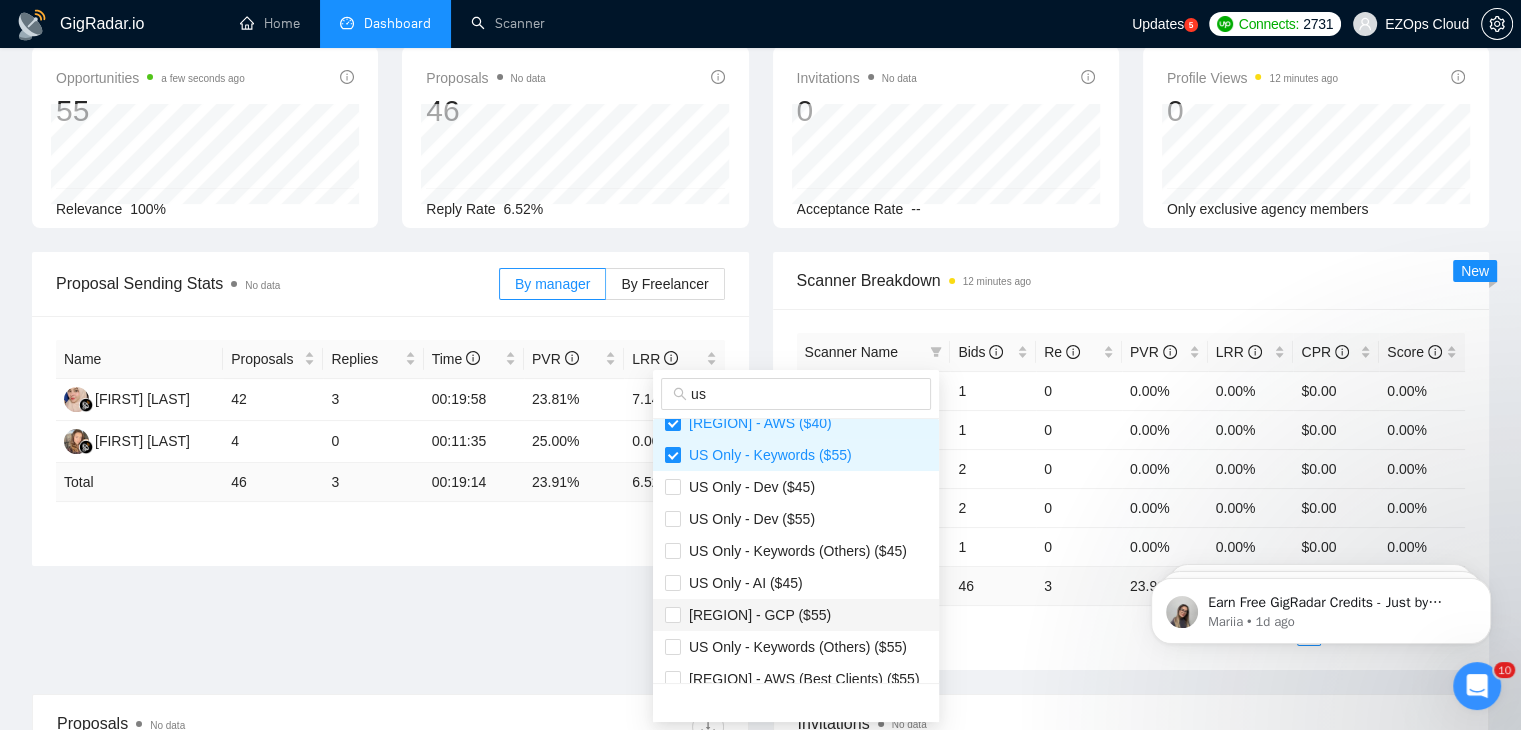 click on "[REGION] - GCP ($55)" at bounding box center [796, 615] 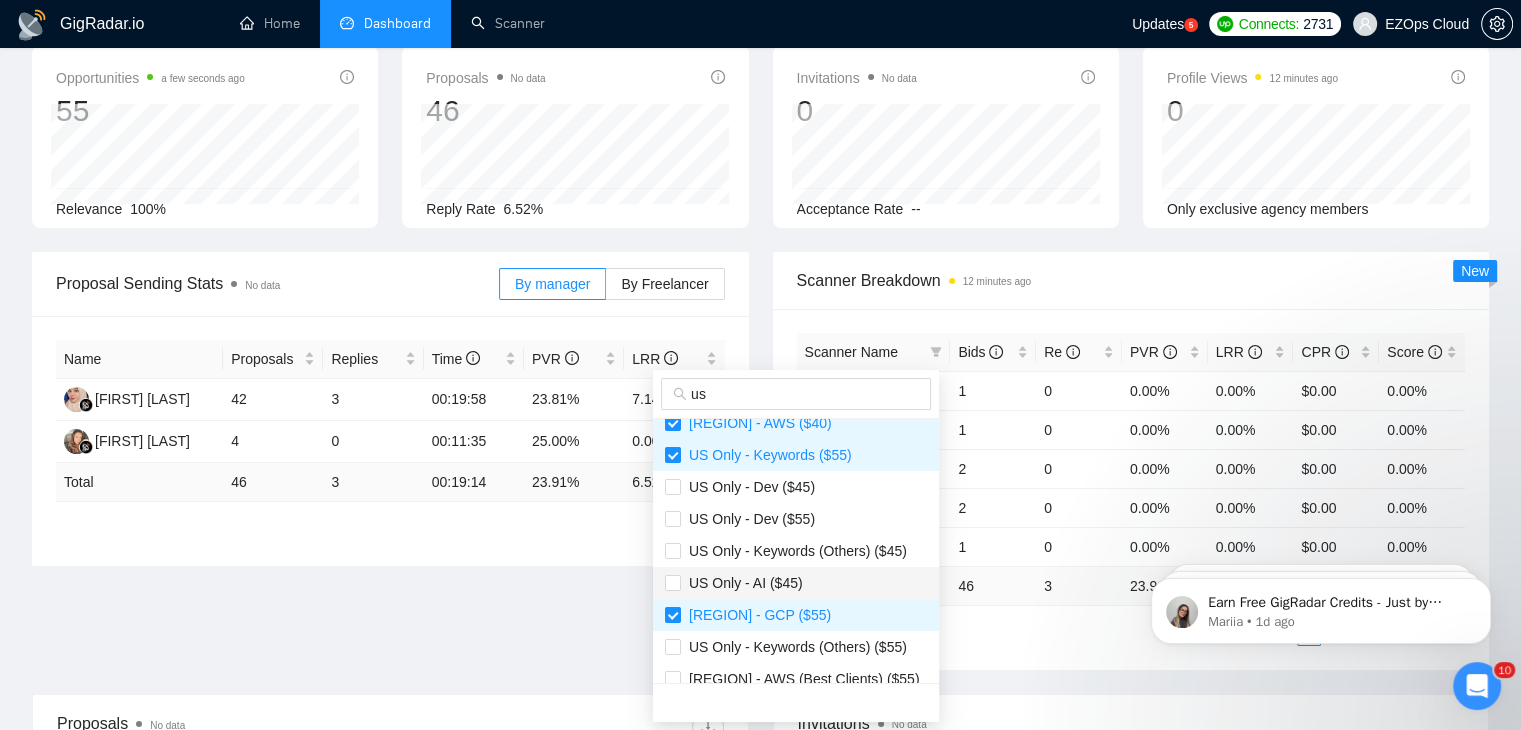 scroll, scrollTop: 500, scrollLeft: 0, axis: vertical 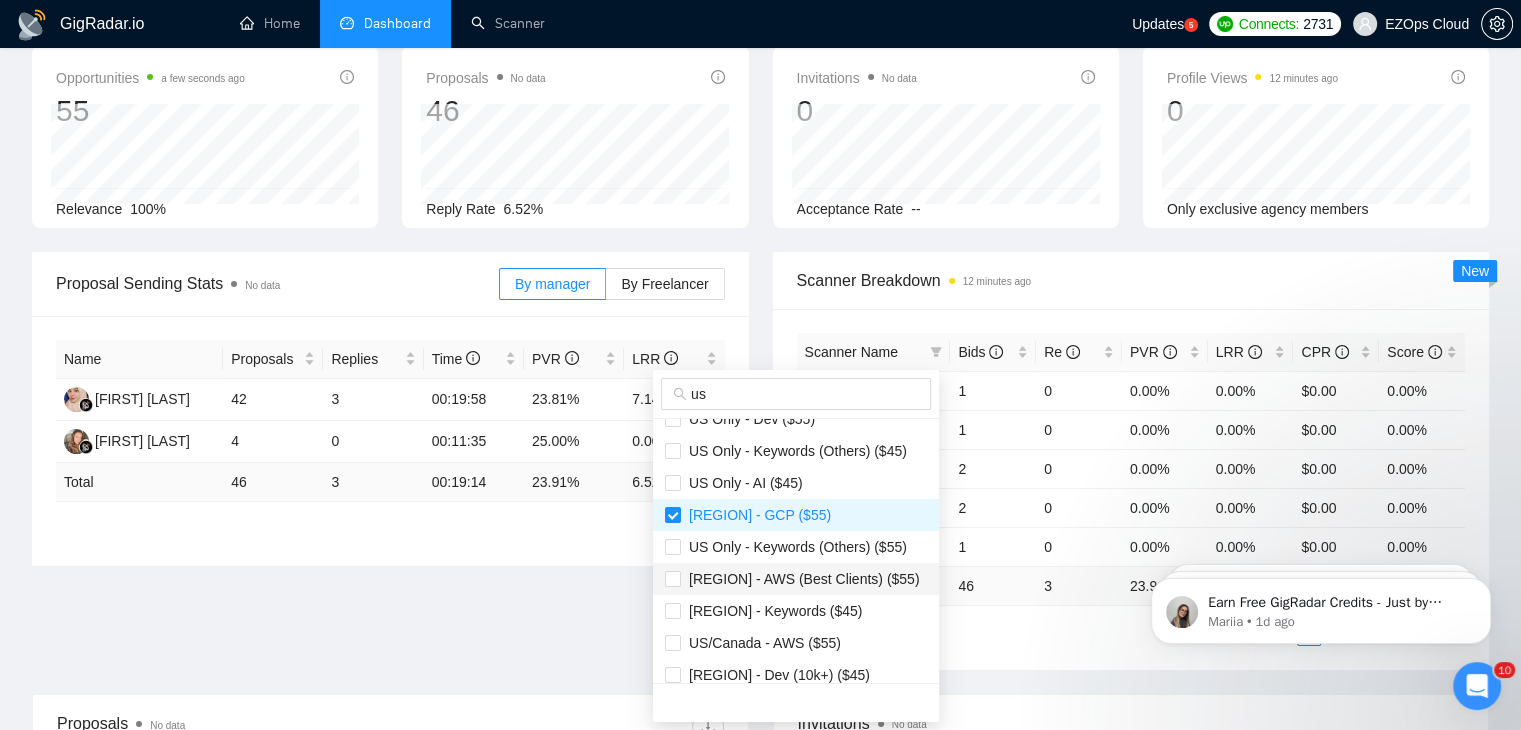 click on "[REGION] - AWS (Best Clients) ($55)" at bounding box center (800, 579) 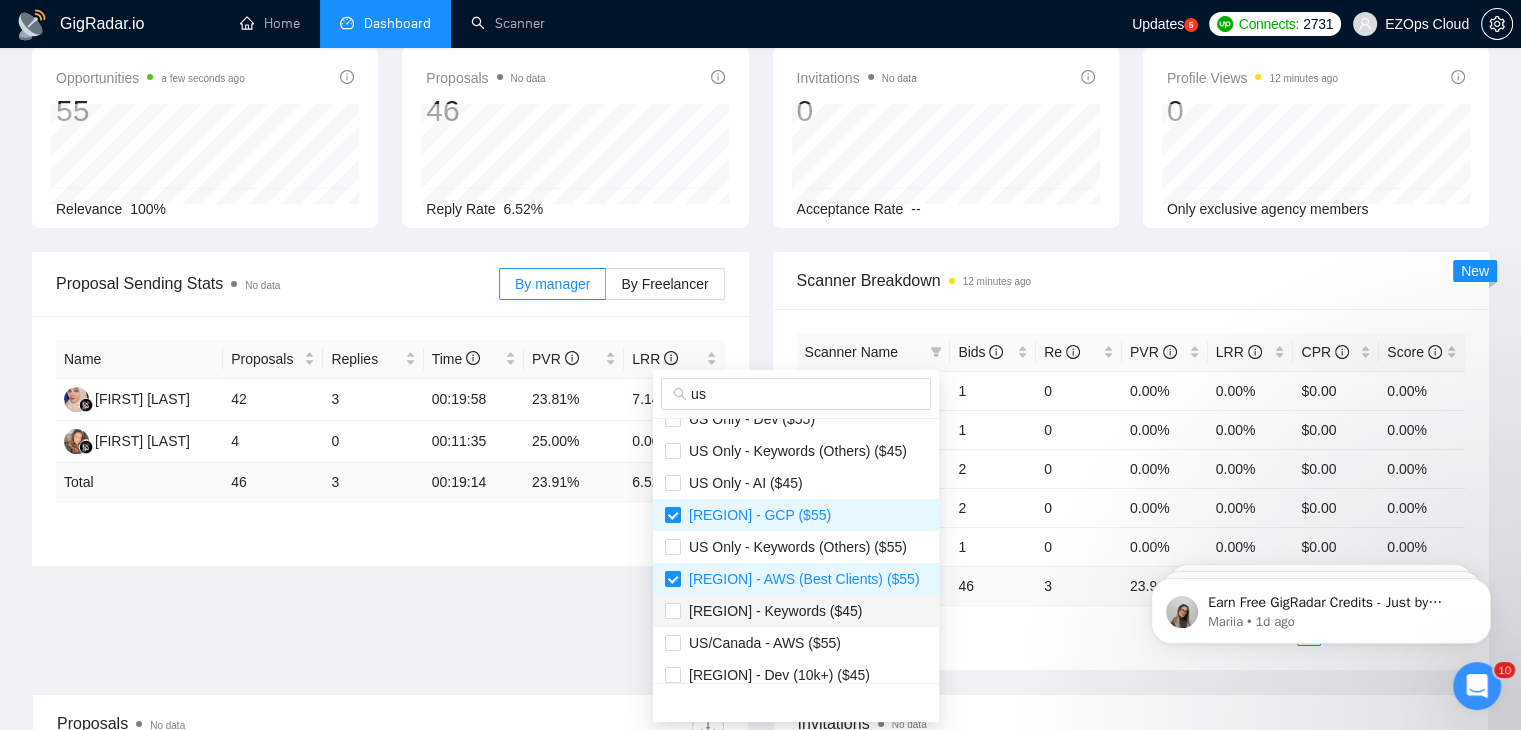 click on "[REGION] - Keywords ($45)" at bounding box center (796, 611) 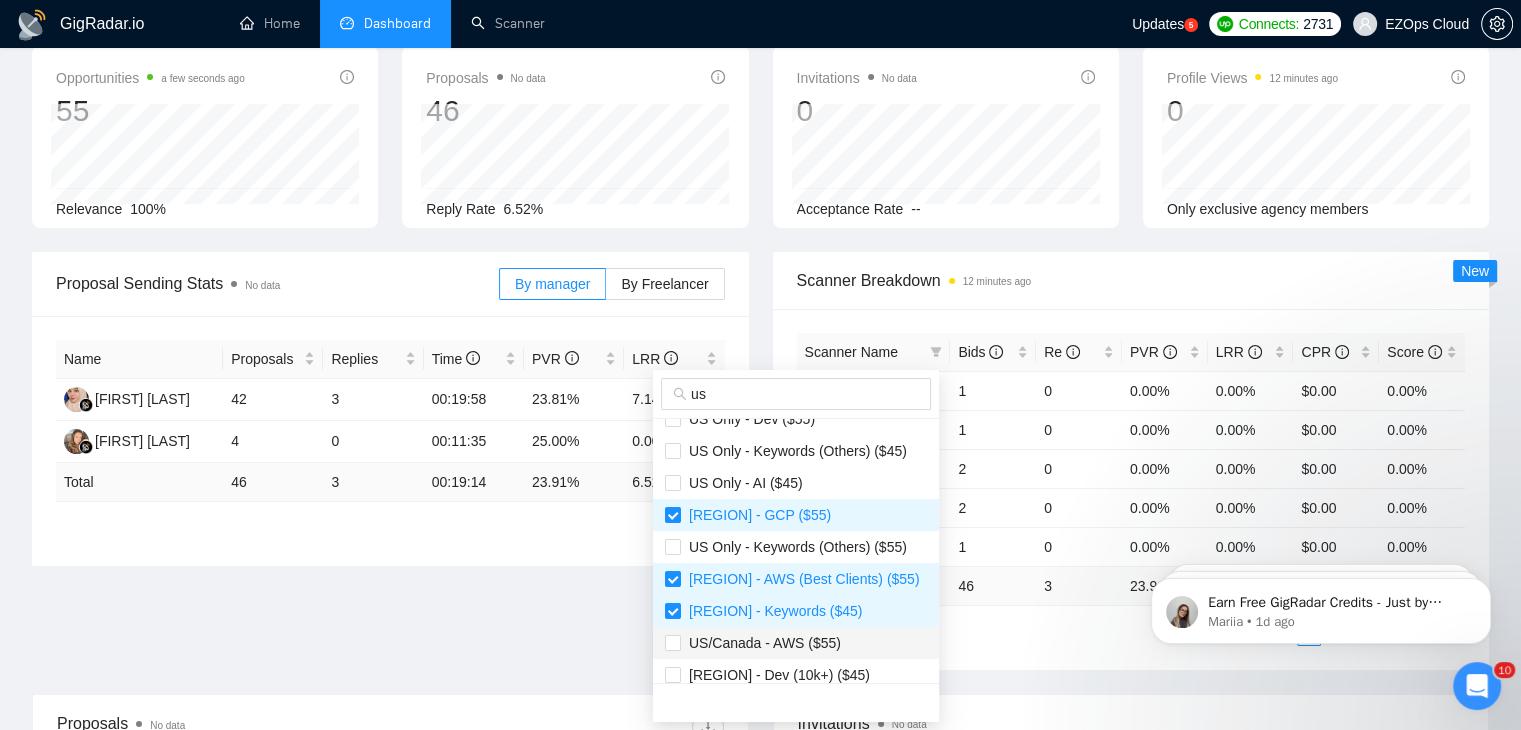 click on "US/Canada - AWS ($55)" at bounding box center [761, 643] 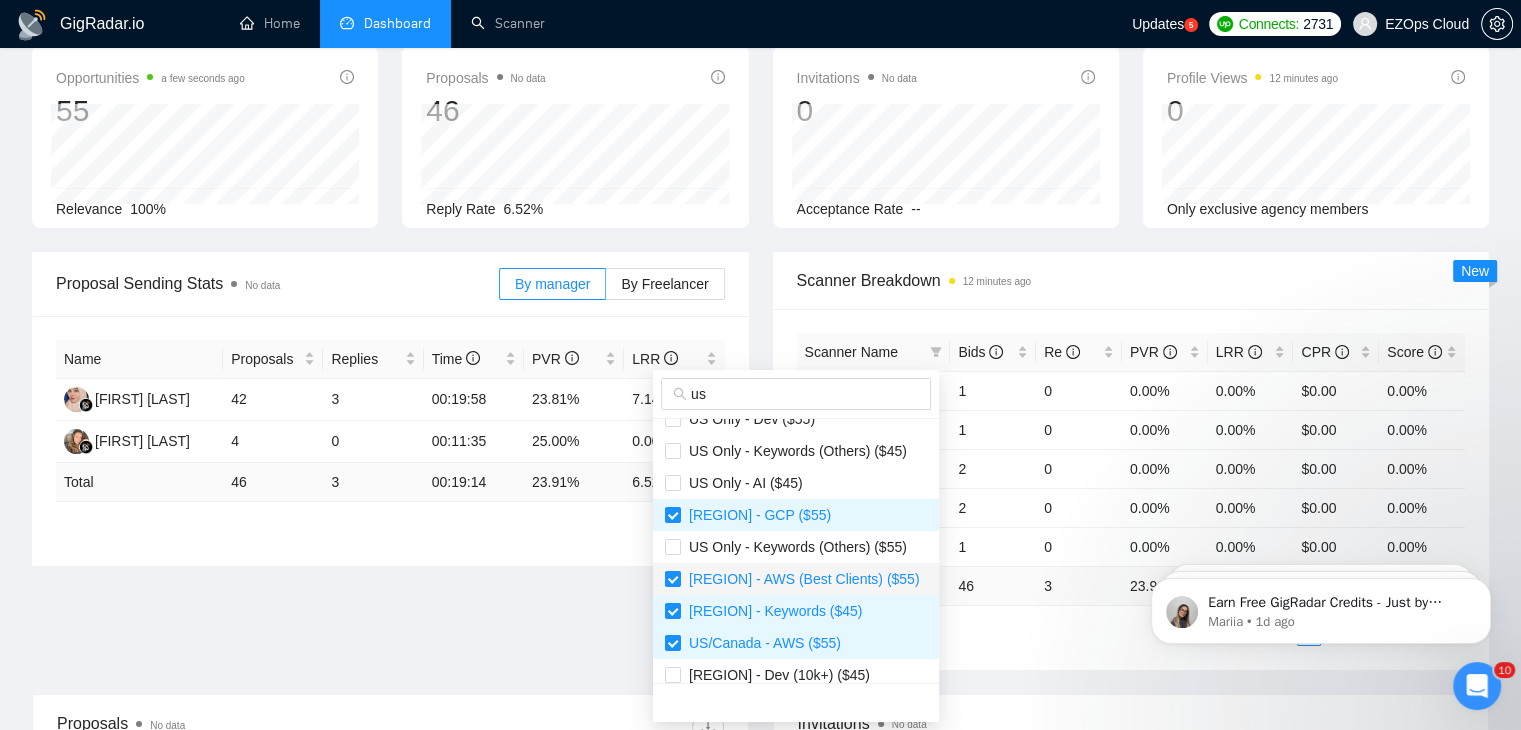 scroll, scrollTop: 512, scrollLeft: 0, axis: vertical 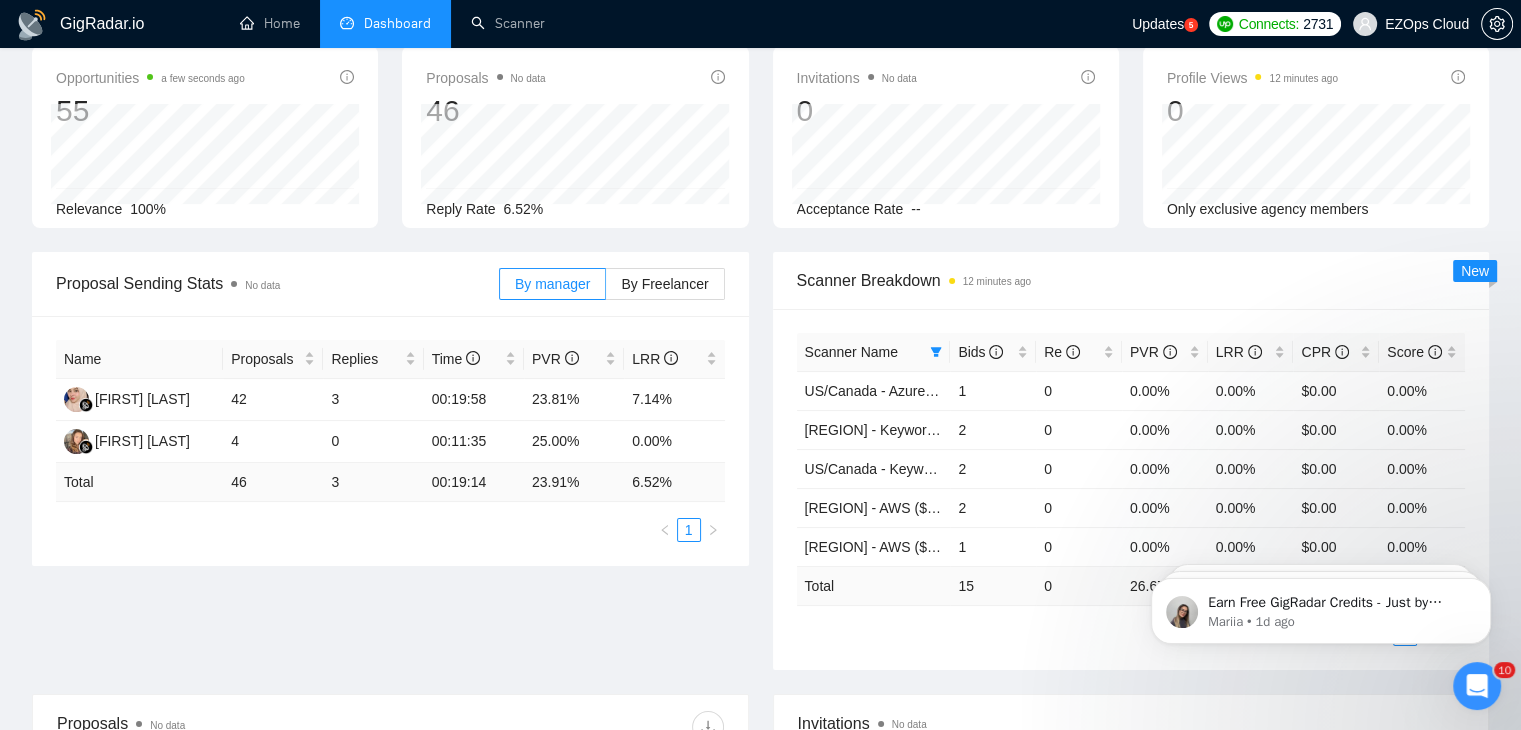 click on "1 2" at bounding box center [1131, 634] 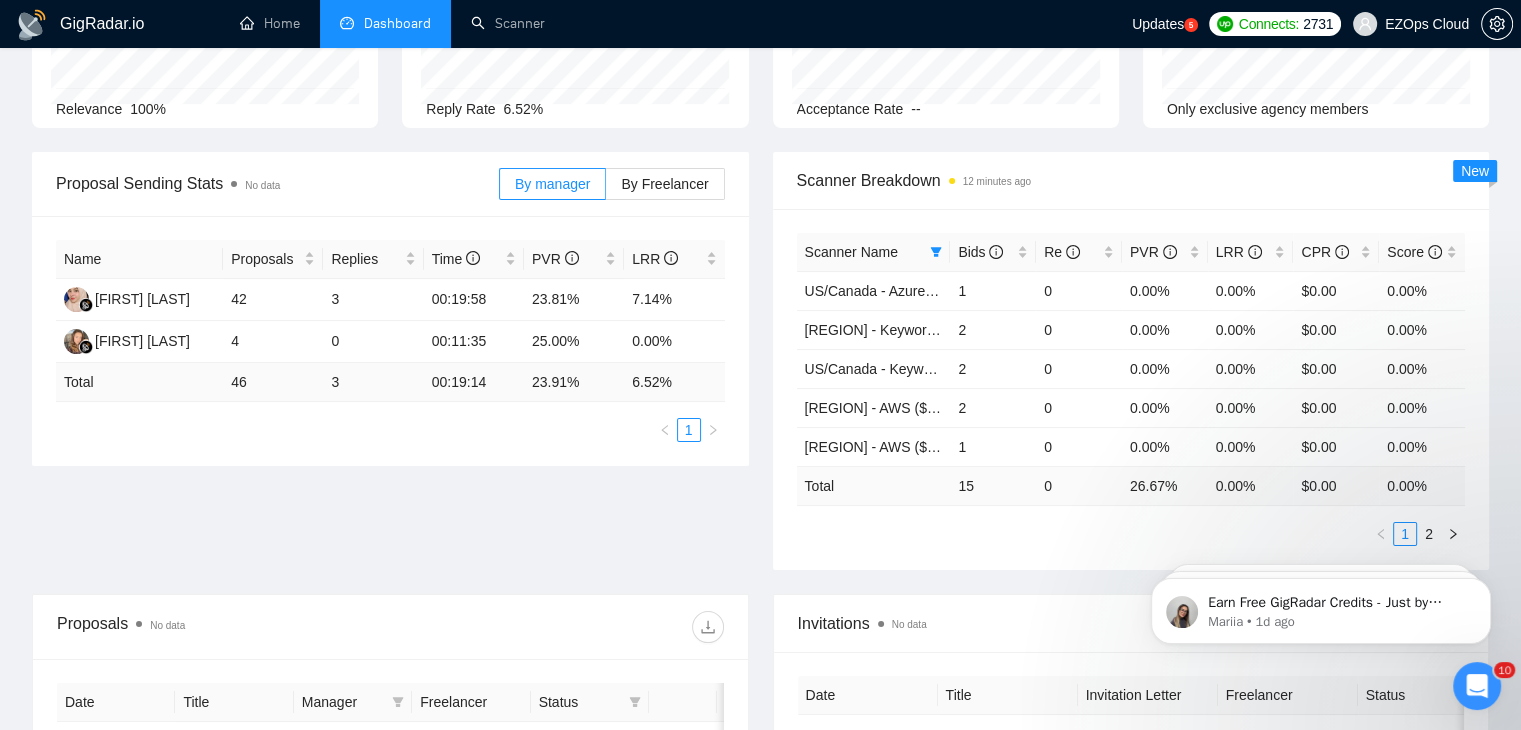 scroll, scrollTop: 100, scrollLeft: 0, axis: vertical 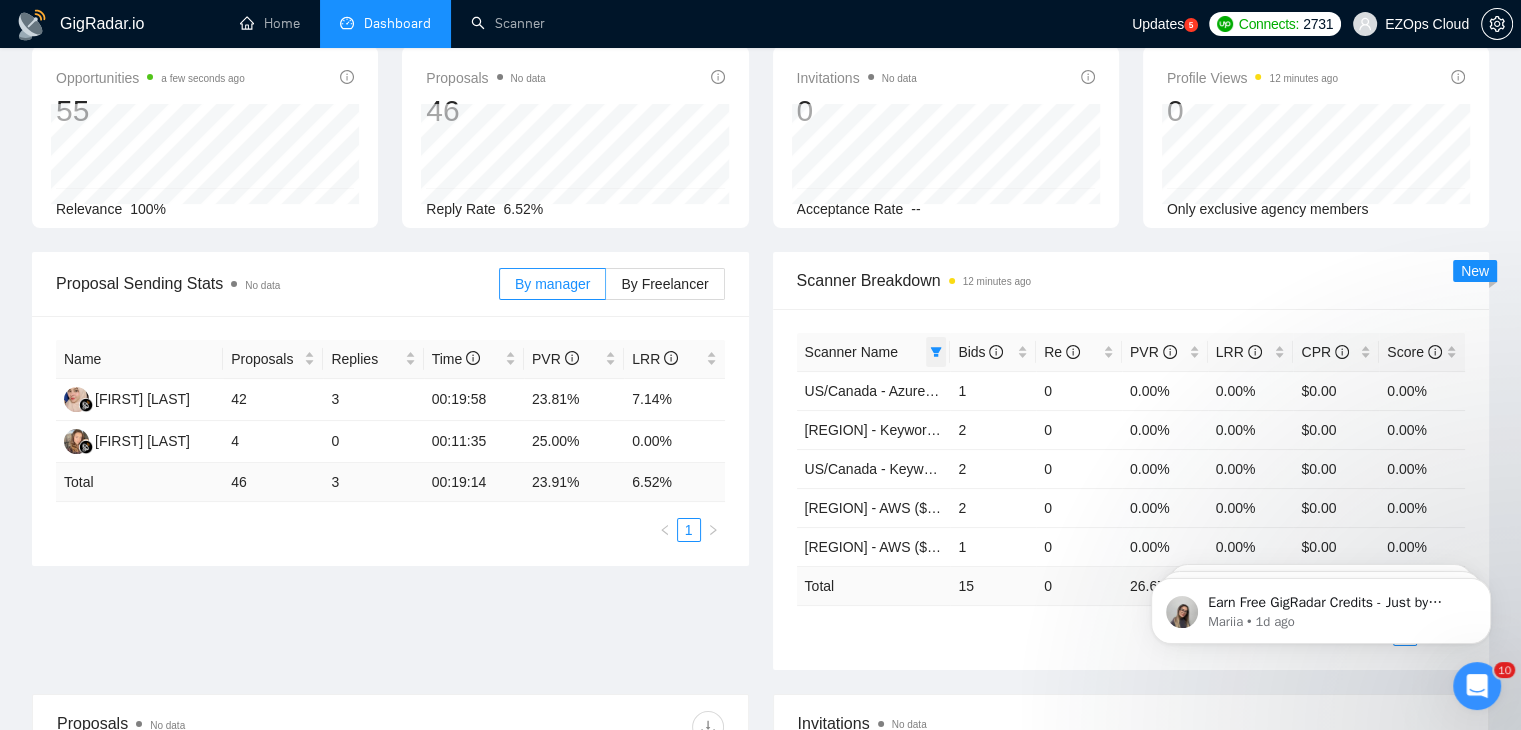 click 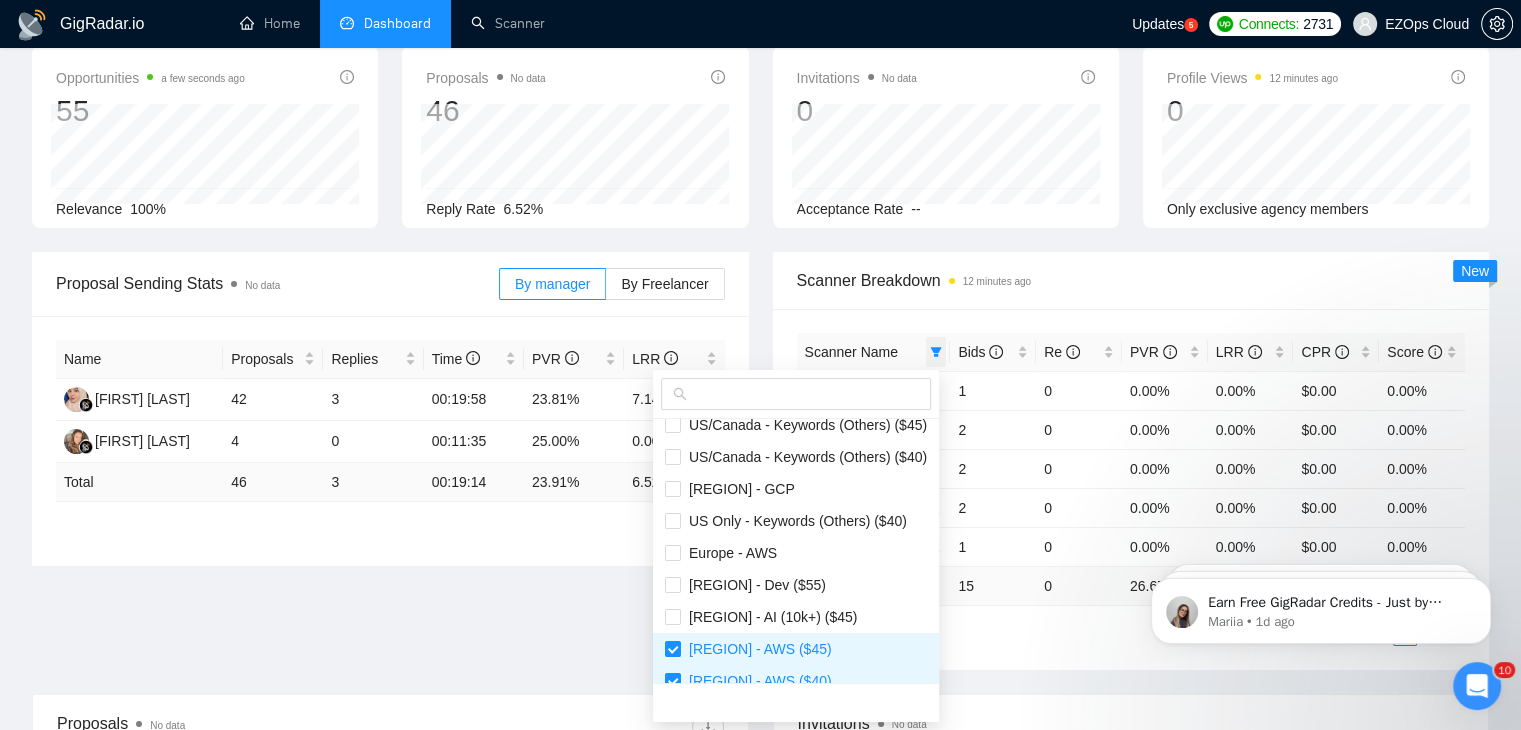 click 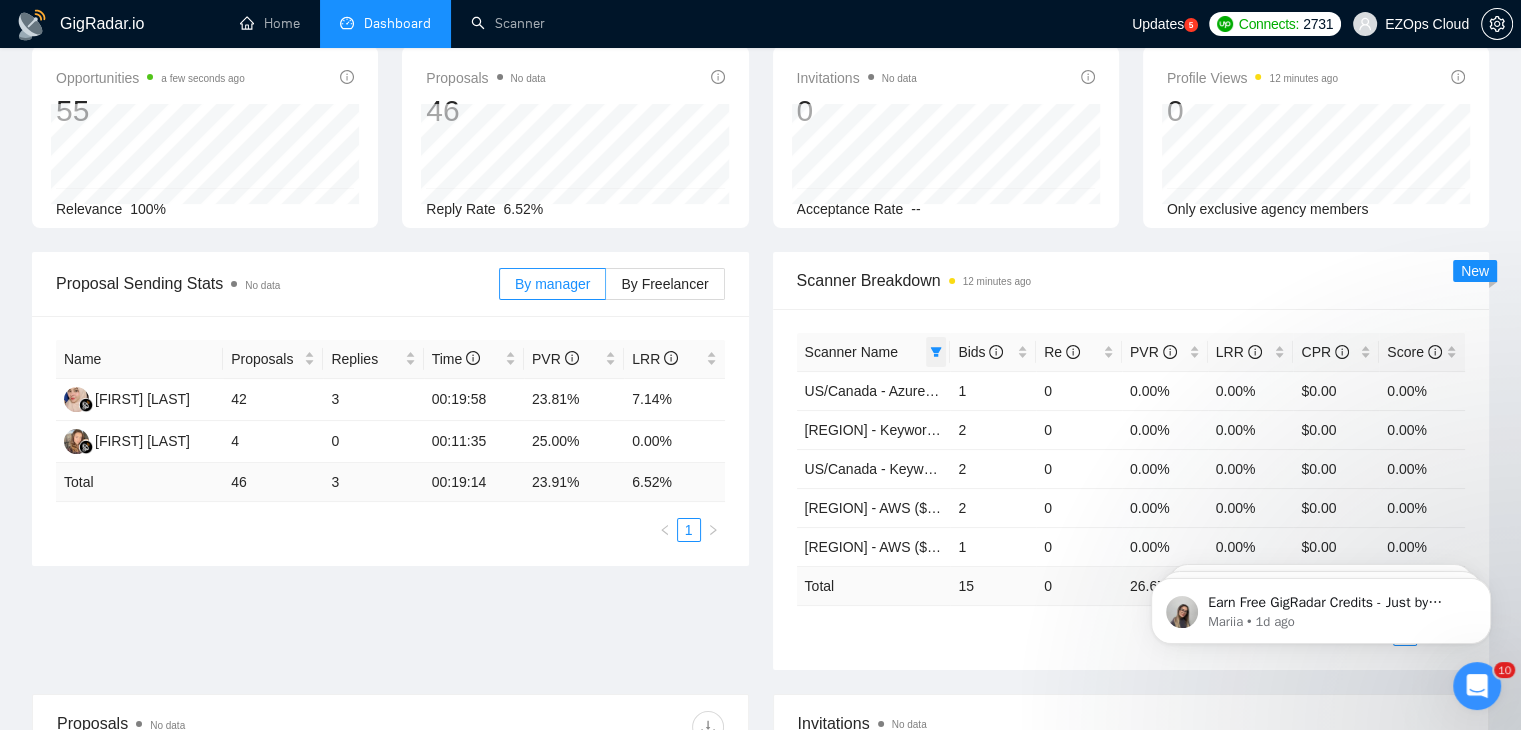 click 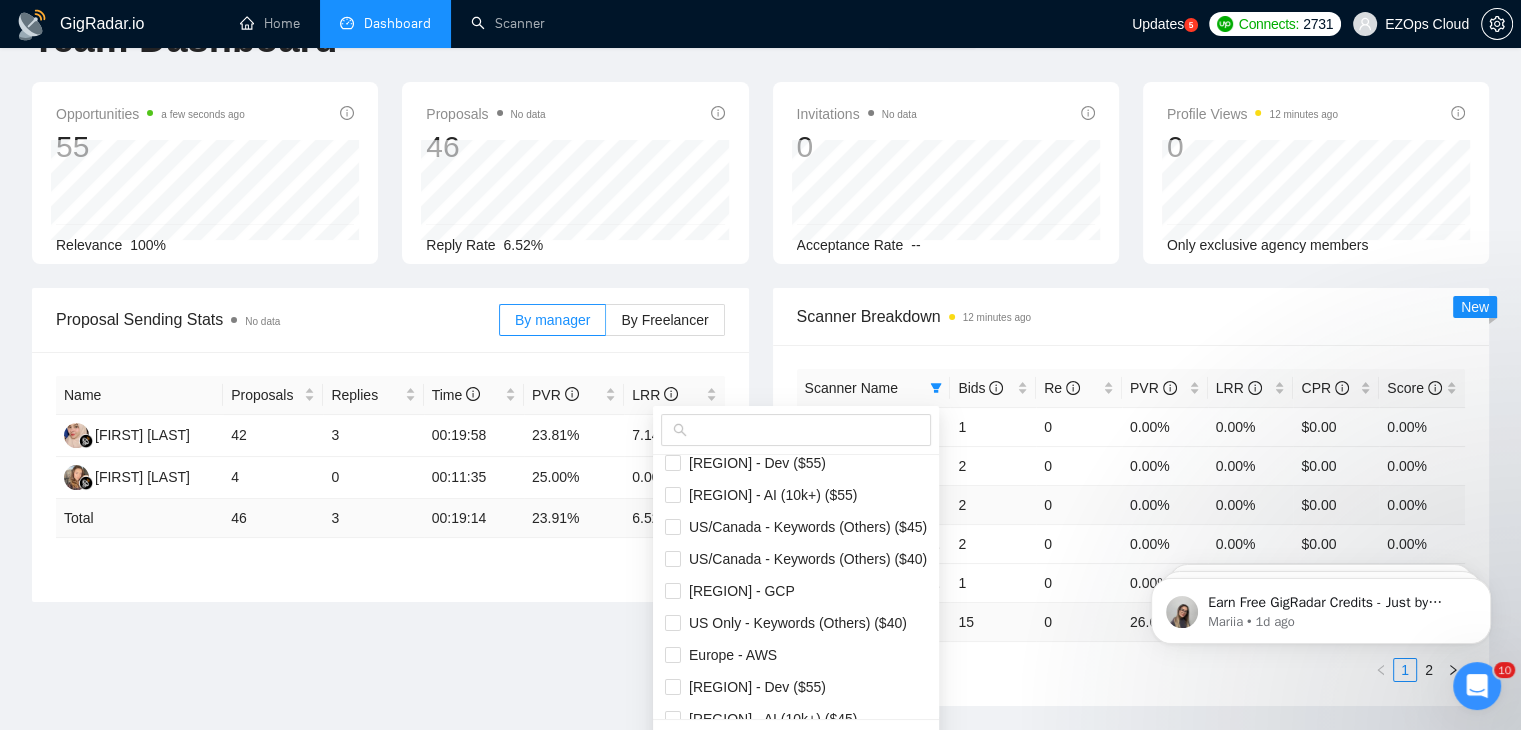 scroll, scrollTop: 100, scrollLeft: 0, axis: vertical 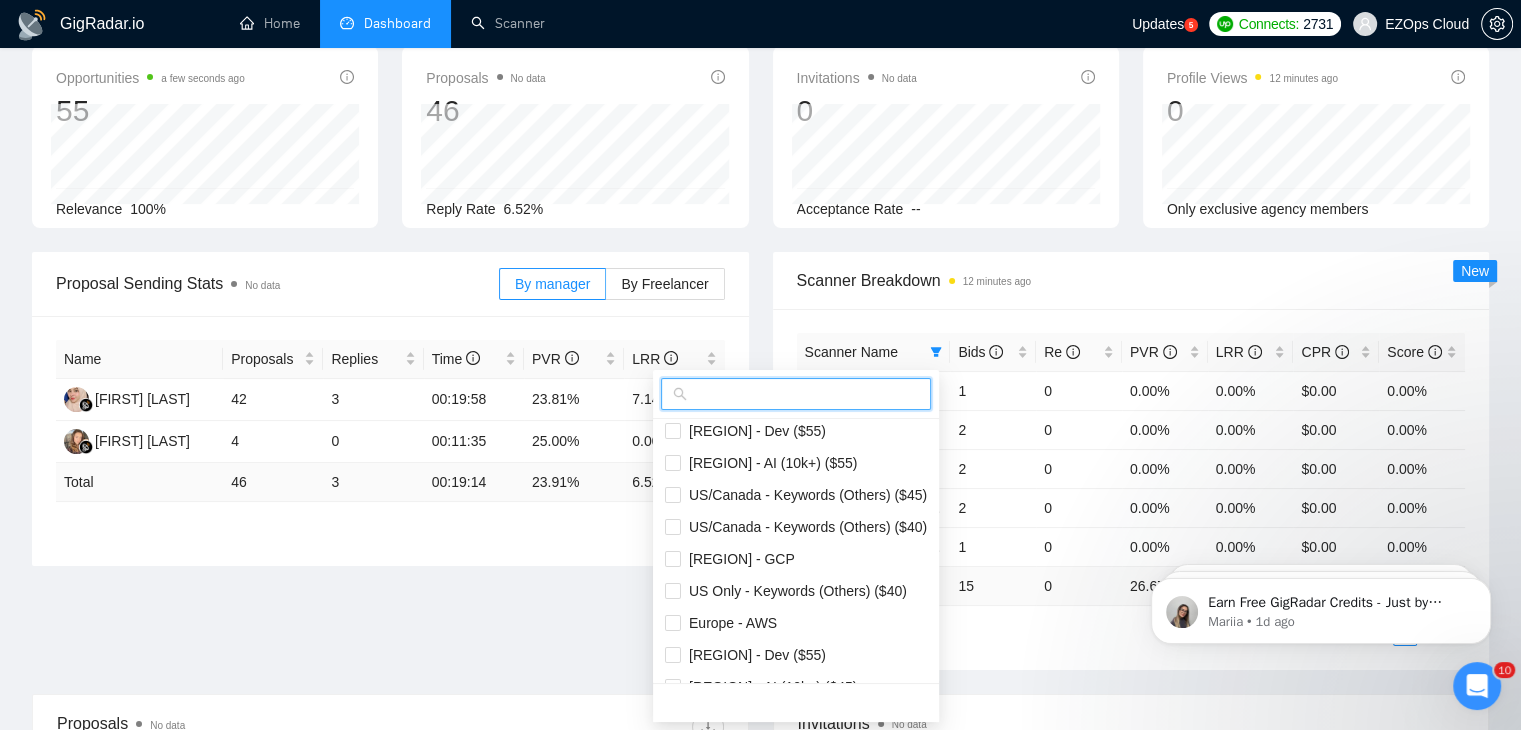 click at bounding box center (805, 394) 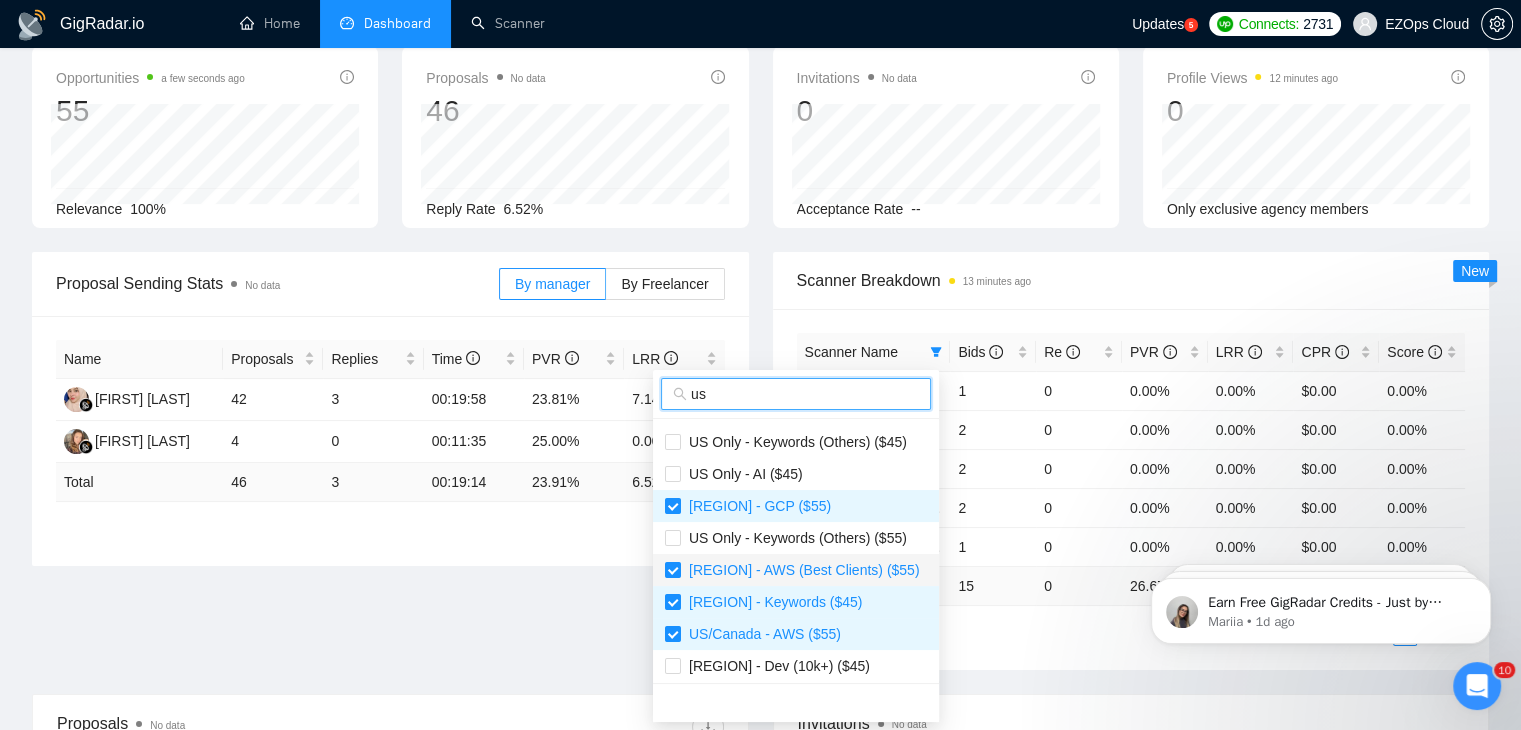 scroll, scrollTop: 512, scrollLeft: 0, axis: vertical 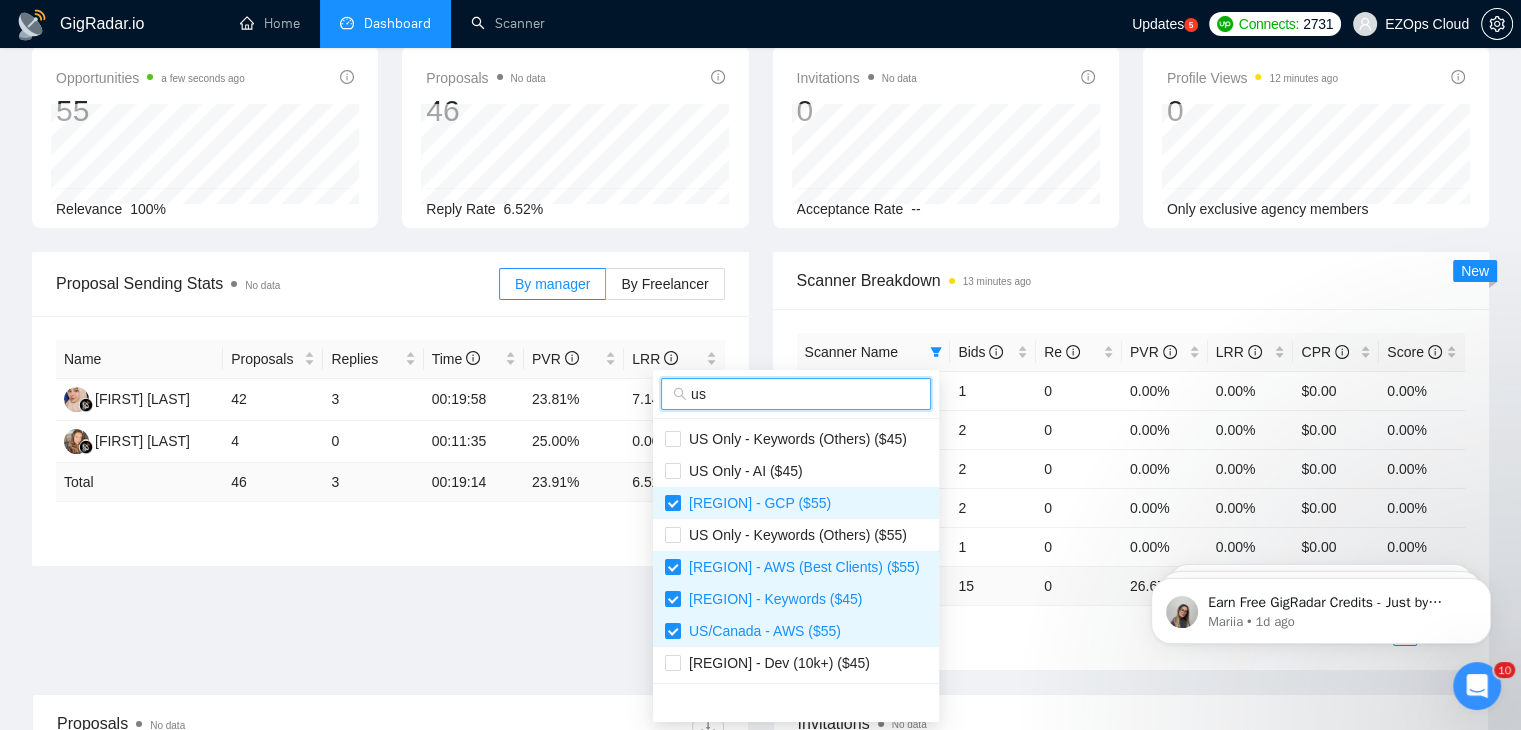 type on "us" 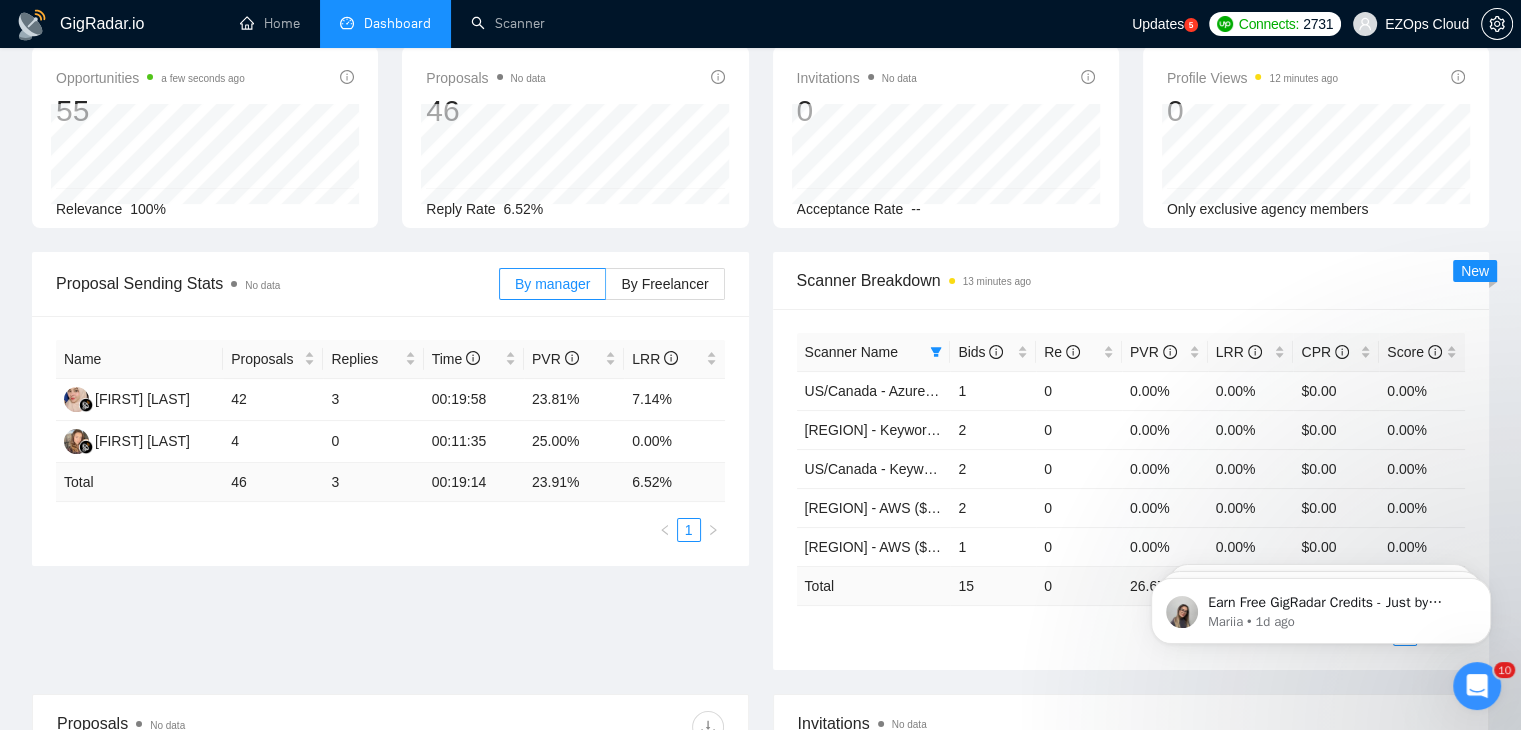 click on "Scanner Name Bids   Re   PVR   LRR   CPR   Score   [REGION] - Azure ($55) 1 0 0.00% 0.00% $0.00 0.00% [REGION] - Keywords ($40) 2 0 0.00% 0.00% $0.00 0.00% [REGION] - Keywords ($55) 2 0 0.00% 0.00% $0.00 0.00% [REGION] - AWS ($45) 2 0 0.00% 0.00% $0.00 0.00% [REGION] - AWS ($40) 1 0 0.00% 0.00% $0.00 0.00% Total 15 0 26.67 % 0.00 % $ 0.00 0.00 % 1 2" at bounding box center (1131, 489) 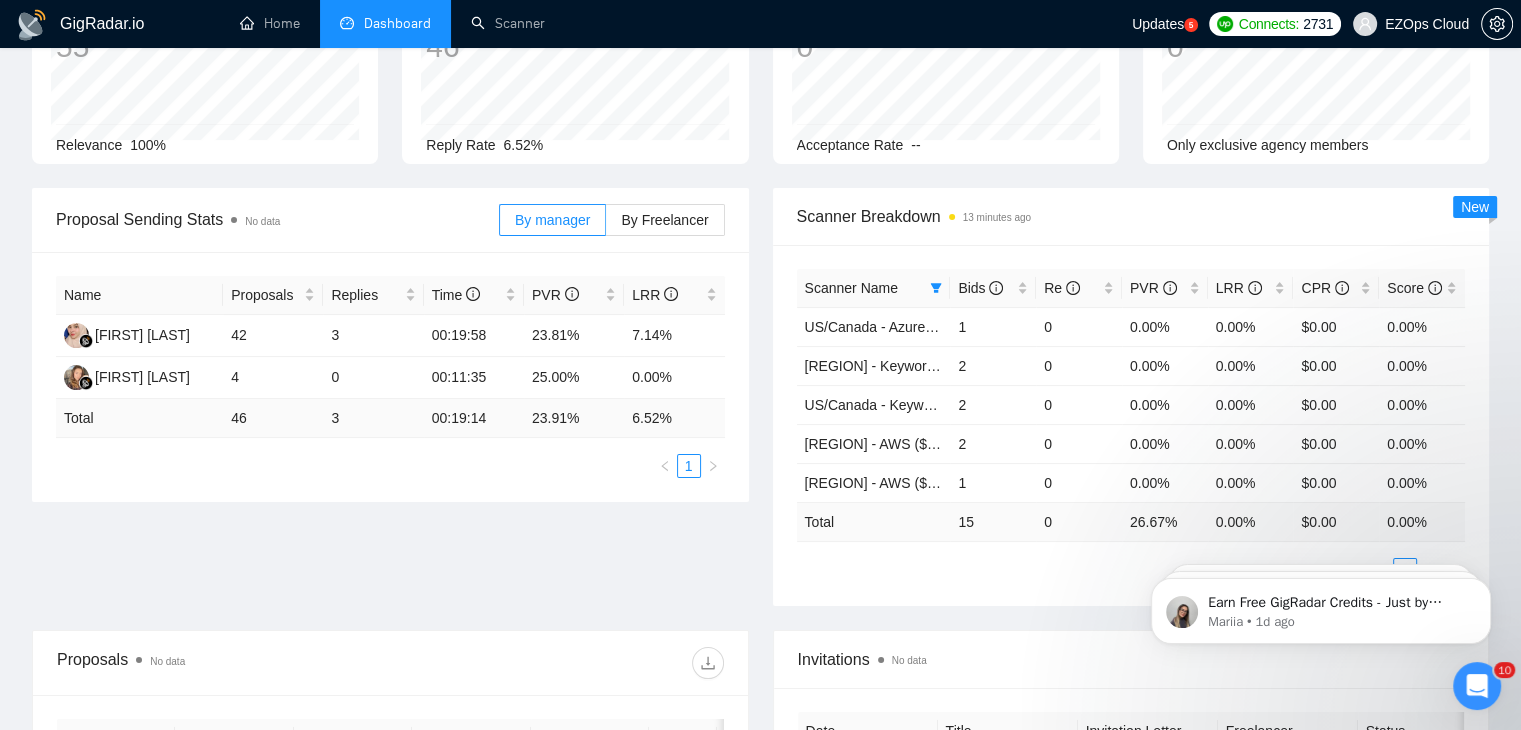 scroll, scrollTop: 200, scrollLeft: 0, axis: vertical 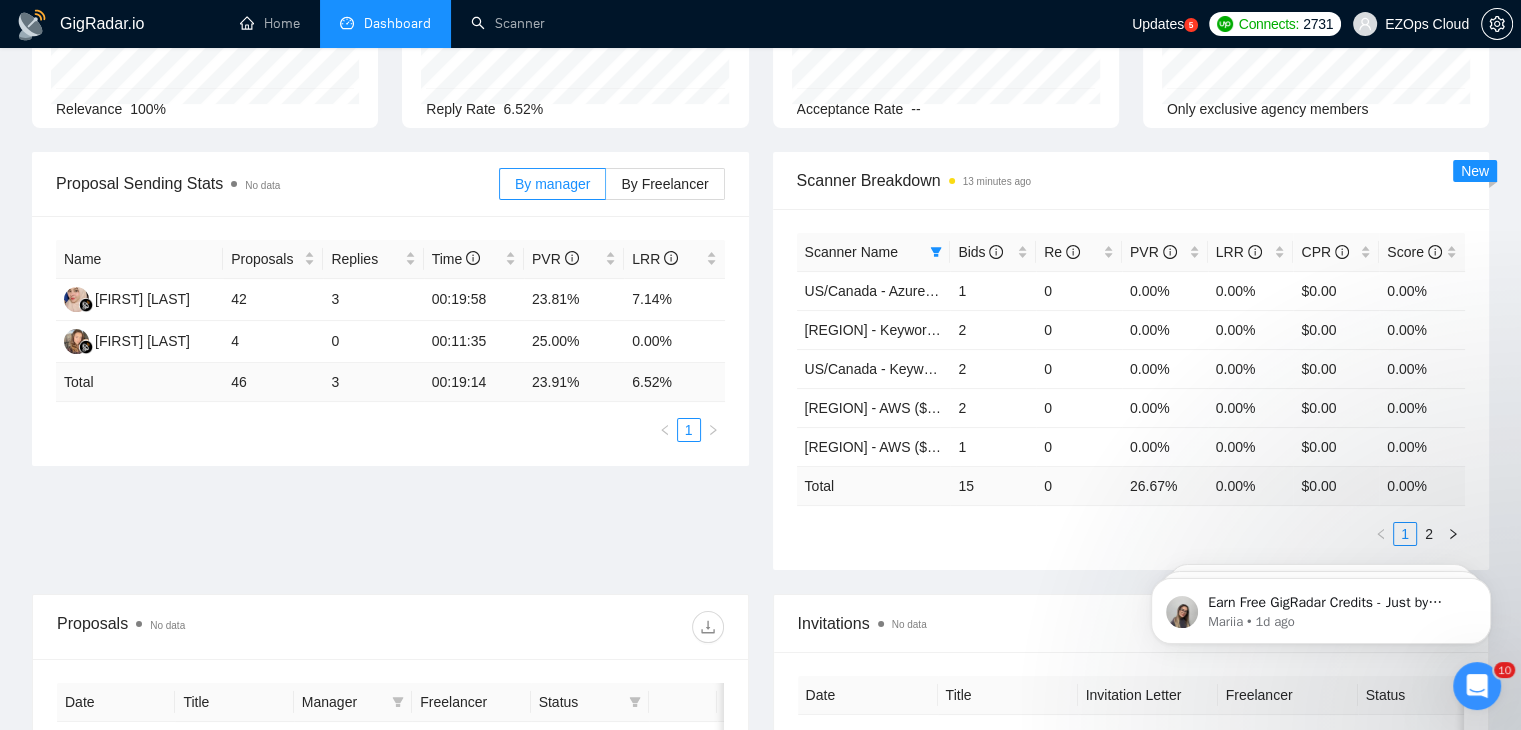 click on "Proposal Sending Stats No data By manager By Freelancer Name Proposals Replies Time   PVR   LRR   [FIRST] [LAST] 42 3 00:19:58 23.81% 7.14% [FIRST] [LAST] 4 0 00:11:35 25.00% 0.00% Total 46 3 00:19:14 23.91 % 6.52 % 1 Scanner Breakdown 13 minutes ago Scanner Name Bids   Re   PVR   LRR   CPR   Score   [REGION] - Azure ($55) 1 0 0.00% 0.00% $0.00 0.00% [REGION] - Keywords ($40) 2 0 0.00% 0.00% $0.00 0.00% [REGION] - Keywords ($55) 2 0 0.00% 0.00% $0.00 0.00% [REGION] - AWS ($45) 2 0 0.00% 0.00% $0.00 0.00% [REGION] - AWS ($40) 1 0 0.00% 0.00% $0.00 0.00% Total 15 0 26.67 % 0.00 % $ 0.00 0.00 % 1 2 New" at bounding box center [760, 373] 